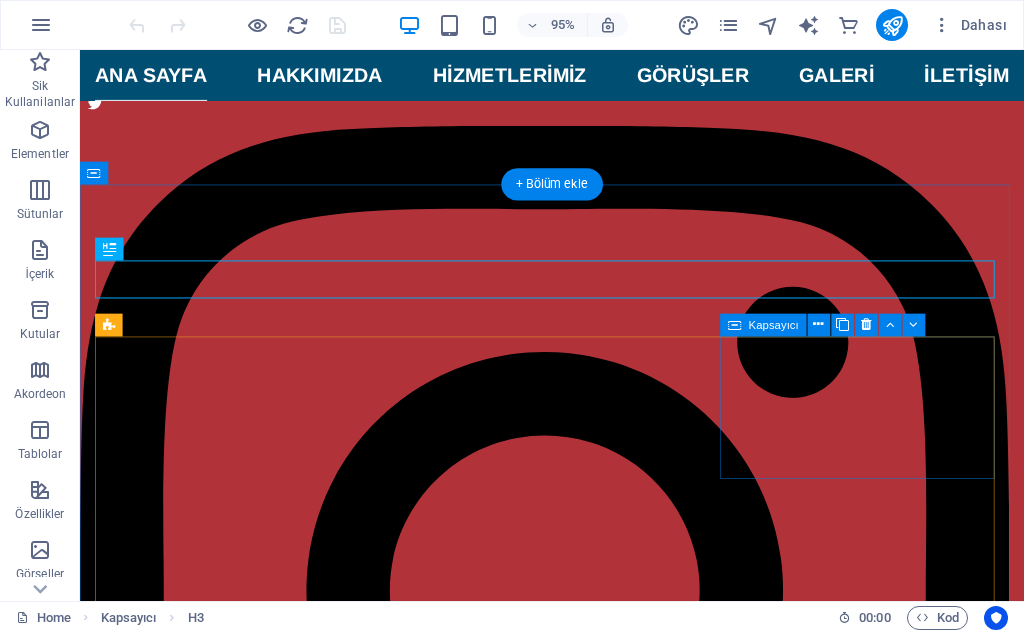 scroll, scrollTop: 746, scrollLeft: 0, axis: vertical 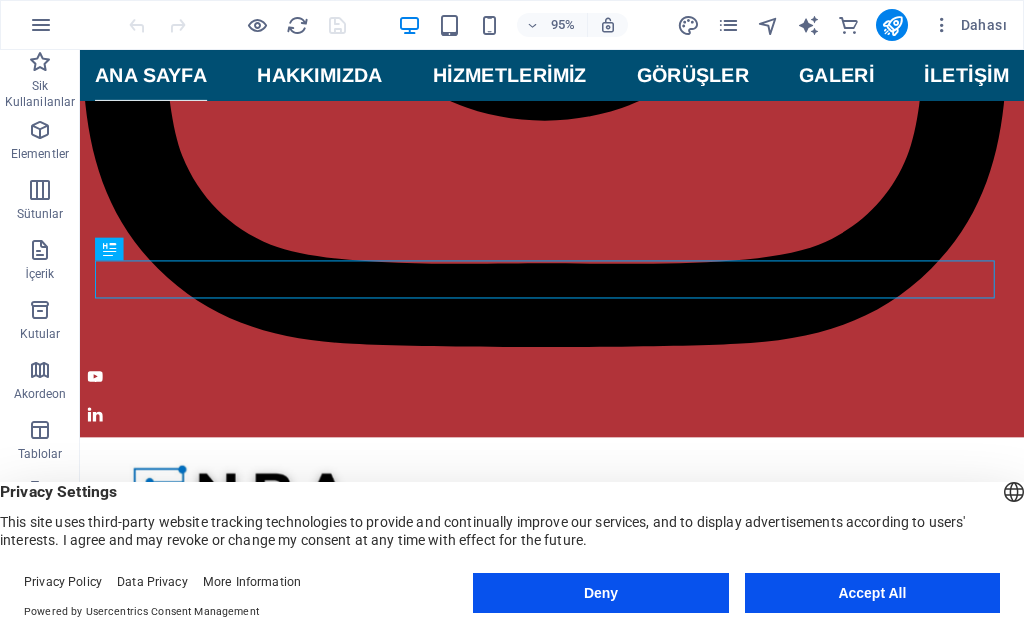 click on "Privacy Policy
Data Privacy
More Information
Powered by Usercentrics Consent Management
Deny
Accept All" at bounding box center (512, 597) 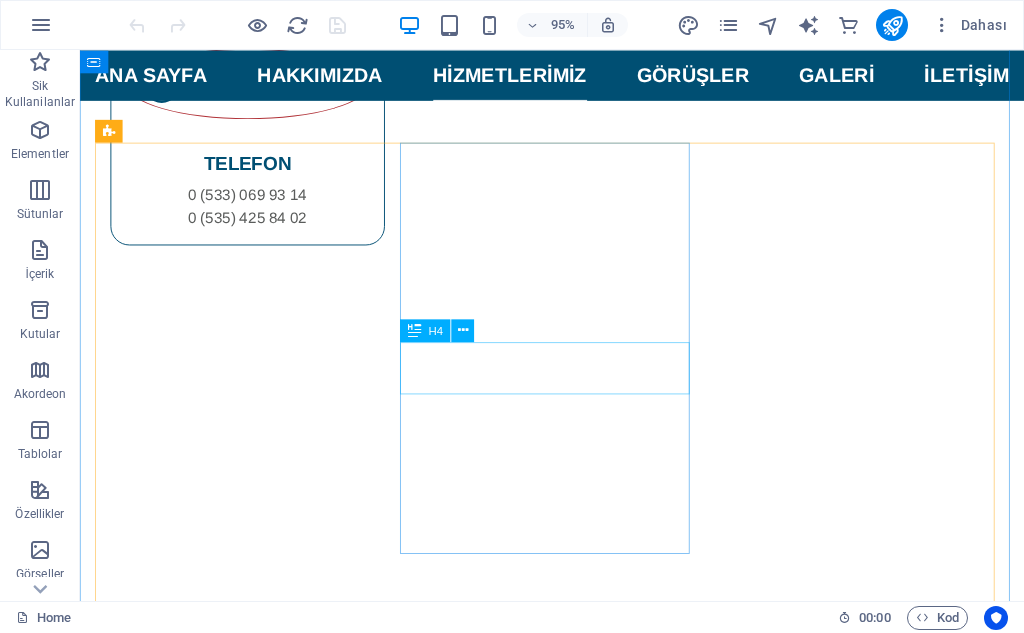 scroll, scrollTop: 2146, scrollLeft: 0, axis: vertical 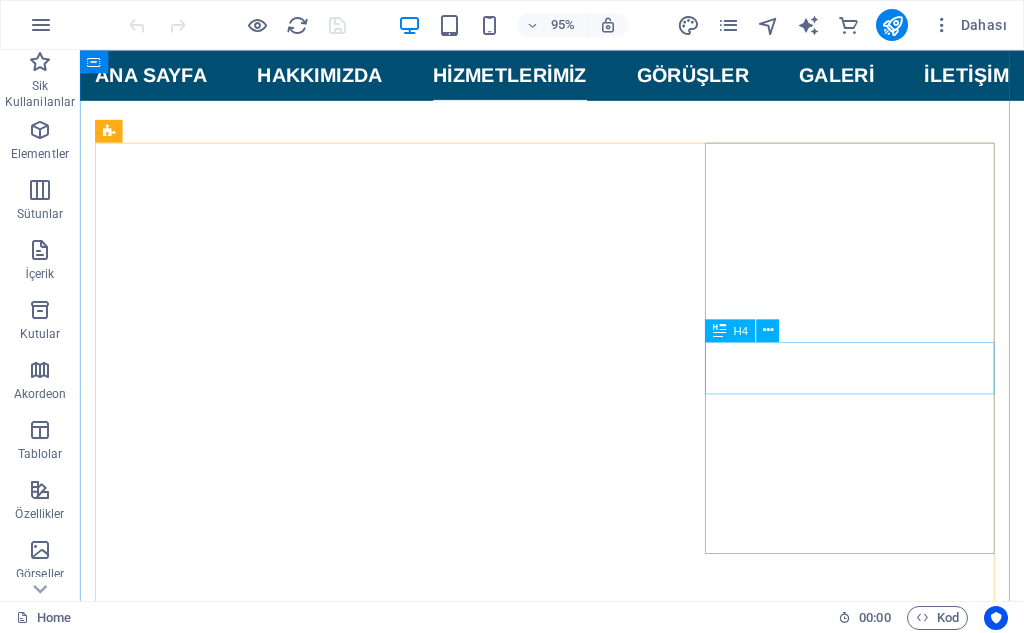 click on "Engine Diagnostic" at bounding box center (251, 4481) 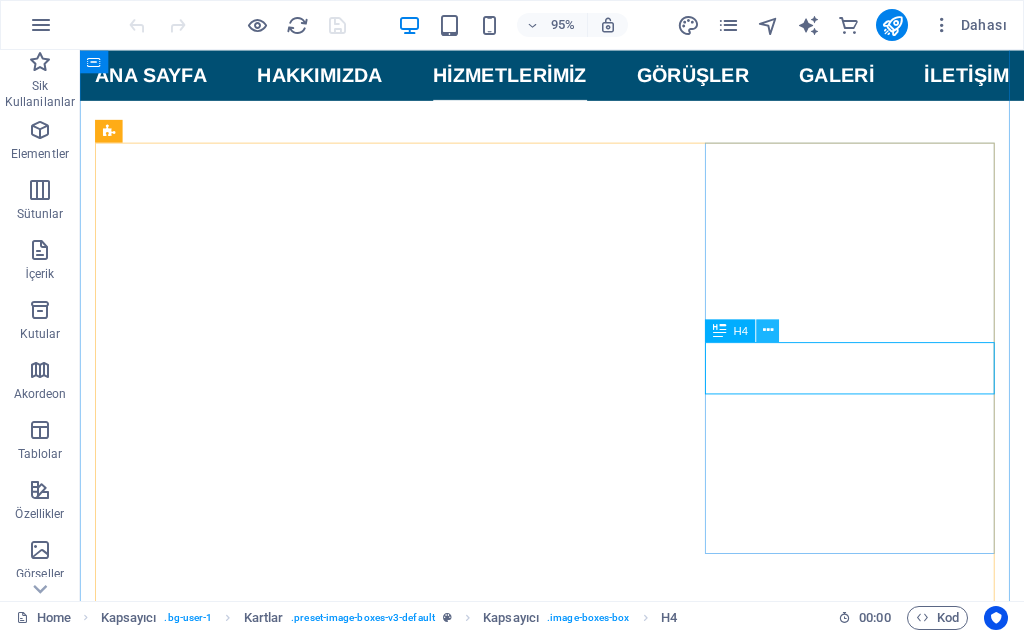 click at bounding box center (768, 331) 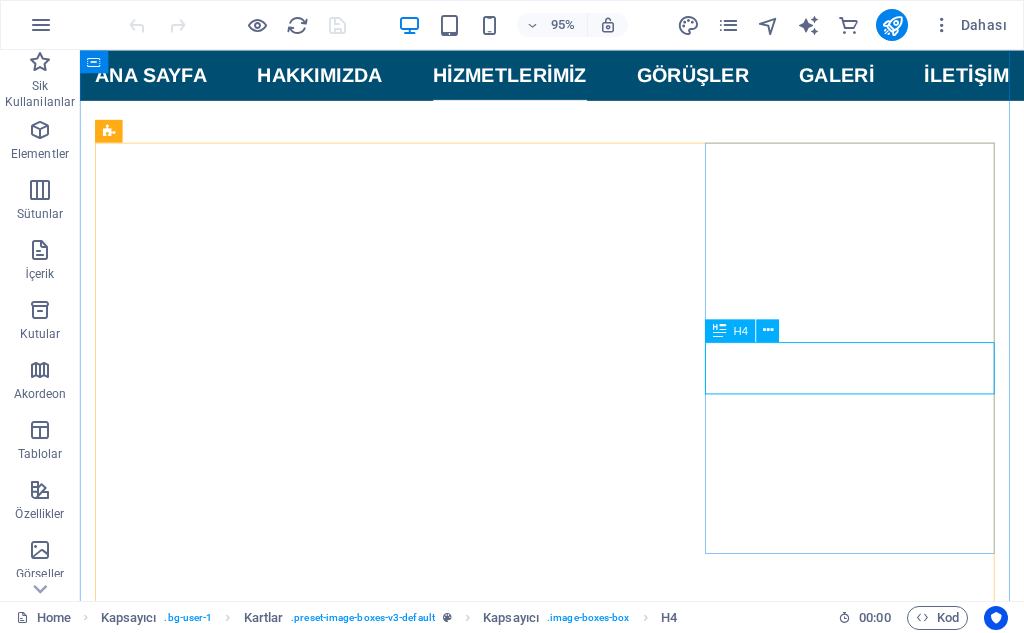 click on "Engine Diagnostic" at bounding box center [251, 4481] 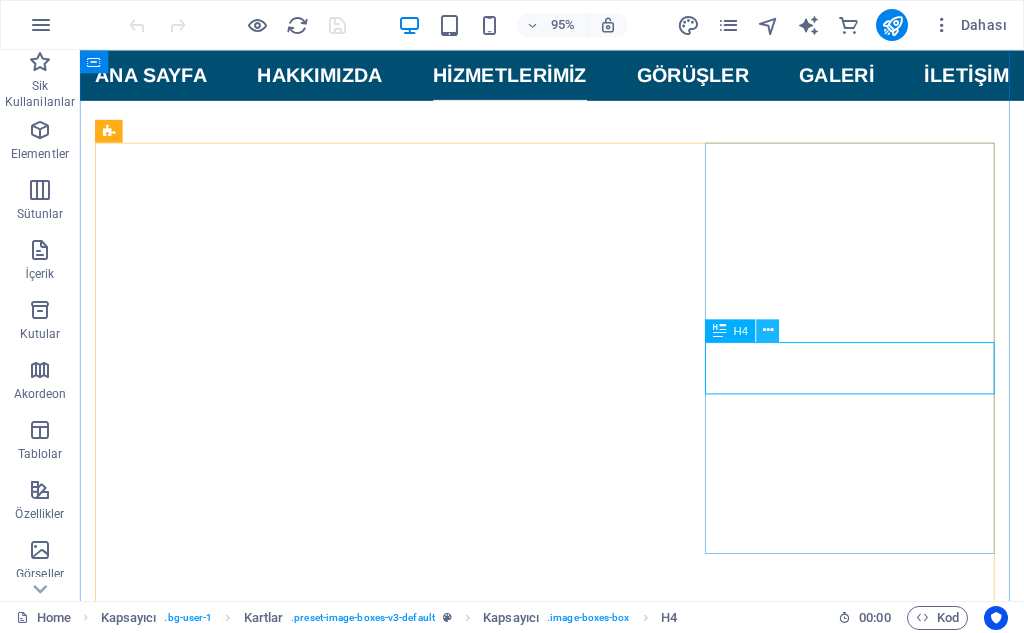 click at bounding box center [768, 331] 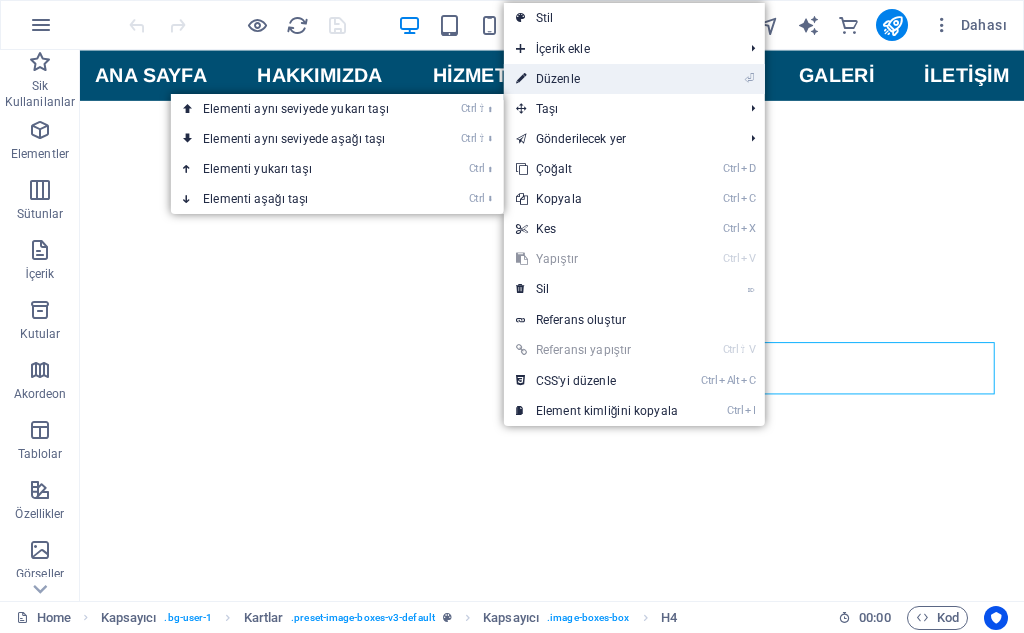 click on "⏎  Düzenle" at bounding box center (597, 79) 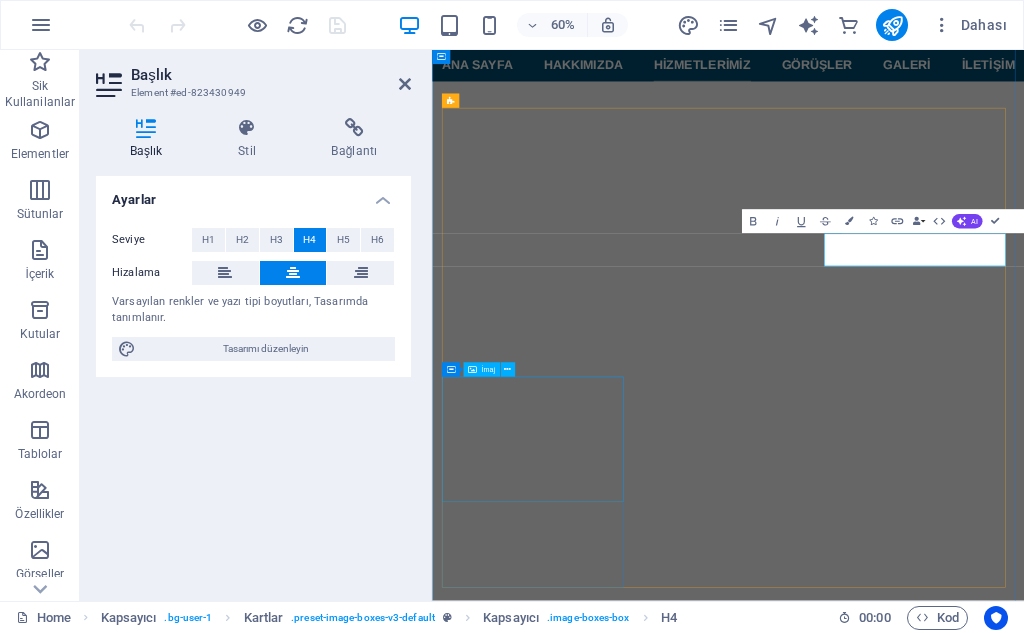 scroll, scrollTop: 2399, scrollLeft: 0, axis: vertical 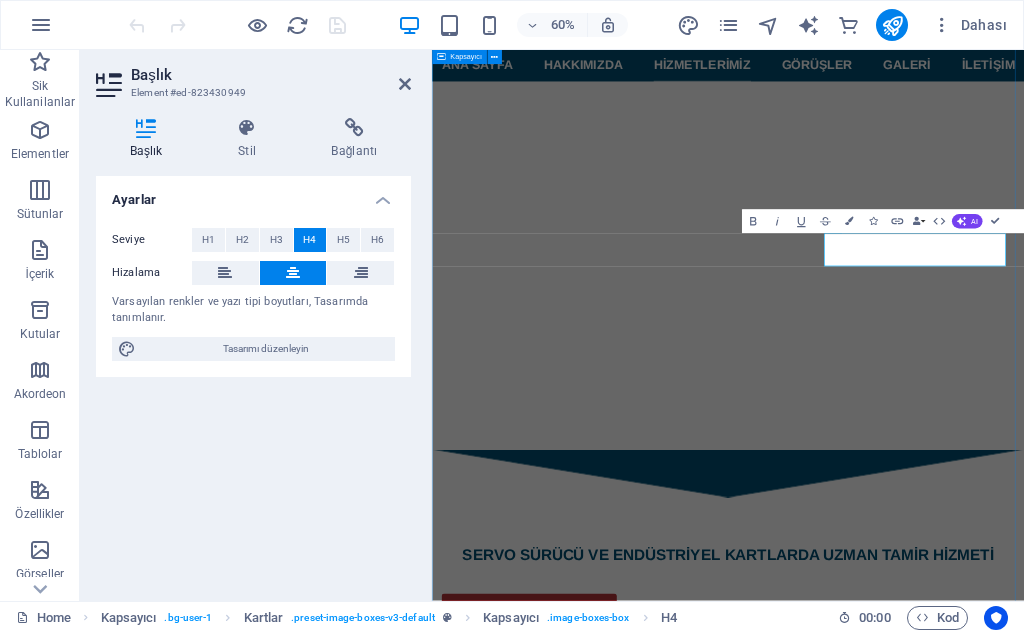 type 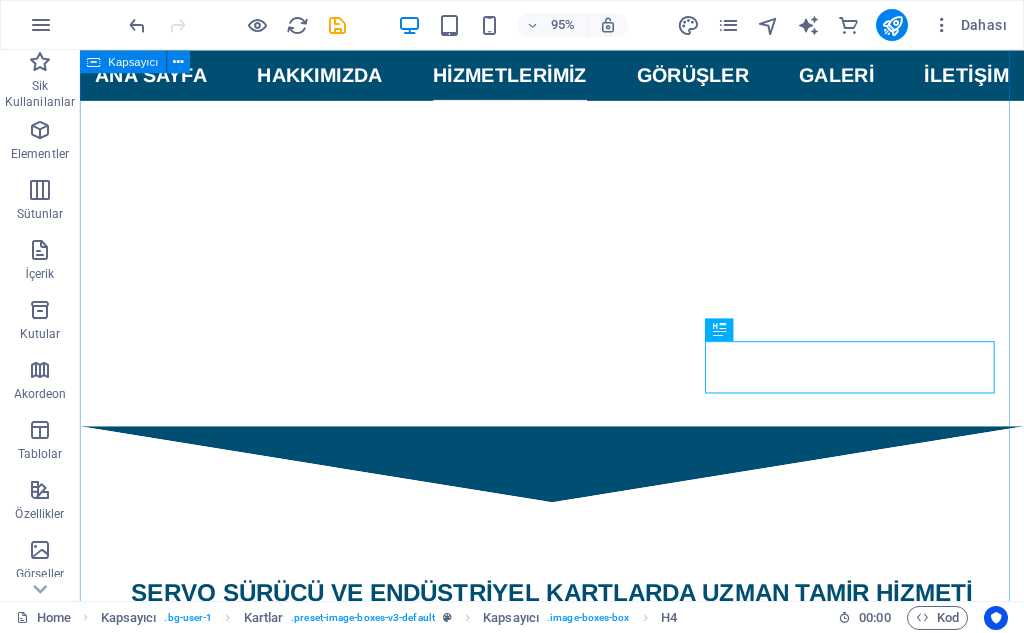 scroll, scrollTop: 2147, scrollLeft: 0, axis: vertical 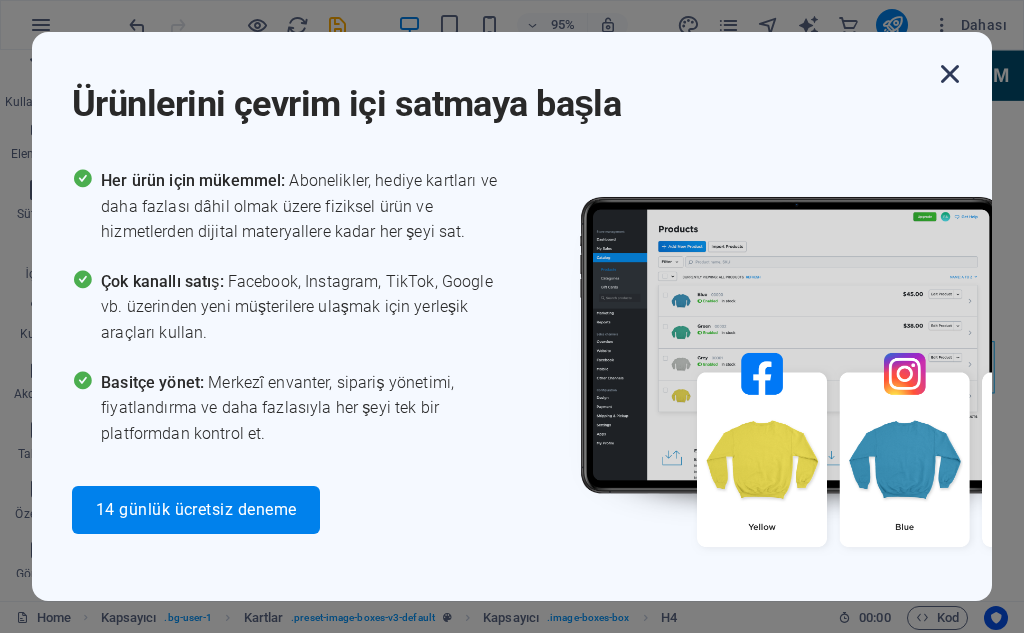 click at bounding box center (950, 74) 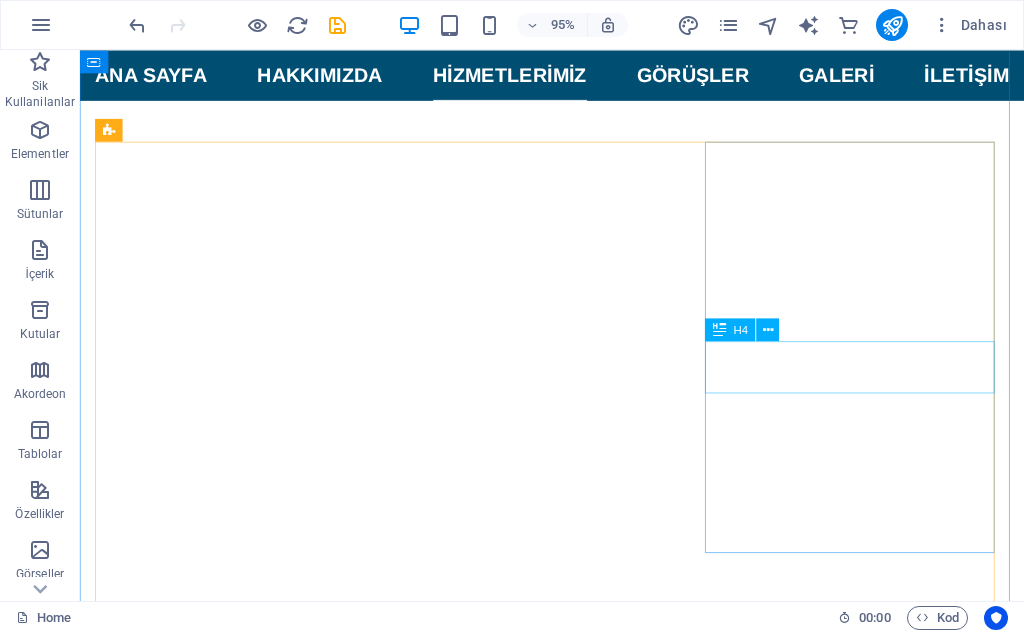 scroll, scrollTop: 2147, scrollLeft: 0, axis: vertical 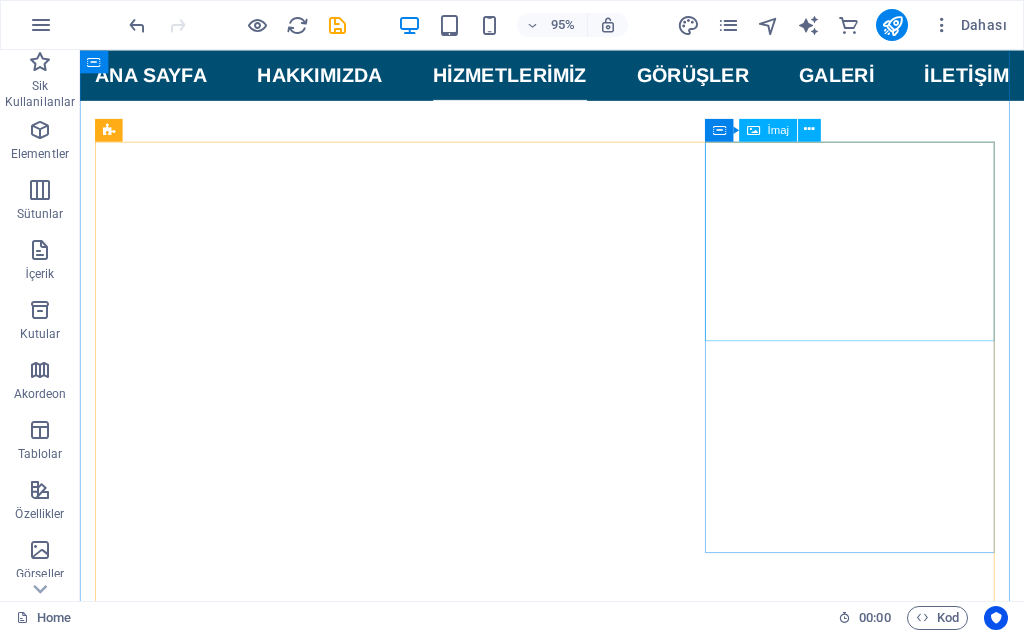 click at bounding box center (251, 4350) 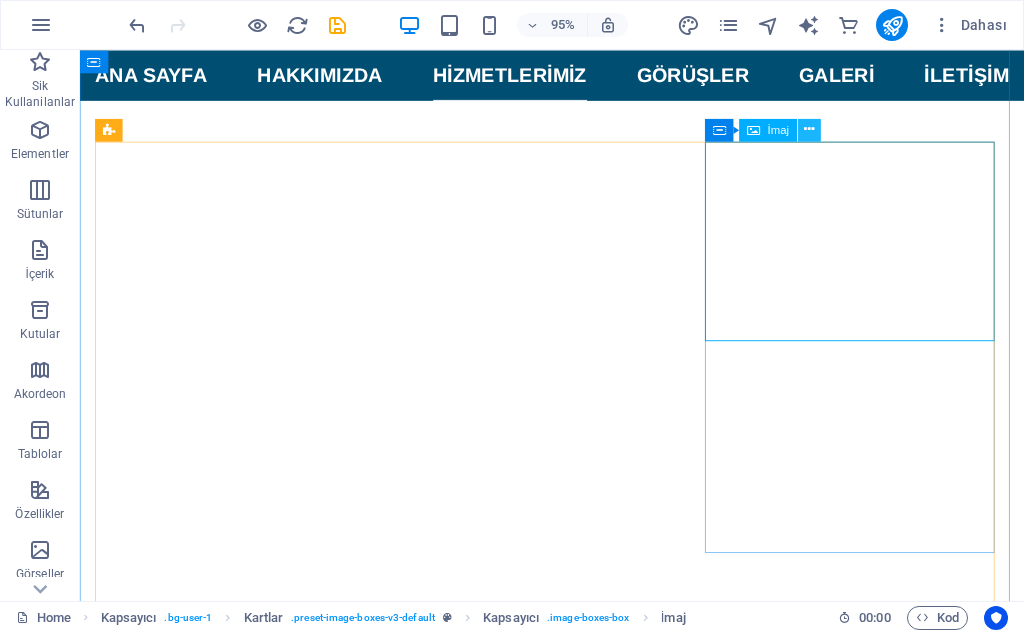 click at bounding box center [809, 129] 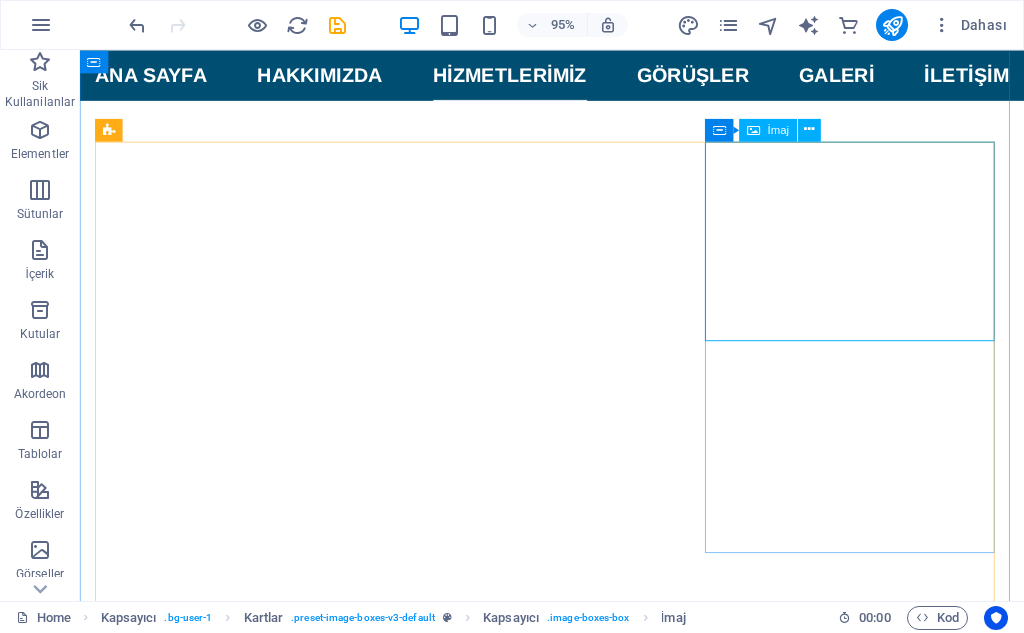 click at bounding box center [251, 4350] 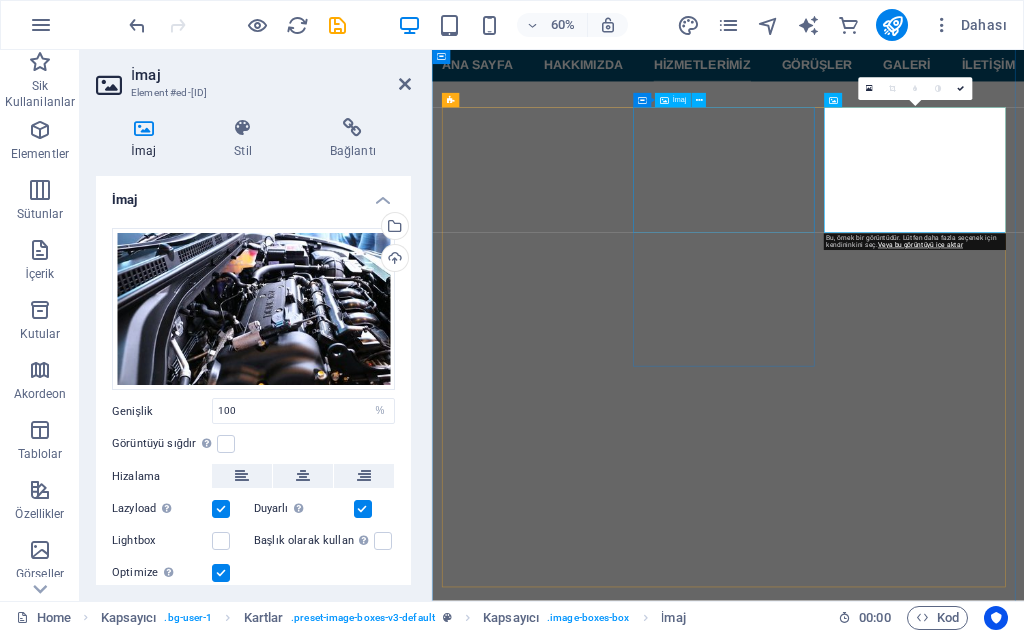 scroll, scrollTop: 2400, scrollLeft: 0, axis: vertical 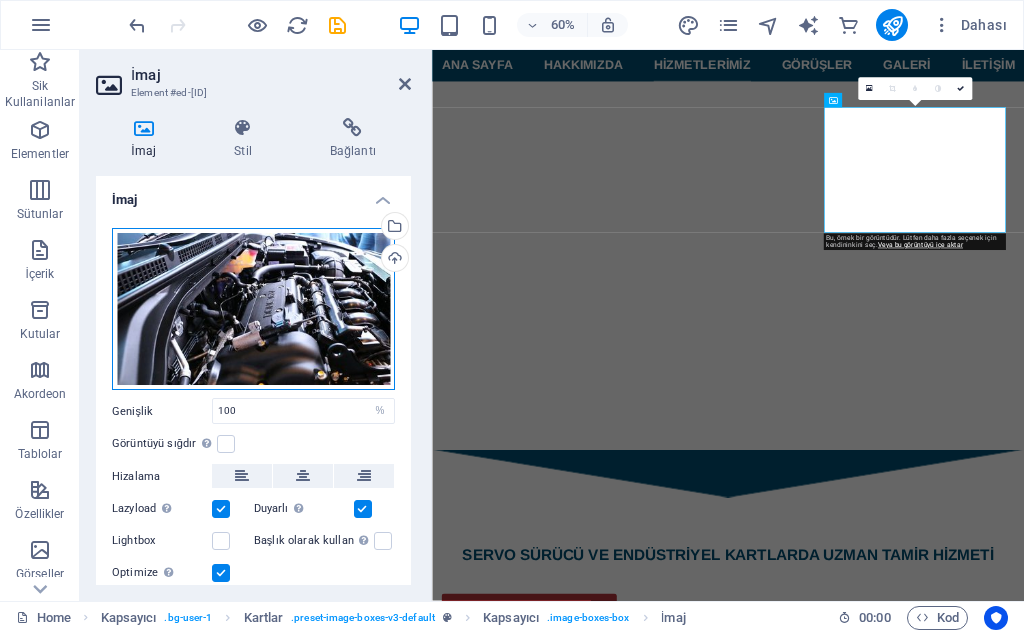 click on "Dosyaları buraya sürükleyin, dosyaları seçmek için tıklayın veya Dosyalardan ya da ücretsiz stok fotoğraf ve videolarımızdan dosyalar seçin" at bounding box center (253, 309) 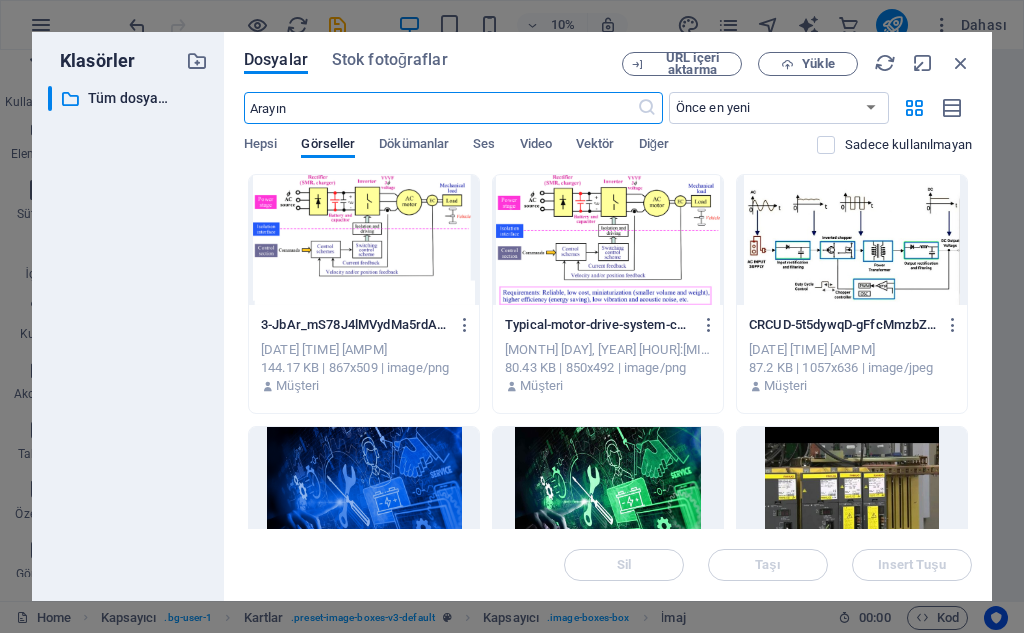 scroll, scrollTop: 3150, scrollLeft: 0, axis: vertical 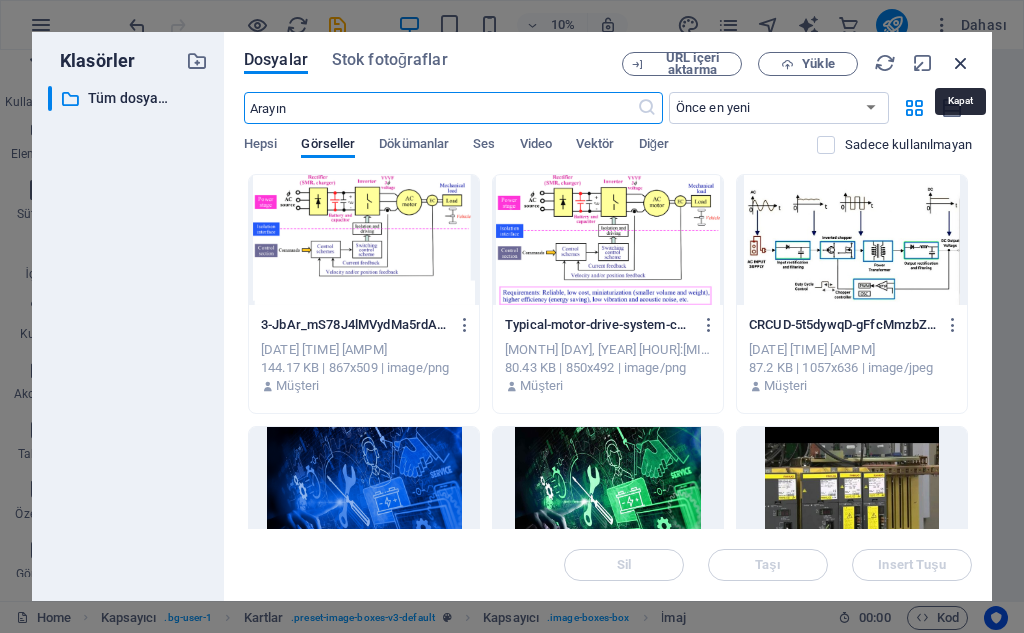click at bounding box center (961, 63) 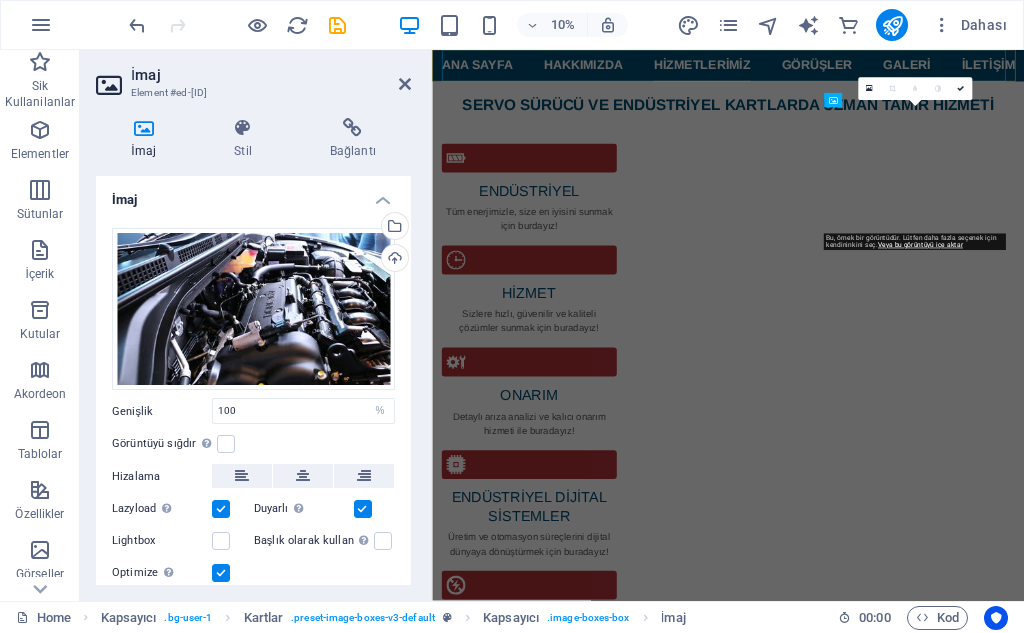 scroll, scrollTop: 2400, scrollLeft: 0, axis: vertical 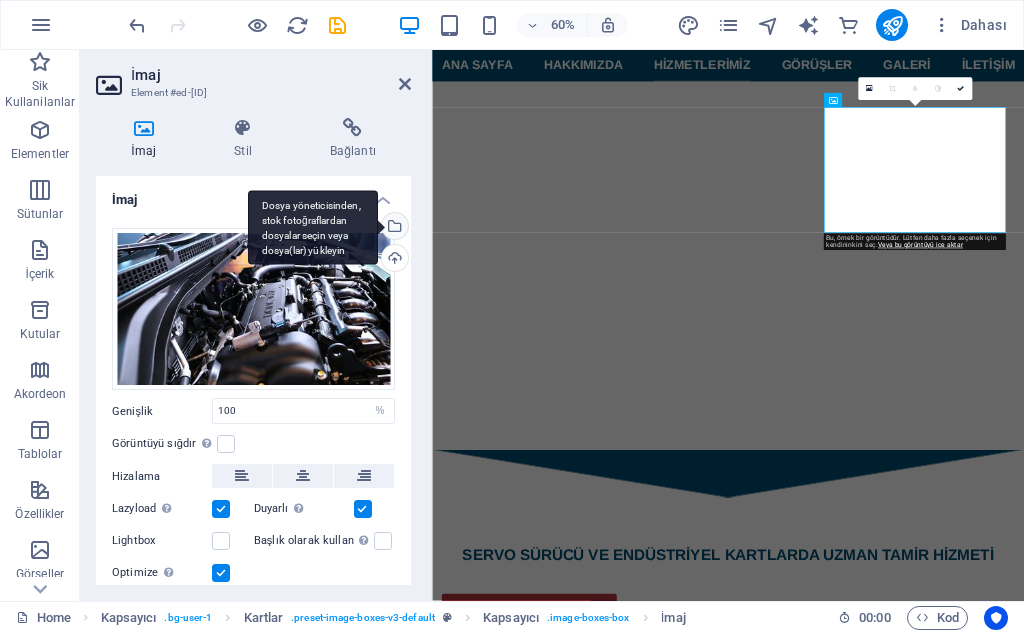 click on "Dosya yöneticisinden, stok fotoğraflardan dosyalar seçin veya dosya(lar) yükleyin" at bounding box center [313, 227] 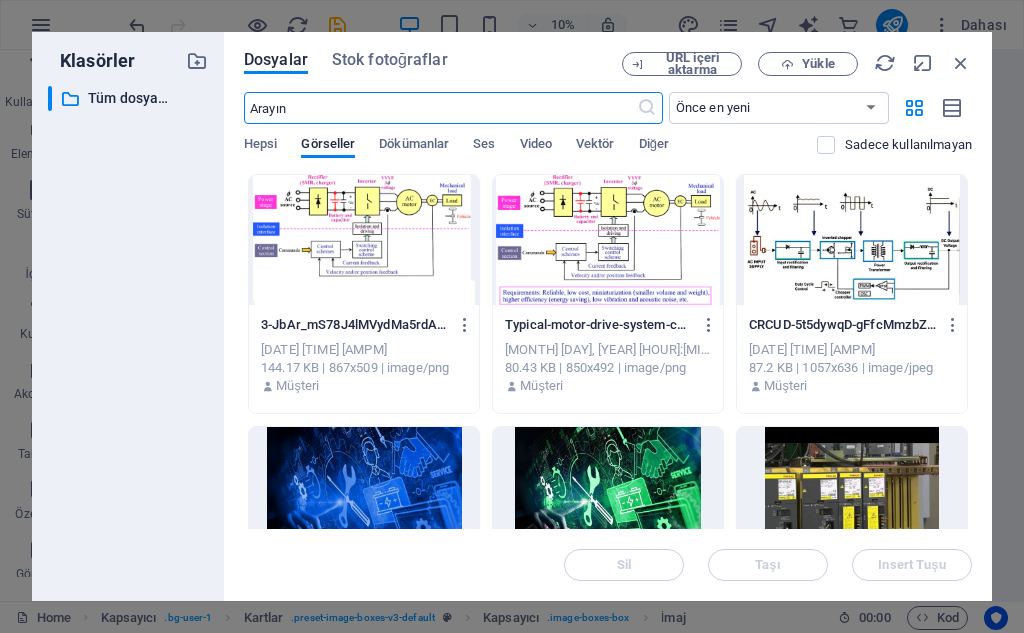 scroll, scrollTop: 3150, scrollLeft: 0, axis: vertical 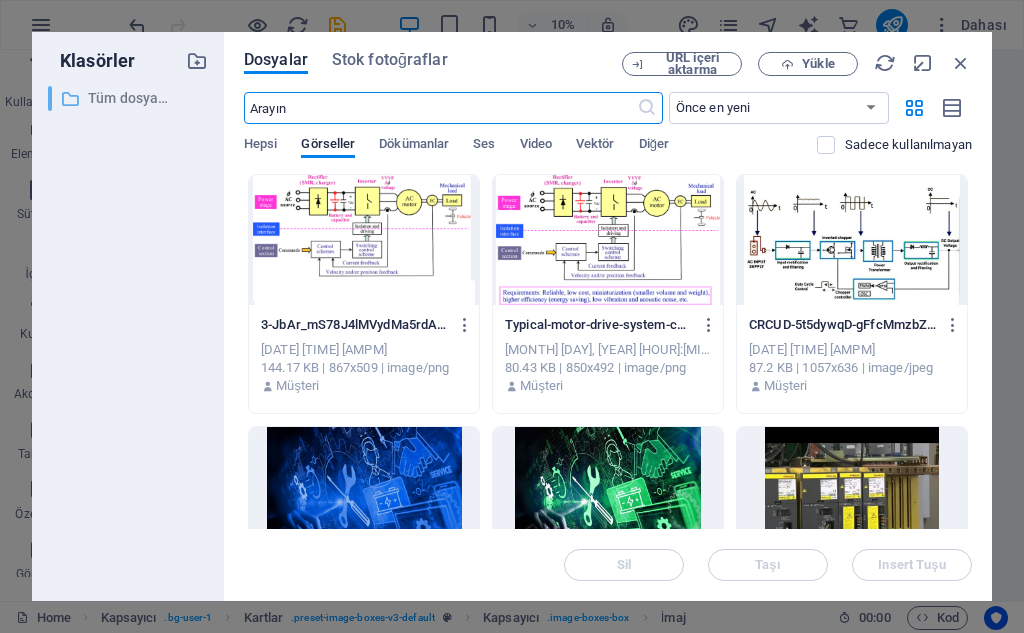 click on "Tüm dosyalar" at bounding box center (129, 98) 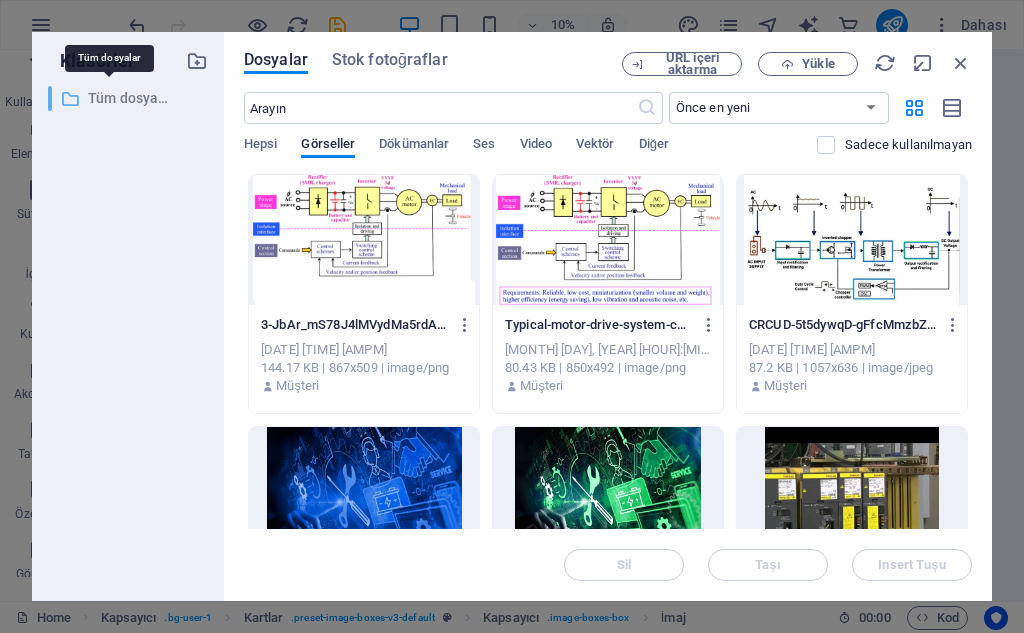 click on "​ Tüm dosyalar Tüm dosyalar" at bounding box center [109, 98] 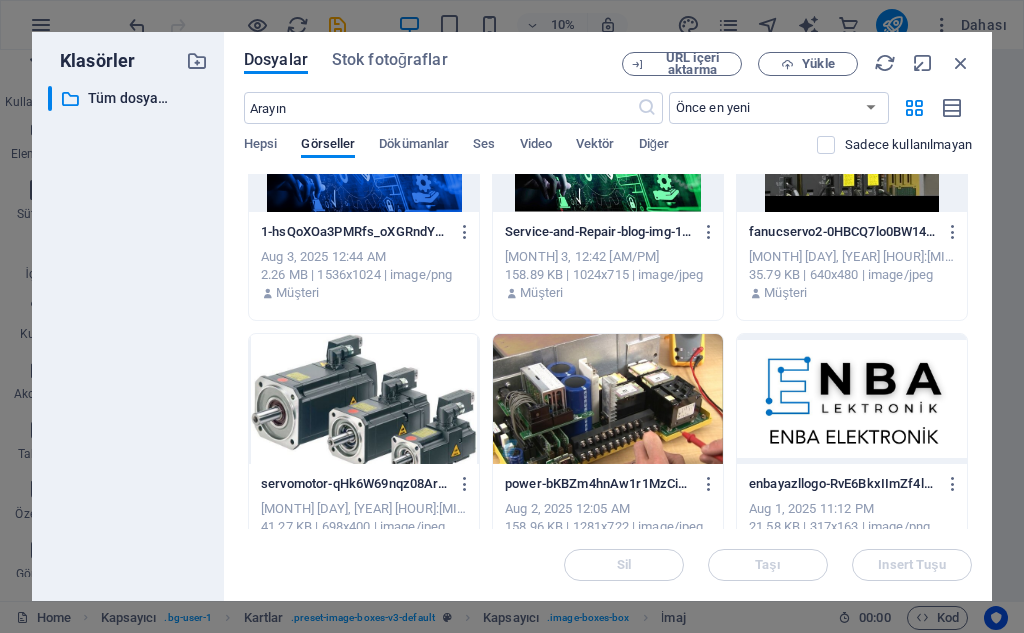 scroll, scrollTop: 0, scrollLeft: 0, axis: both 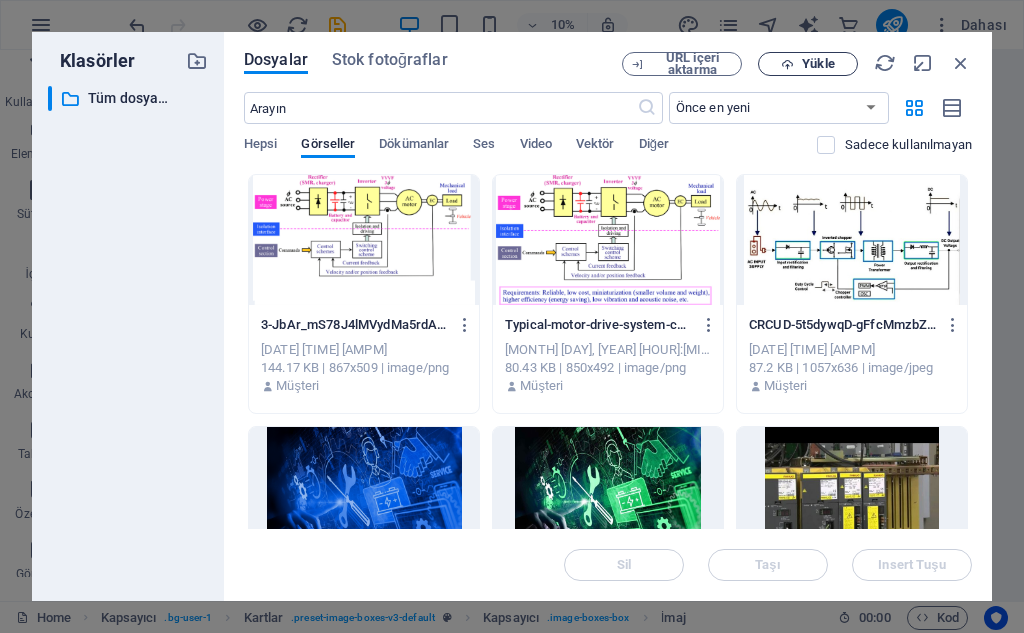 click on "Yükle" at bounding box center [818, 64] 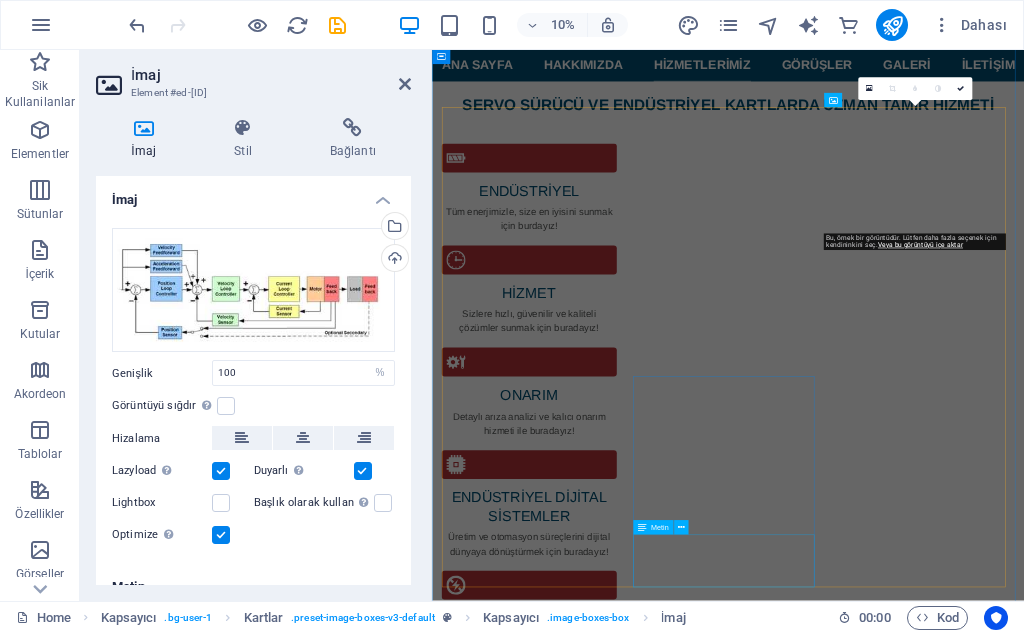 scroll, scrollTop: 2400, scrollLeft: 0, axis: vertical 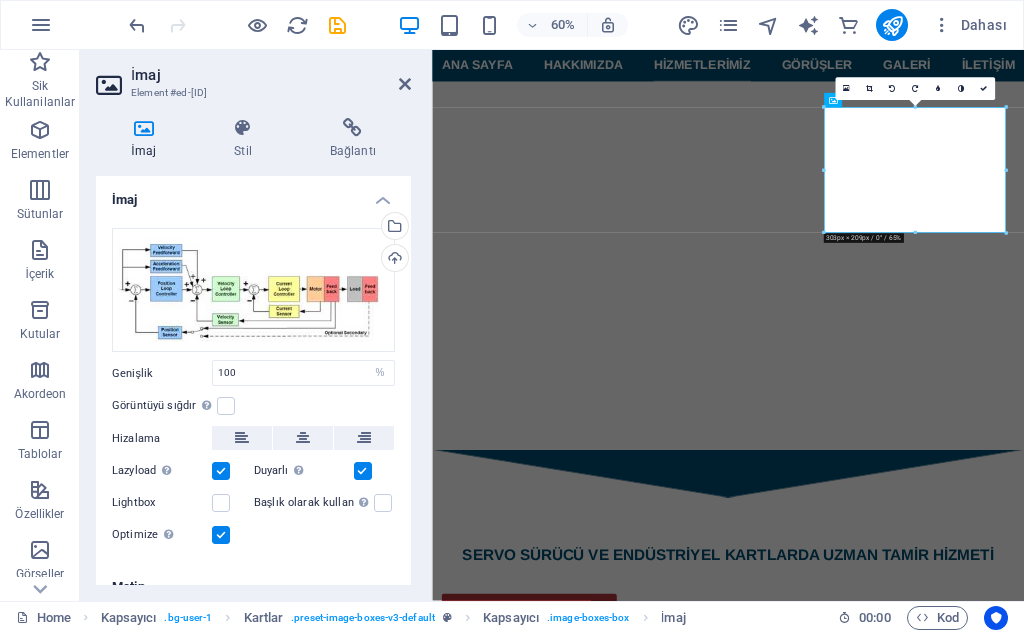 click on "Hizalama" at bounding box center [253, 438] 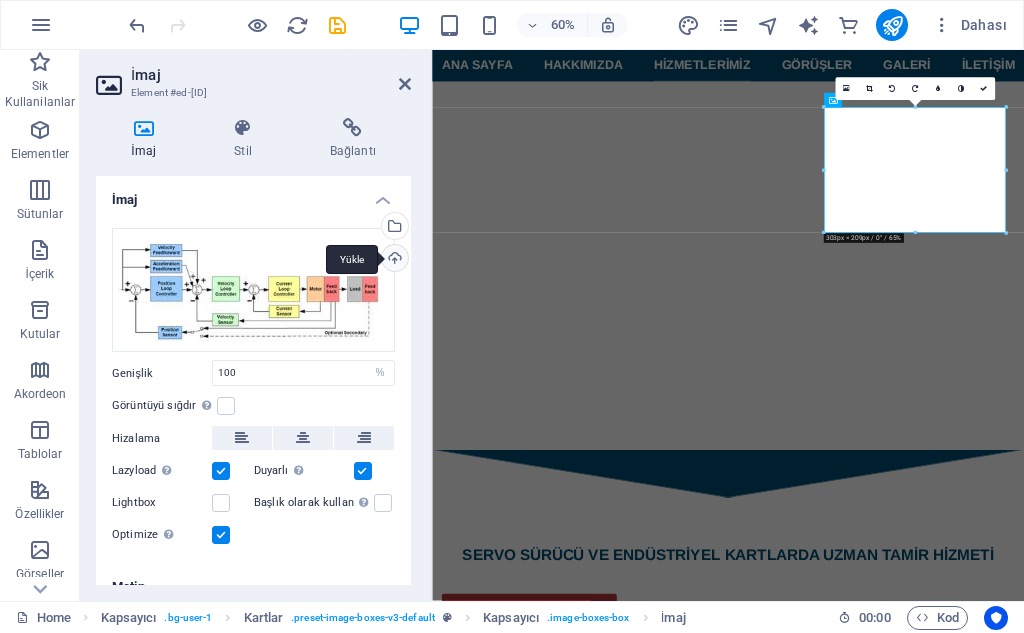 click on "Yükle" at bounding box center (393, 260) 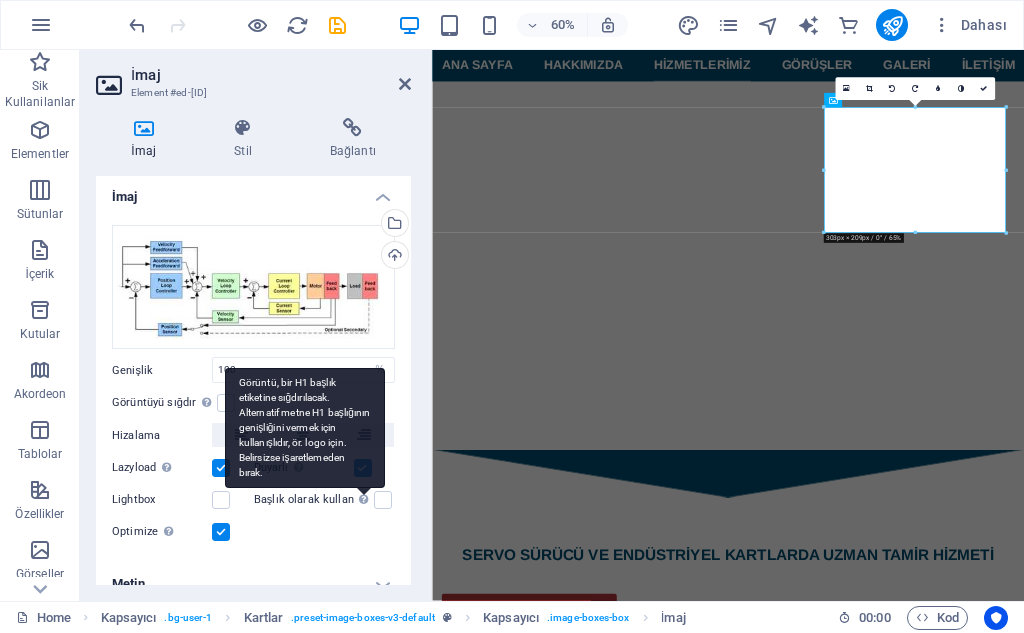 scroll, scrollTop: 0, scrollLeft: 0, axis: both 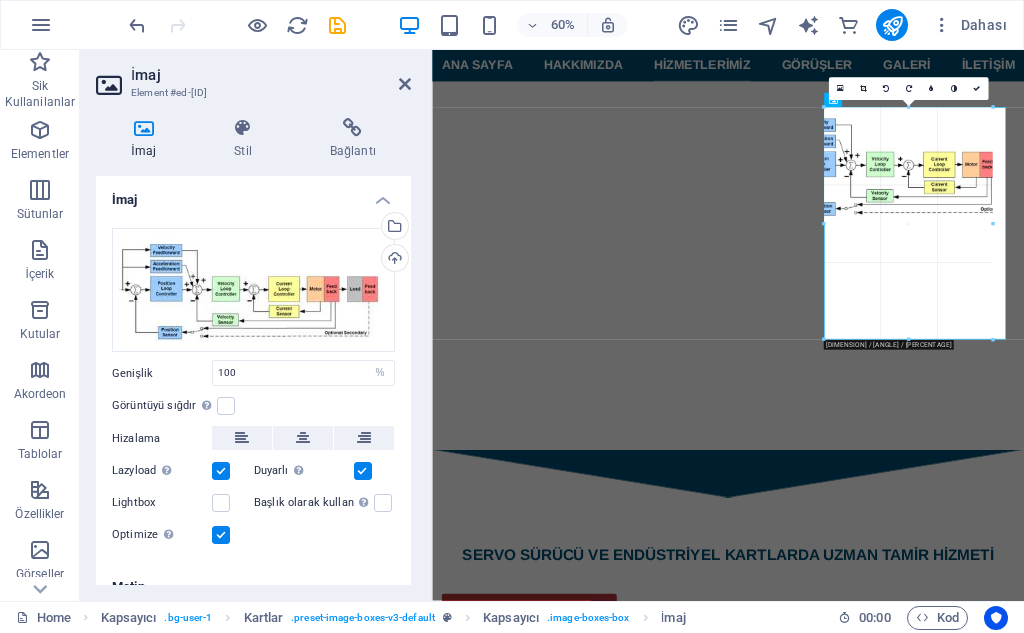 drag, startPoint x: 825, startPoint y: 230, endPoint x: 691, endPoint y: 254, distance: 136.1323 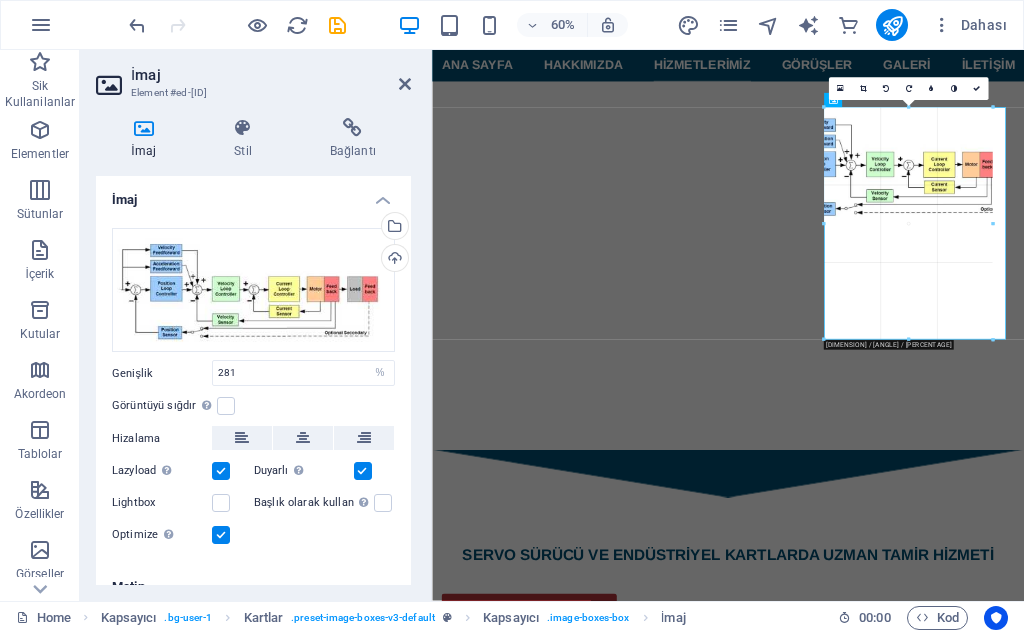 select on "px" 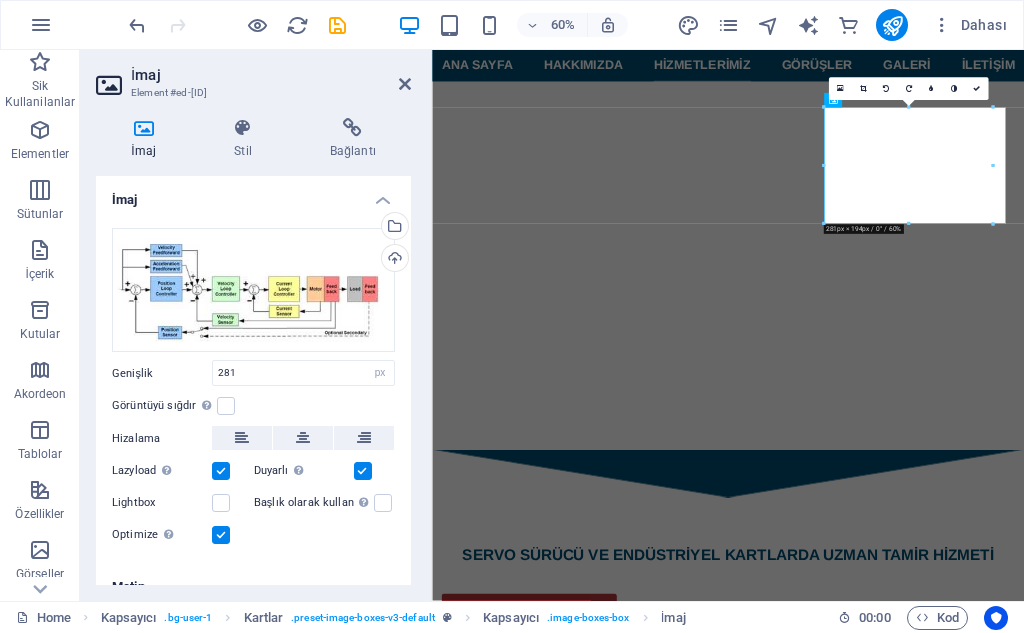 type on "100" 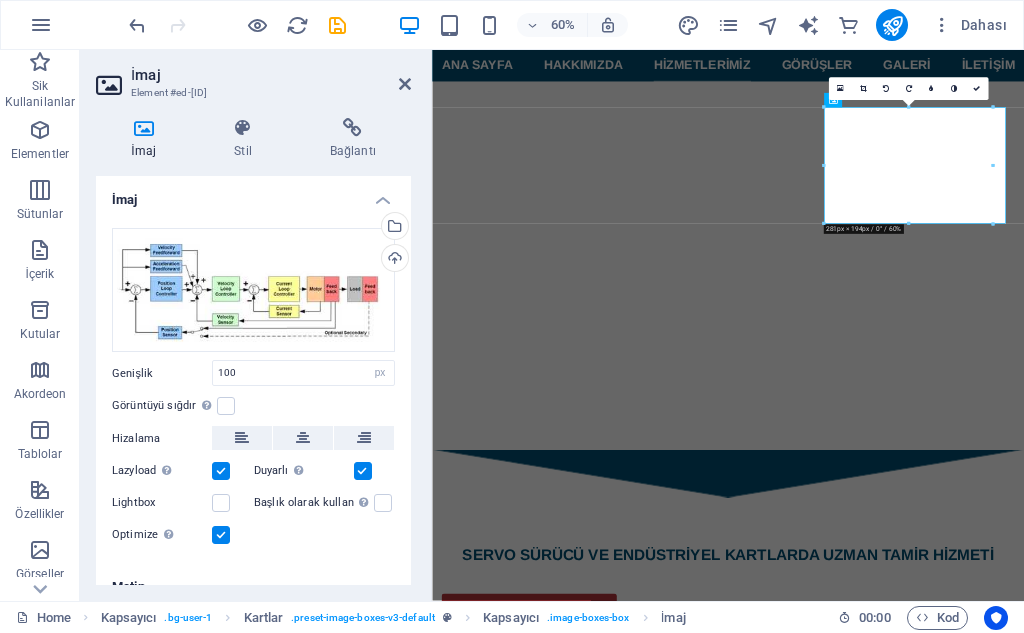 select on "%" 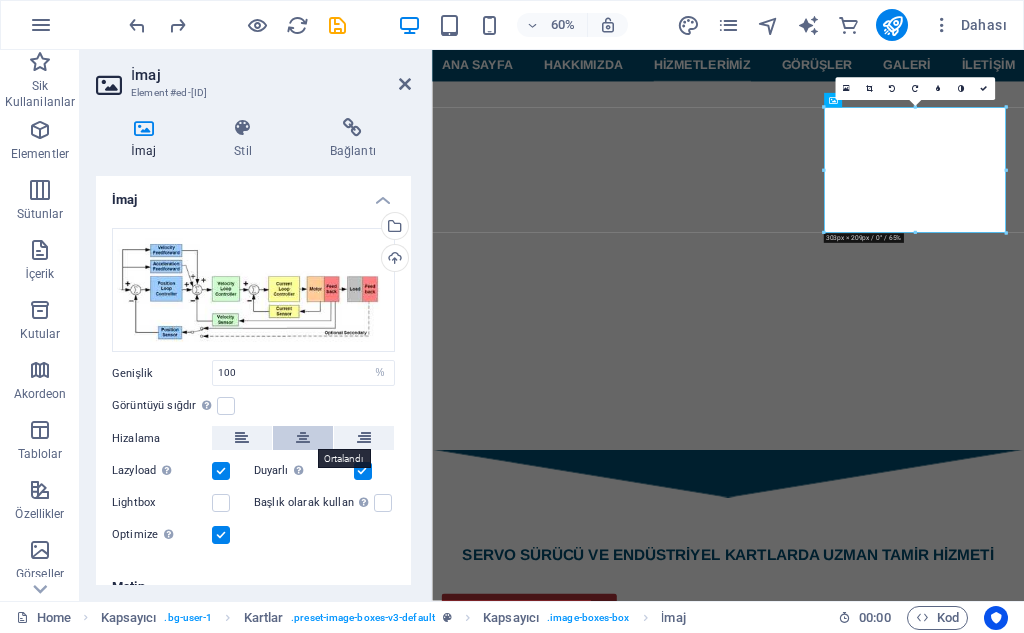 click at bounding box center [303, 438] 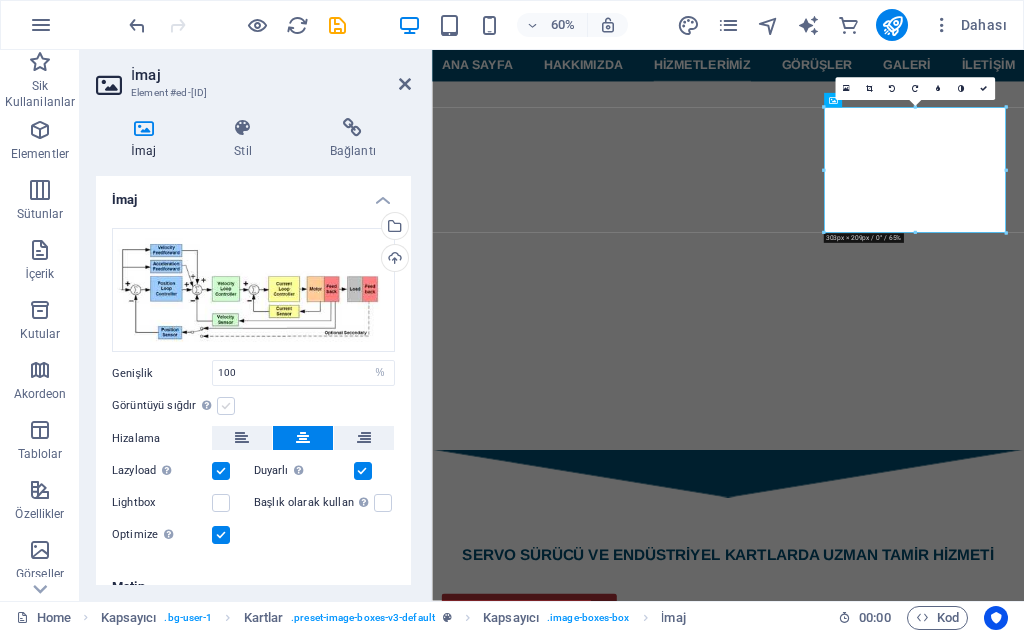 click at bounding box center [226, 406] 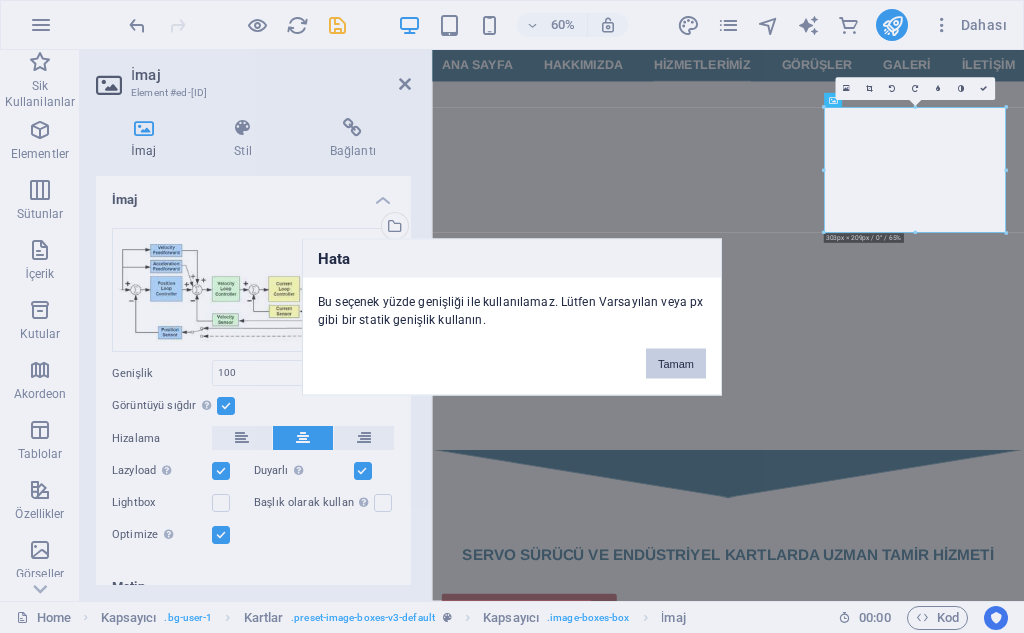 click on "Tamam" at bounding box center [676, 363] 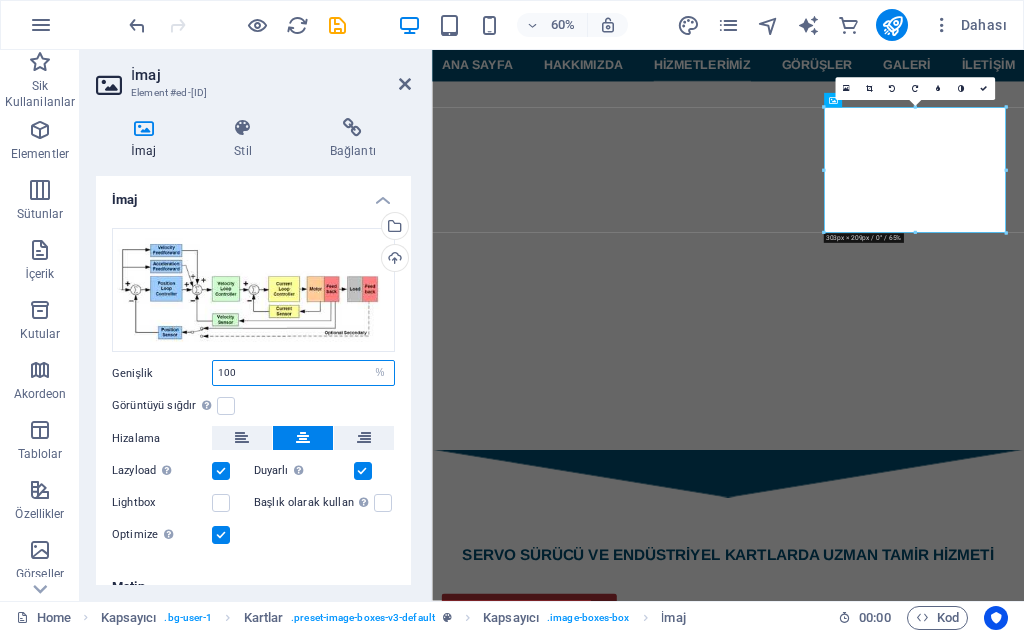 drag, startPoint x: 323, startPoint y: 369, endPoint x: 175, endPoint y: 369, distance: 148 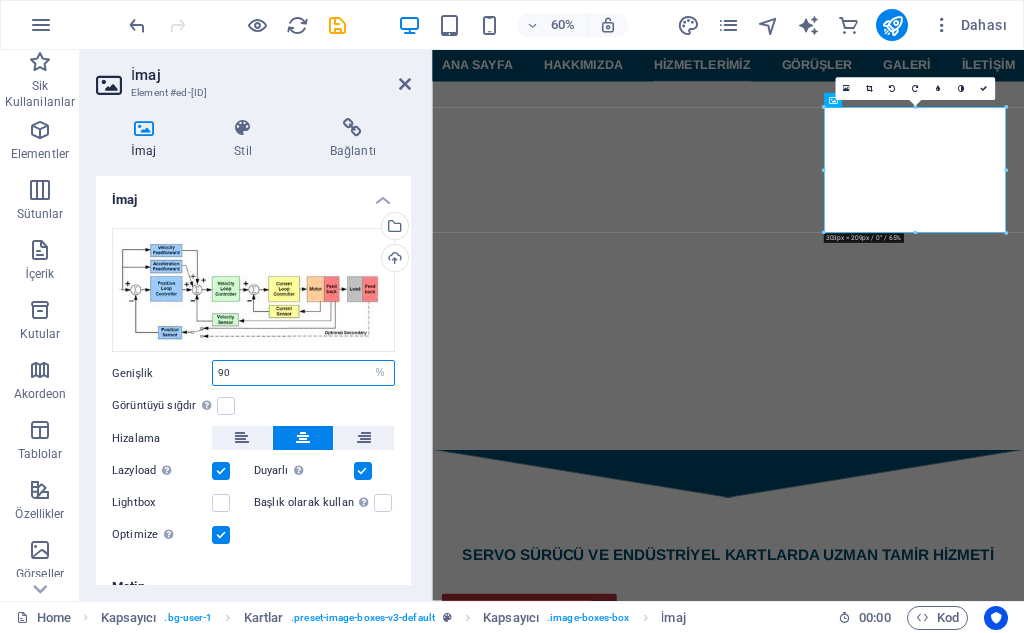 type on "90" 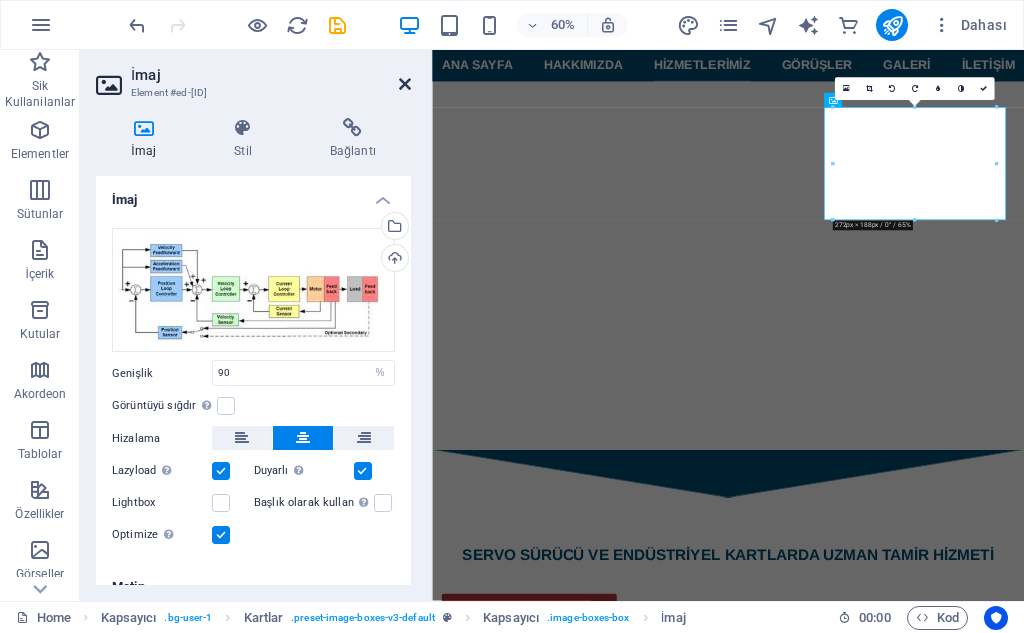 click at bounding box center (405, 84) 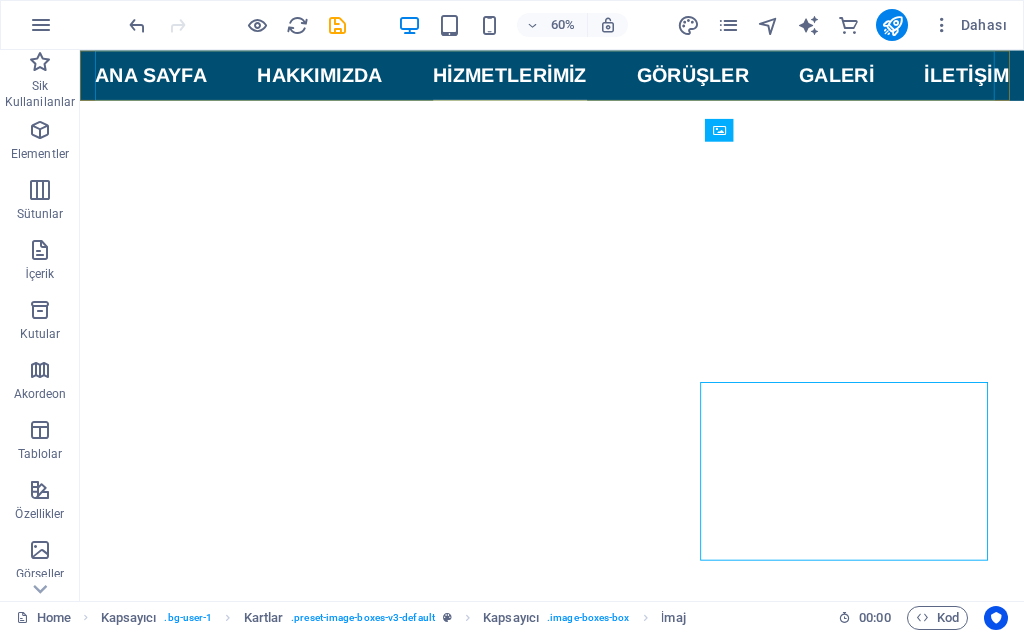 scroll, scrollTop: 2147, scrollLeft: 0, axis: vertical 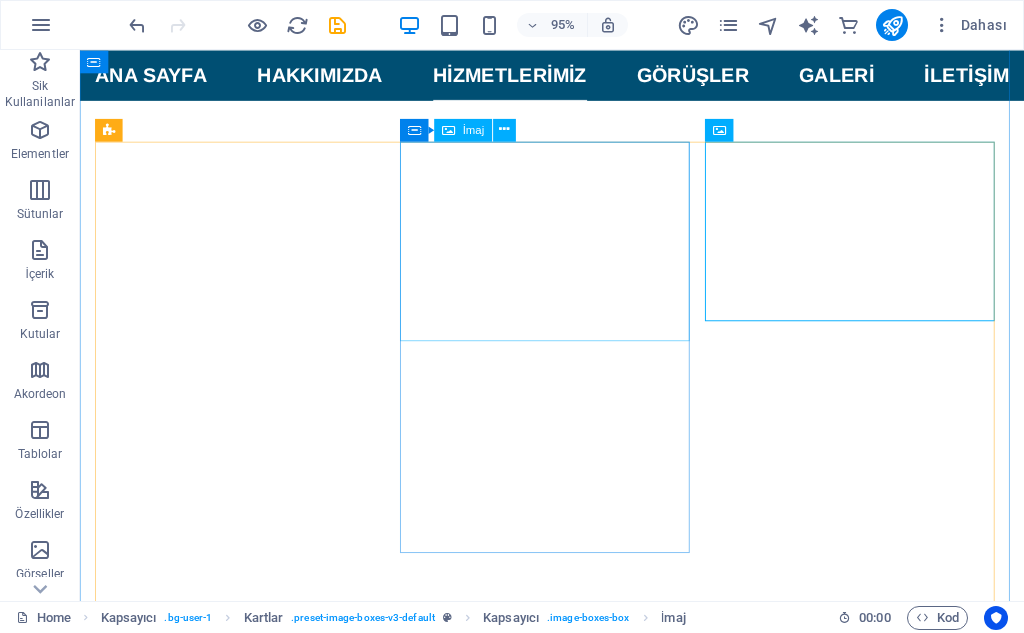 click at bounding box center (251, 3936) 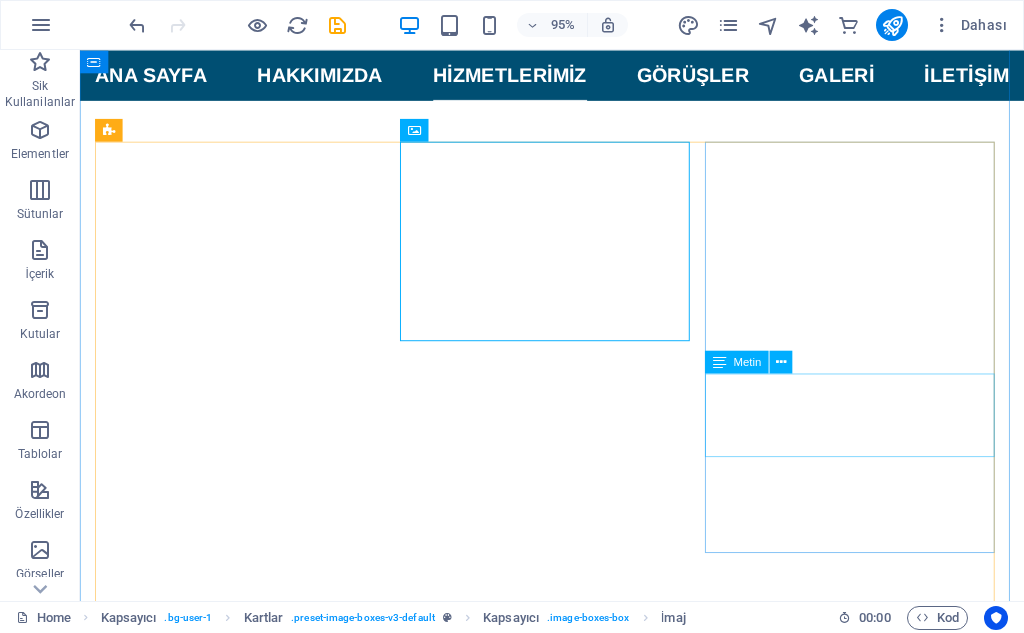 click on "Lorem ipsum dolor sit amet, consectetur adipisicing elit. Veritatis, dolorem!" at bounding box center [251, 4535] 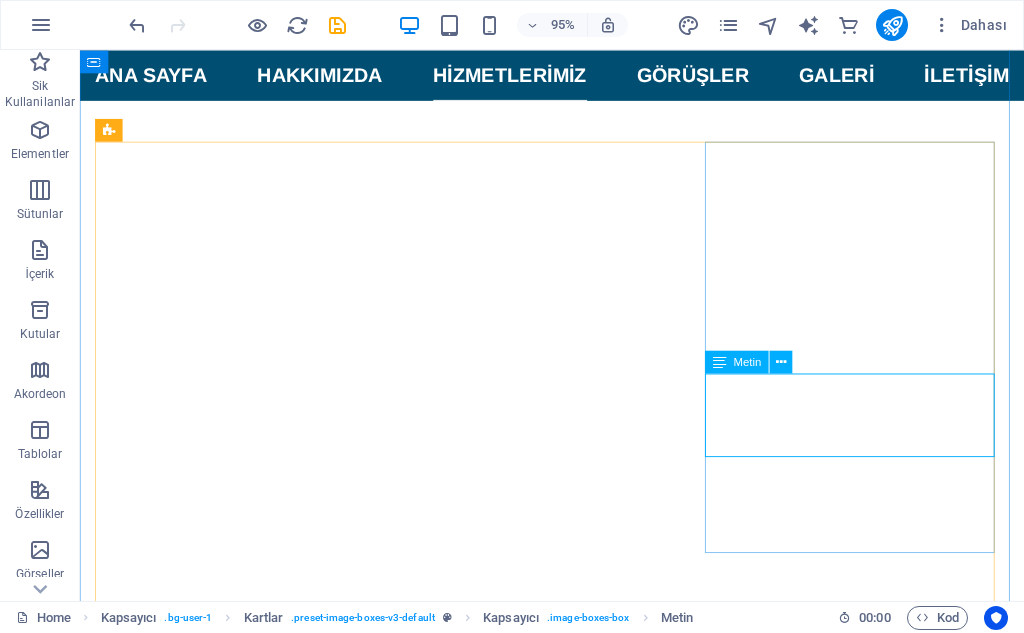 click on "Metin" at bounding box center (748, 361) 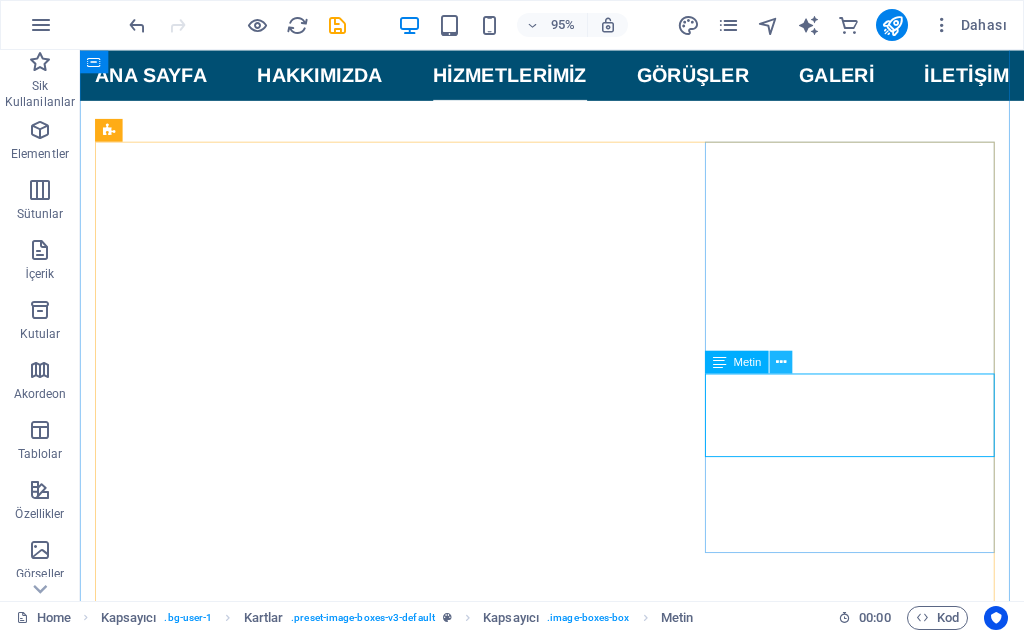 click at bounding box center [781, 362] 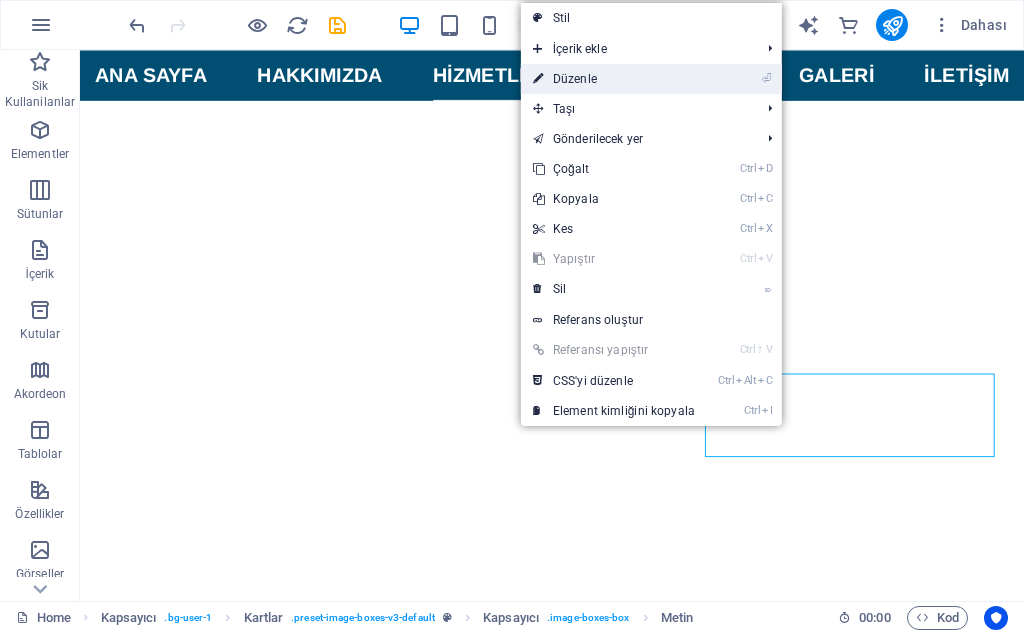 click on "⏎  Düzenle" at bounding box center [614, 79] 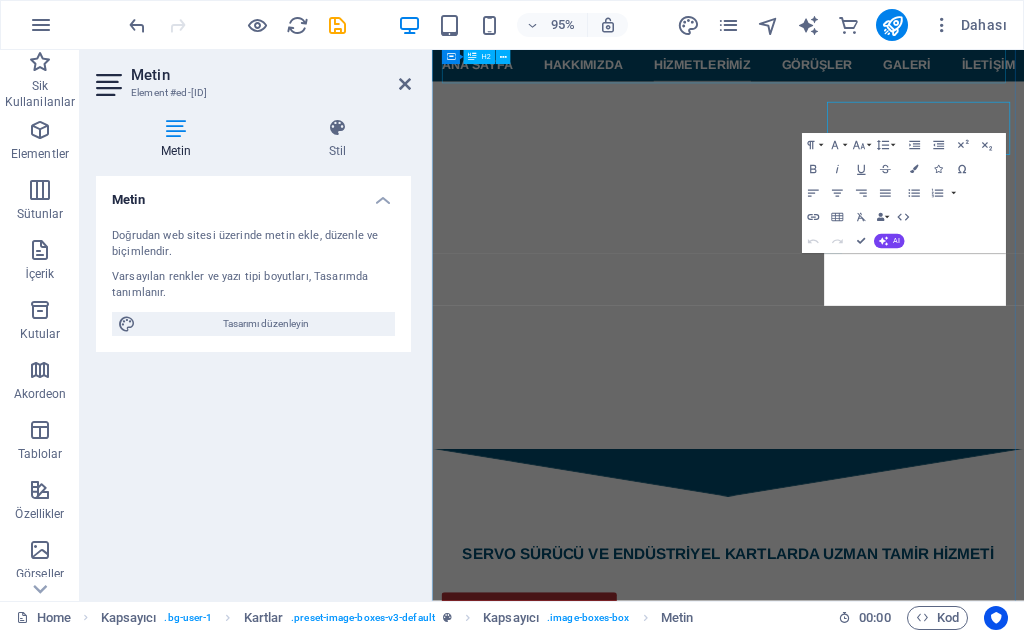 scroll, scrollTop: 2400, scrollLeft: 0, axis: vertical 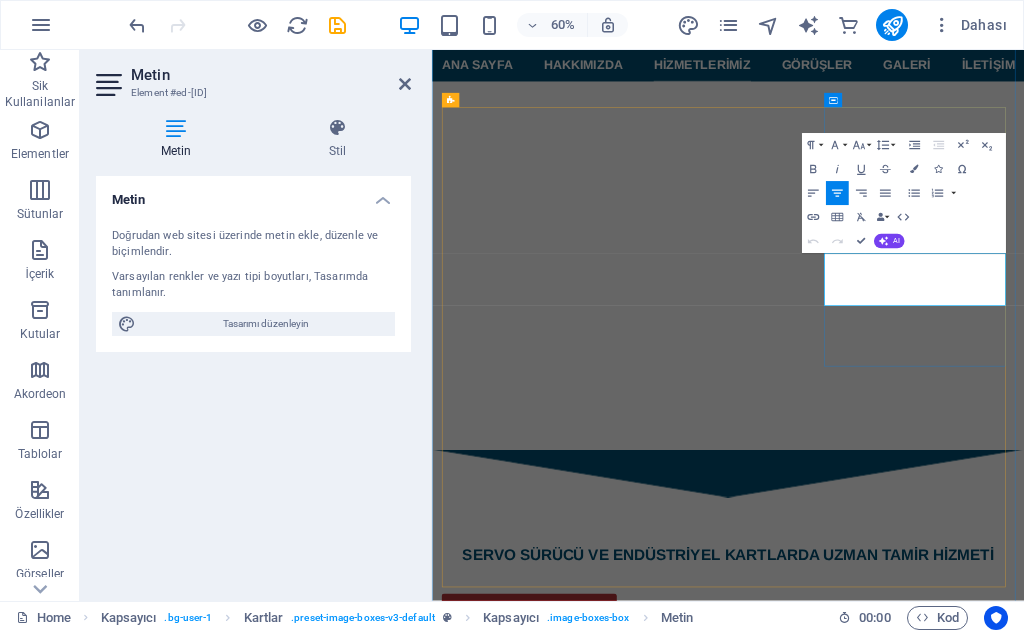 click on "Lorem ipsum dolor sit amet, consectetur adipisicing elit. Veritatis, dolorem!" at bounding box center (602, 4535) 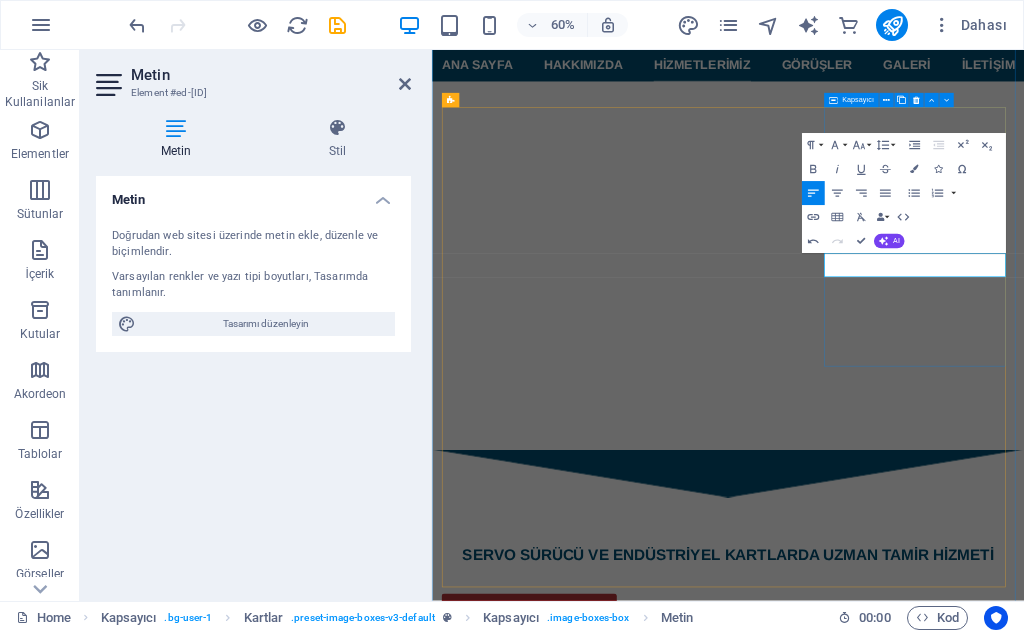 type 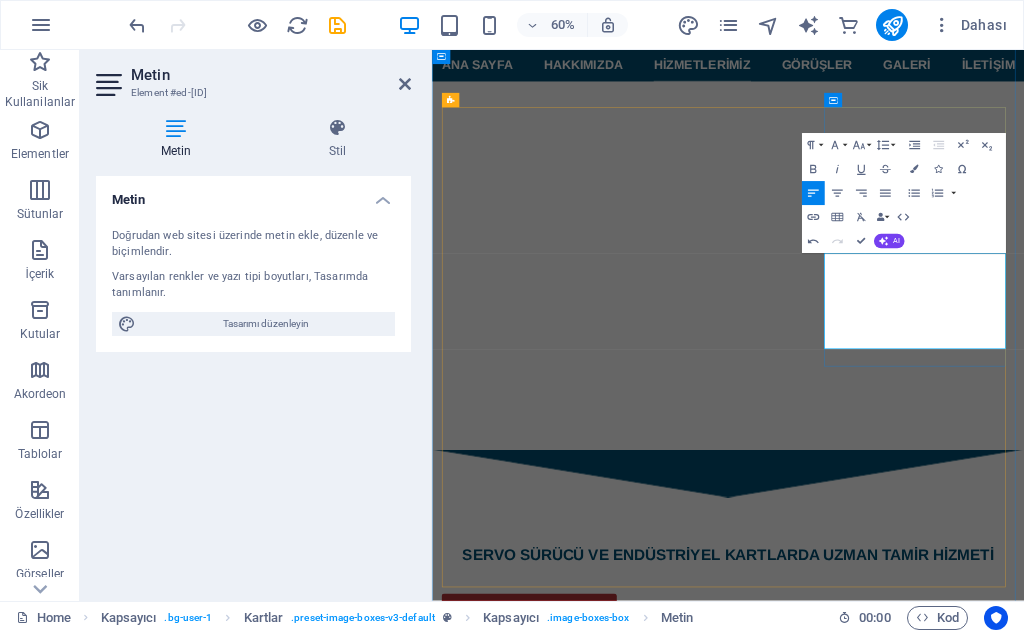 drag, startPoint x: 1128, startPoint y: 411, endPoint x: 1195, endPoint y: 406, distance: 67.18631 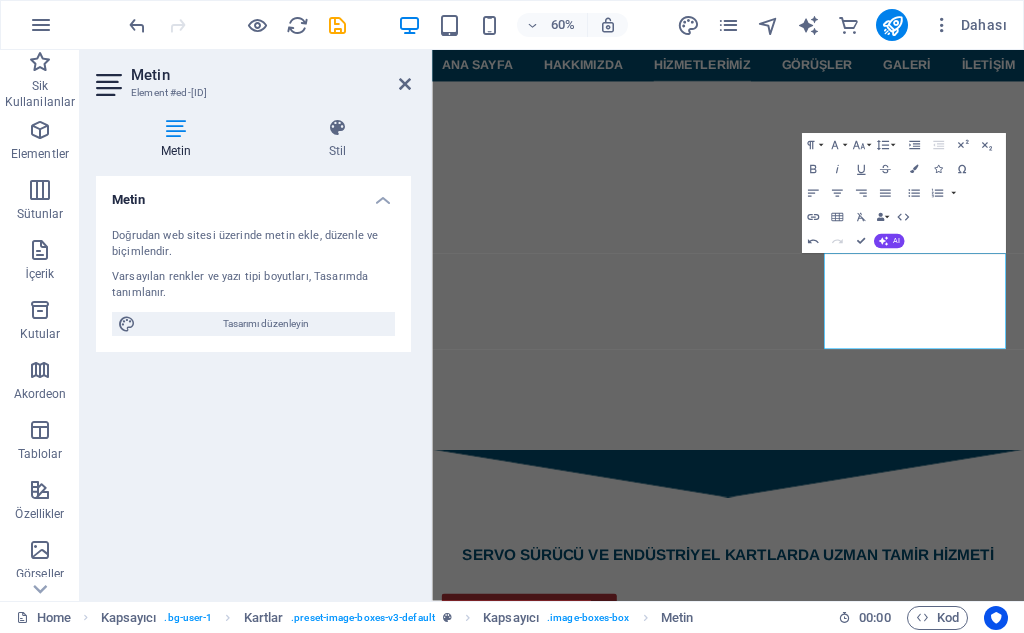 click on "Metin Element #ed-[ID]" at bounding box center (253, 76) 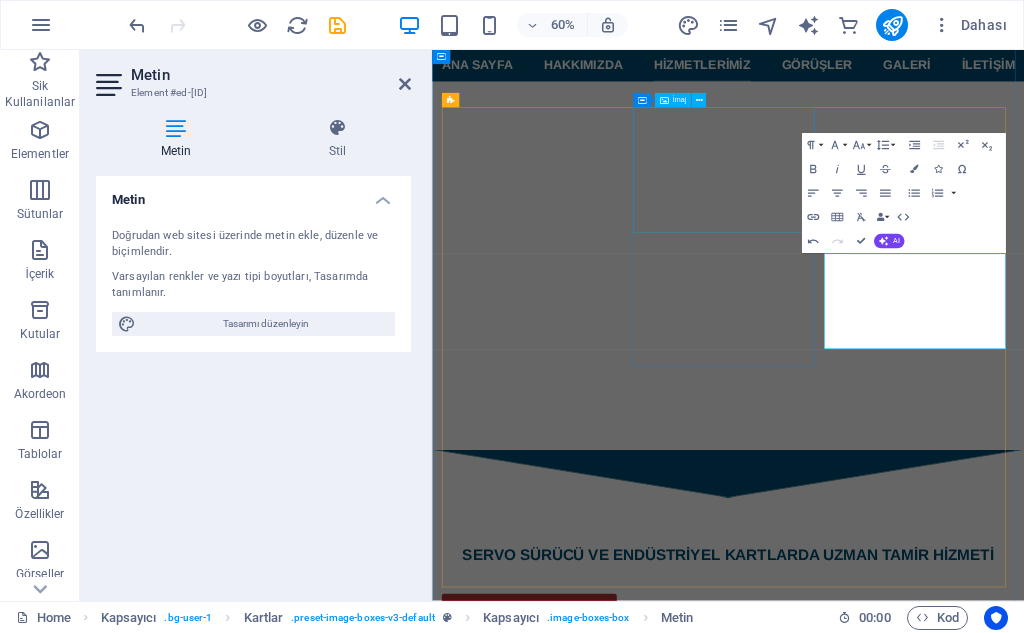 click at bounding box center (602, 3947) 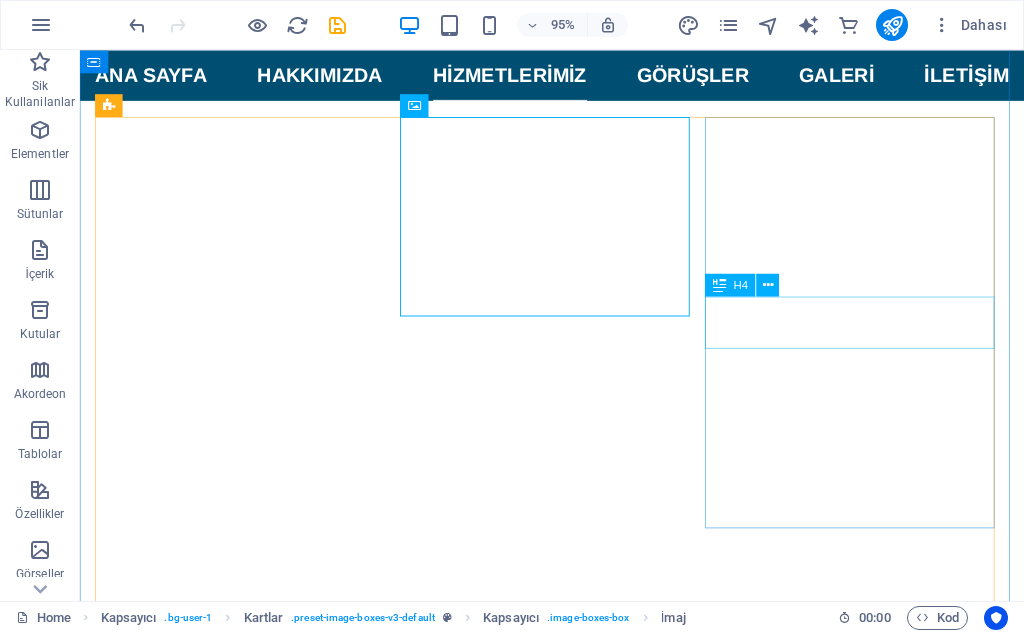 scroll, scrollTop: 2247, scrollLeft: 0, axis: vertical 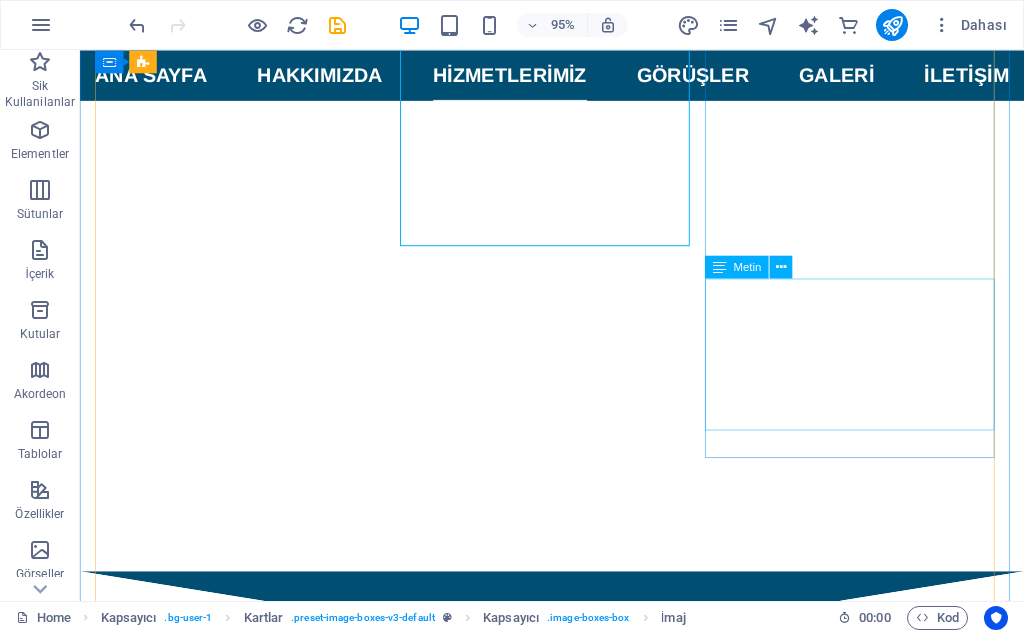 click on "Servo sürücü; bir servo motorun doğru ve kararalı çalışmasını sağlamak amacıyla, motorun hareketini komut sinyallerine göre yöneten, geri besleme sistemleriyle pozisyon, hız ve tork kontrolü yapar." at bounding box center (251, 4471) 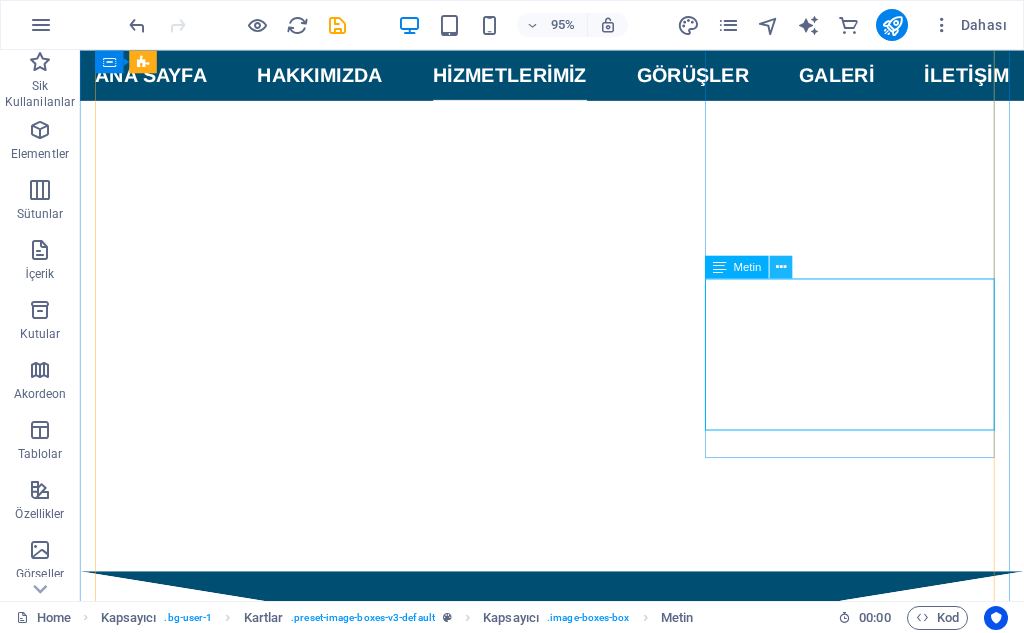 click at bounding box center [781, 267] 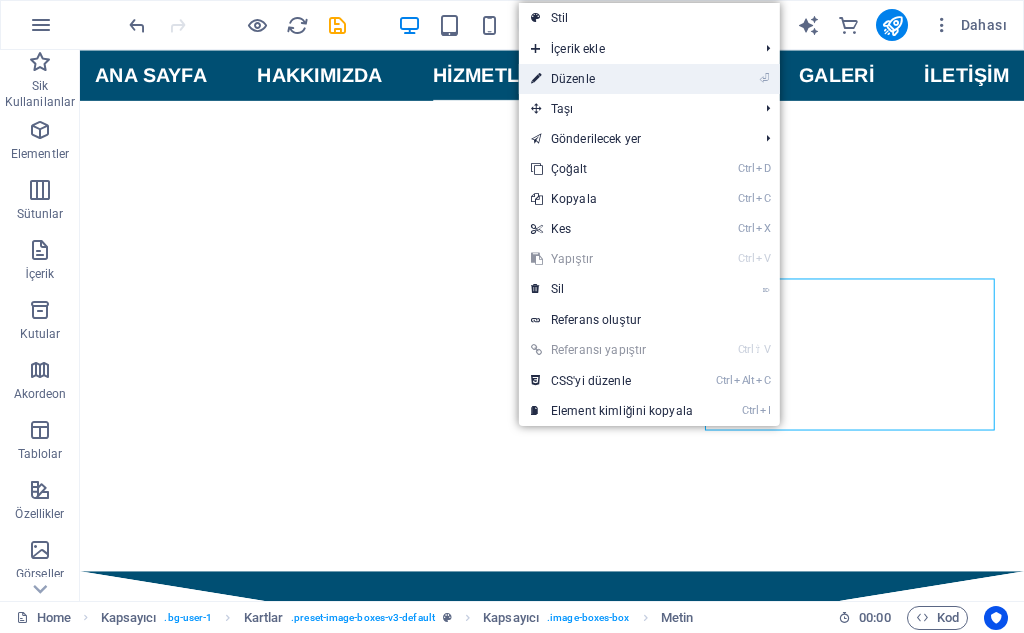 click on "⏎  Düzenle" at bounding box center (612, 79) 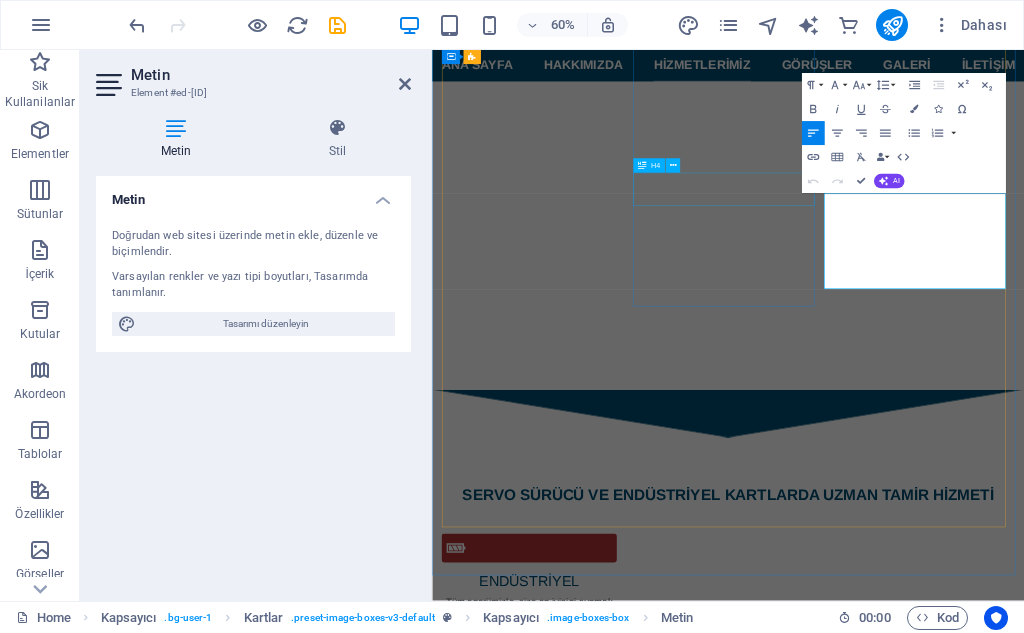 drag, startPoint x: 1360, startPoint y: 428, endPoint x: 1036, endPoint y: 293, distance: 351 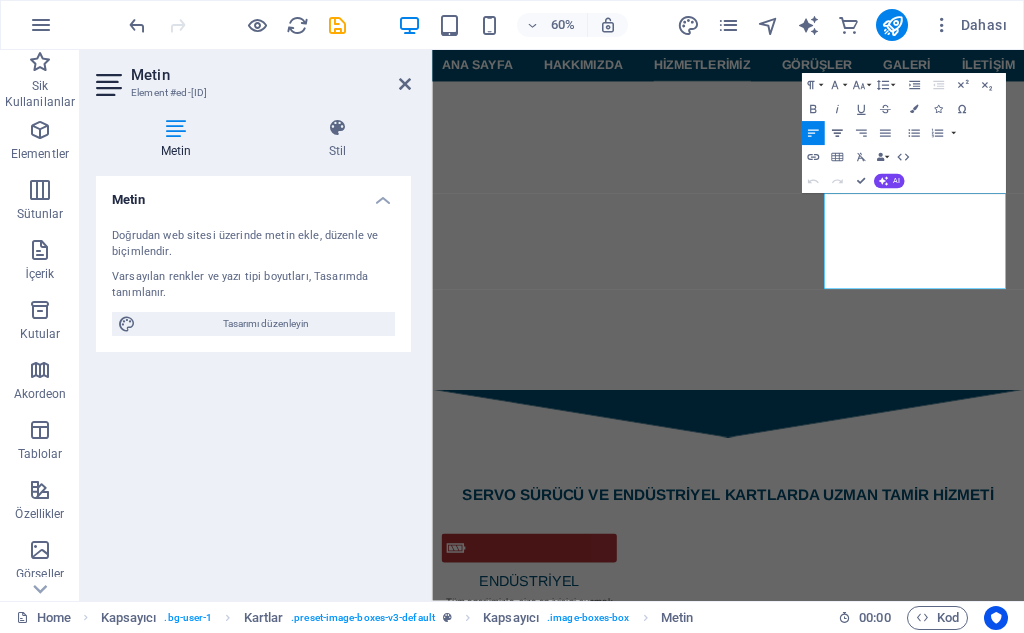 click 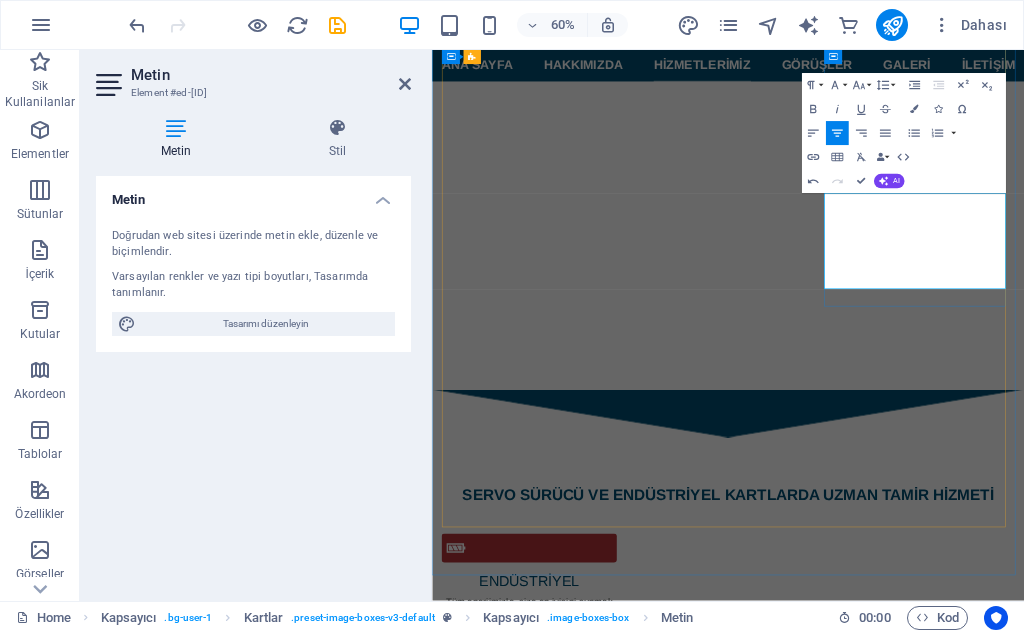click on "Servo sürücü; bir servo motorun doğru ve kararalı çalışmasını sağlamak amacıyla, motorun hareketini komut sinyallerine göre yöneten, geri besleme sistemleriyle pozisyon, hız ve tork kontrolü yapar." at bounding box center [602, 4471] 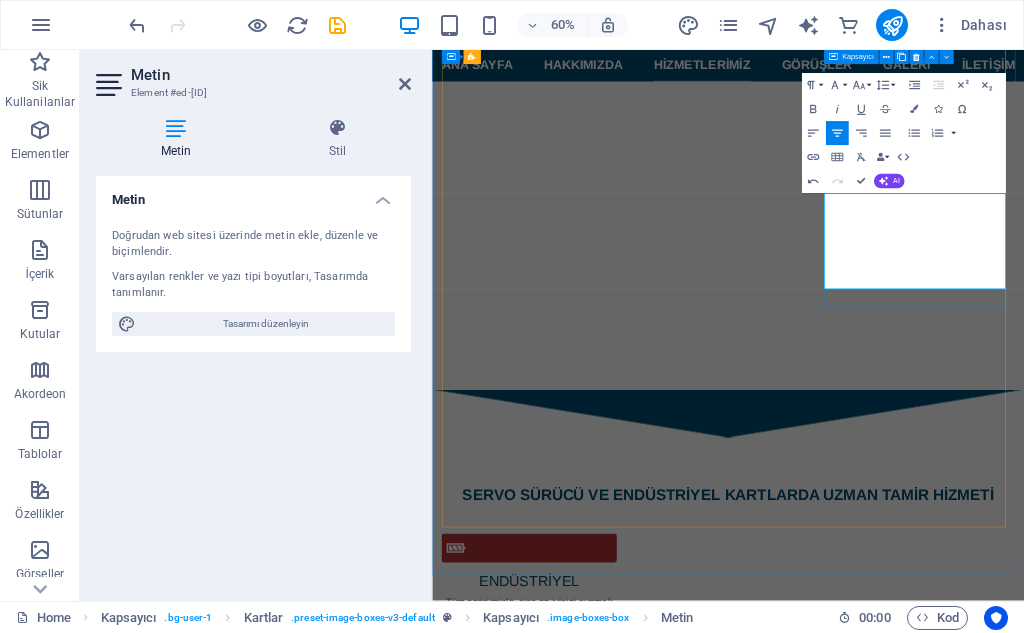 click on "SERVO SÜRÜCÜ Servo sürücü; bir servo motorun doğru ve kararalı çalışmasını sağlamak amacıyla, motorun hareketini komut sinyallerine göre yöneten, geri besleme sistemleriyle pozisyon, hız ve tork kontrolü yapar." at bounding box center (602, 4356) 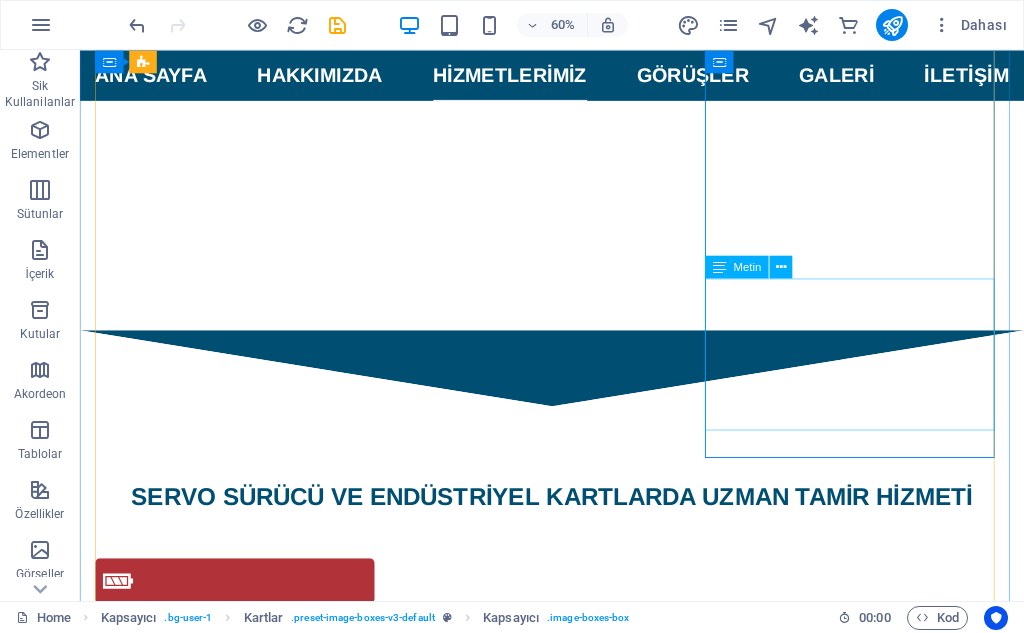 scroll, scrollTop: 2247, scrollLeft: 0, axis: vertical 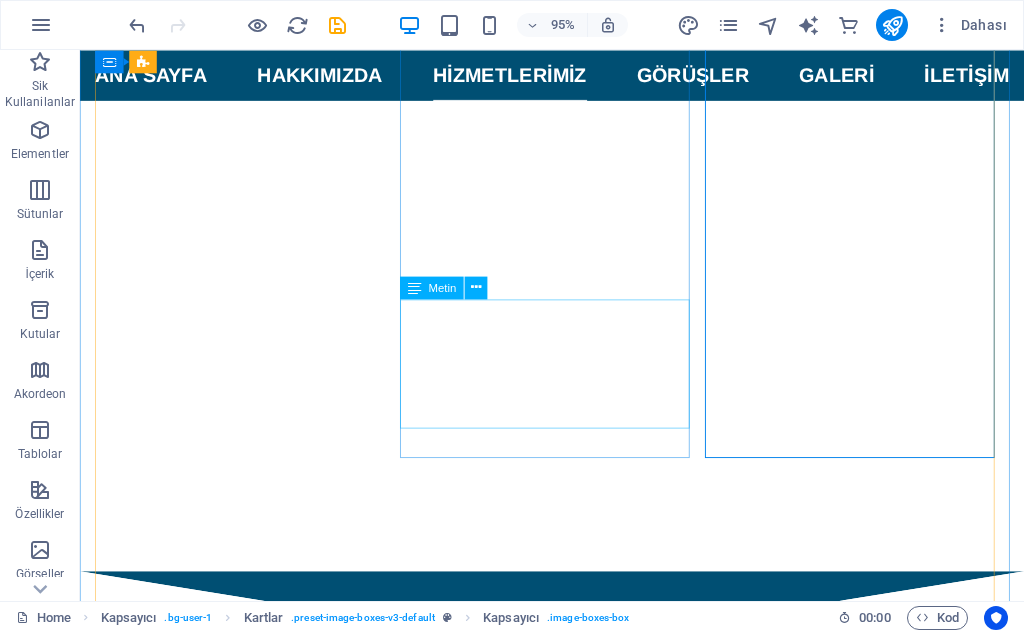 click on "Asenkron Sürücü, üç fazlı asenkron motorların hız ve tork kontrollerini sağlayan, gerilim ve frekansını değiştirerek motorun performansını optimize eden frekans konvertörüdür." at bounding box center (251, 4067) 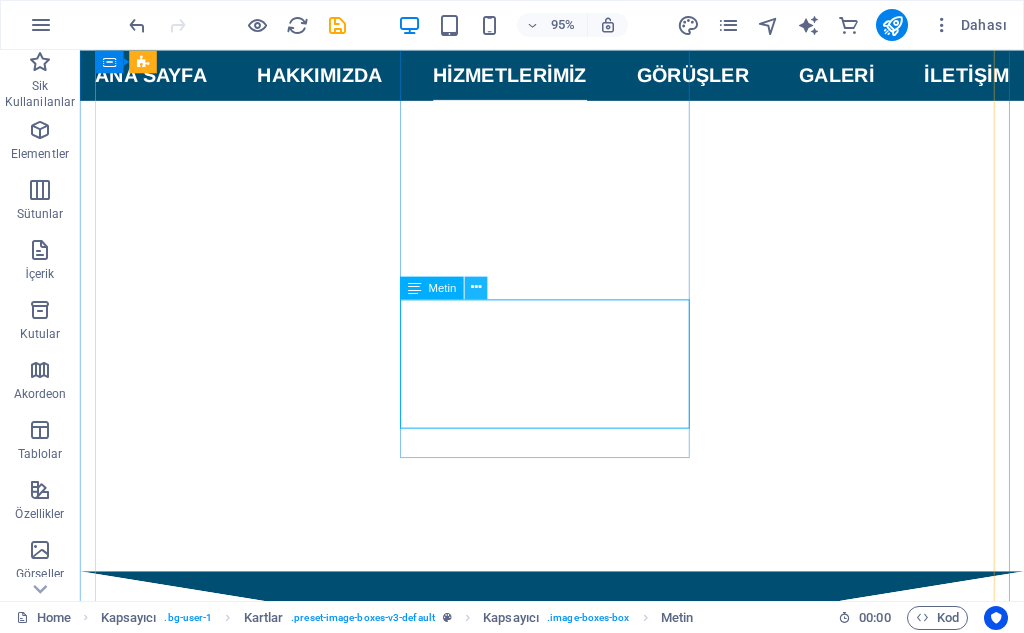 click at bounding box center [476, 287] 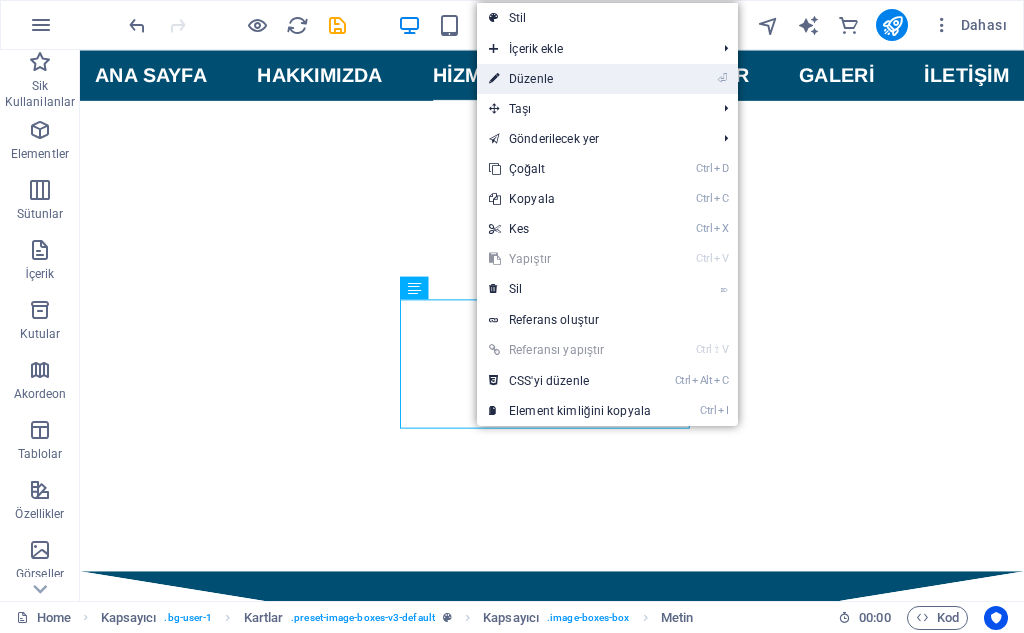 click on "⏎  Düzenle" at bounding box center (570, 79) 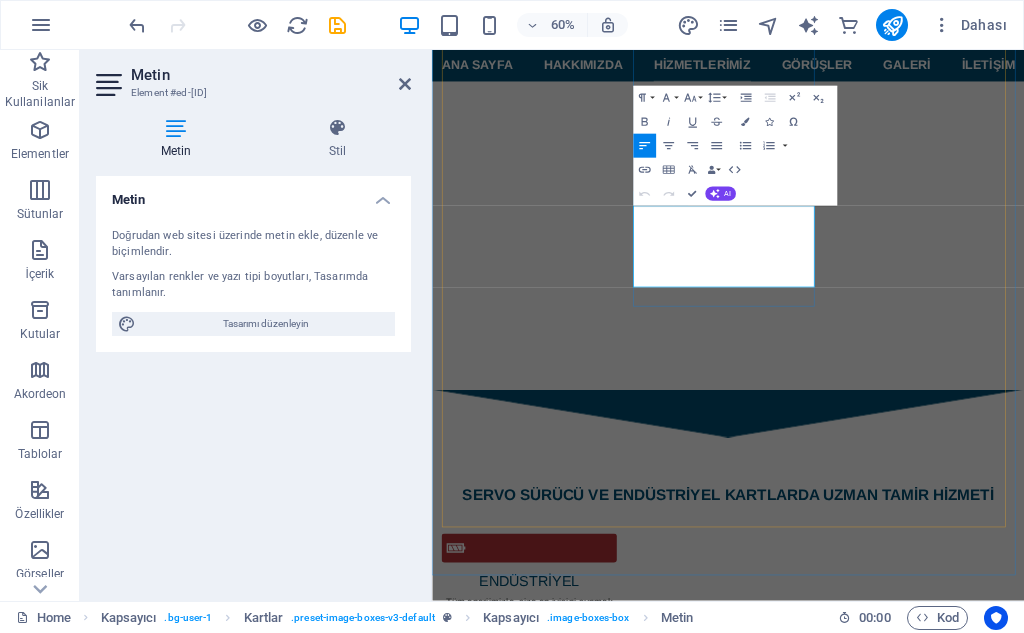 type 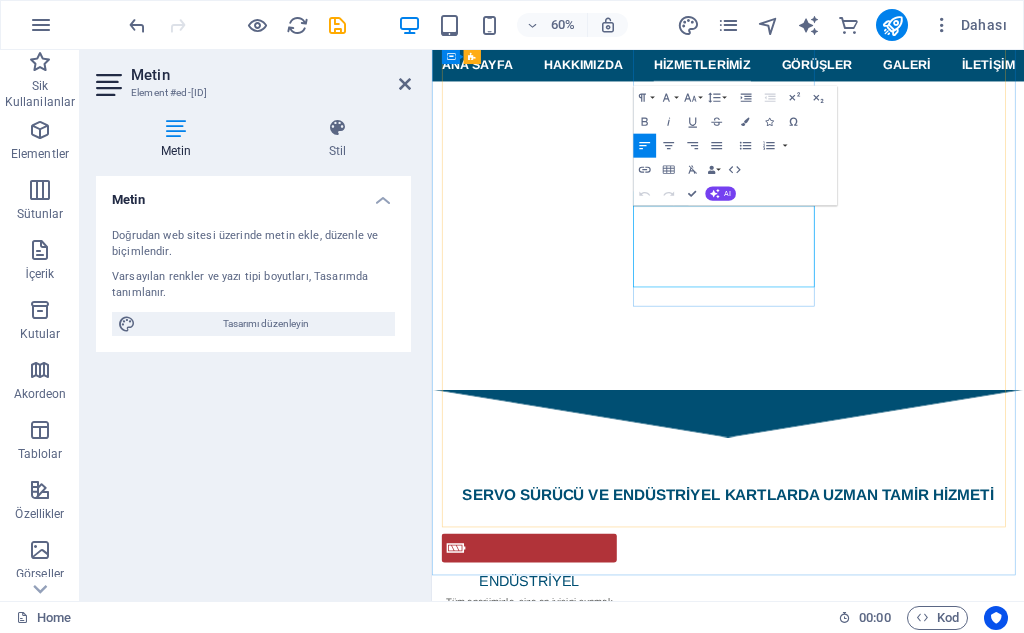 drag, startPoint x: 1053, startPoint y: 421, endPoint x: 941, endPoint y: 349, distance: 133.14653 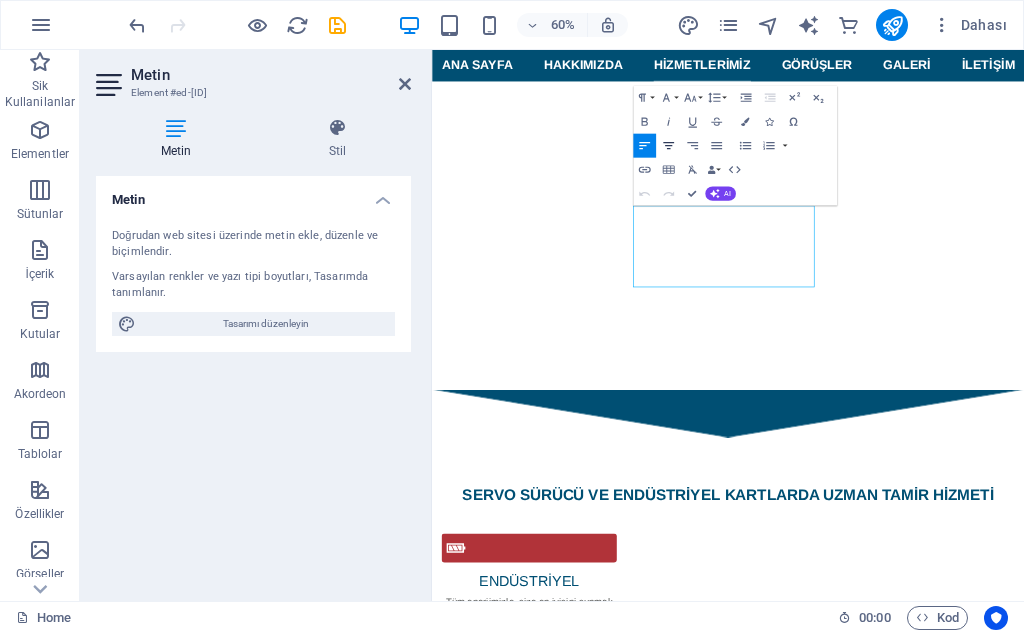 click 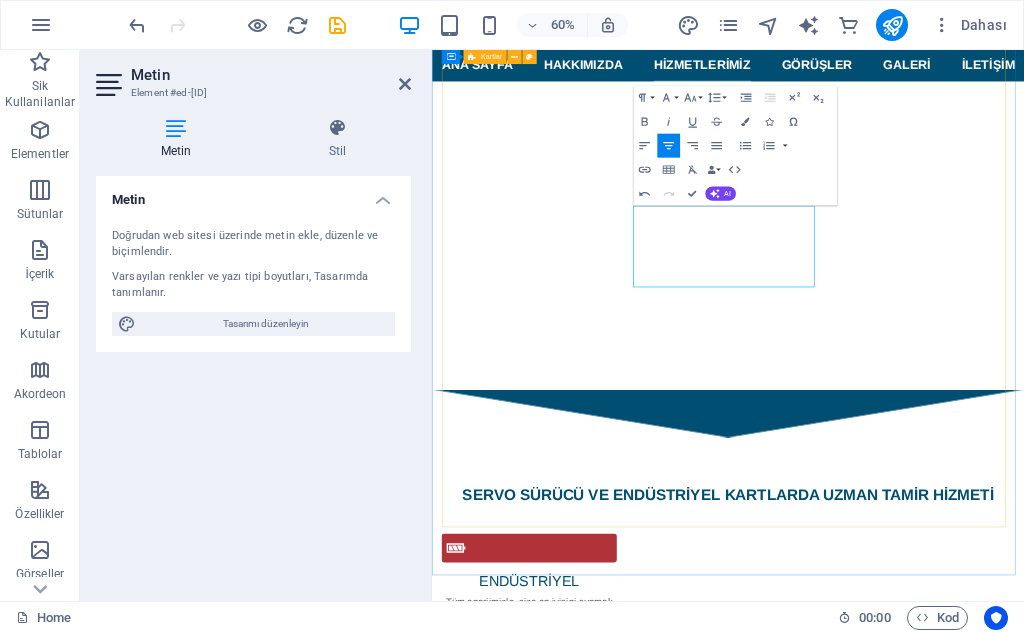 click on "GÜÇ BESLEME ÜNİTELERİ SPS devreleri, DC gerilimi yüksek frekansta anahtarlayarak transformatör üzerinden dönüştürür, ardından doğrultma ve filtrelemeile sabit DC çıkış sağlar. ASENKRON SÜRÜCÜ Asenkron Sürücü, üç fazlı asenkron motorların hız ve tork kontrollerini sağlayan, gerilim ve frekansını değiştirerek motorun performansını optimize eden frekans konvektörüdür. SERVO SÜRÜCÜ Servo sürücü; bir servo motorun doğru ve kararalı çalışmasını sağlamak amacıyla, motorun hareketini komut sinyallerine göre yöneten, geri besleme sistemleriyle pozisyon, hız ve tork kontrolü yapar. Electrical System [GENERAL] [GENERAL] [GENERAL], [GENERAL] [GENERAL] [GENERAL]! CAR WASH [GENERAL] [GENERAL] [GENERAL], [GENERAL] [GENERAL] [GENERAL]! BRAKE REPAIR [GENERAL] [GENERAL] [GENERAL], [GENERAL] [GENERAL] [GENERAL]!" at bounding box center [925, 4474] 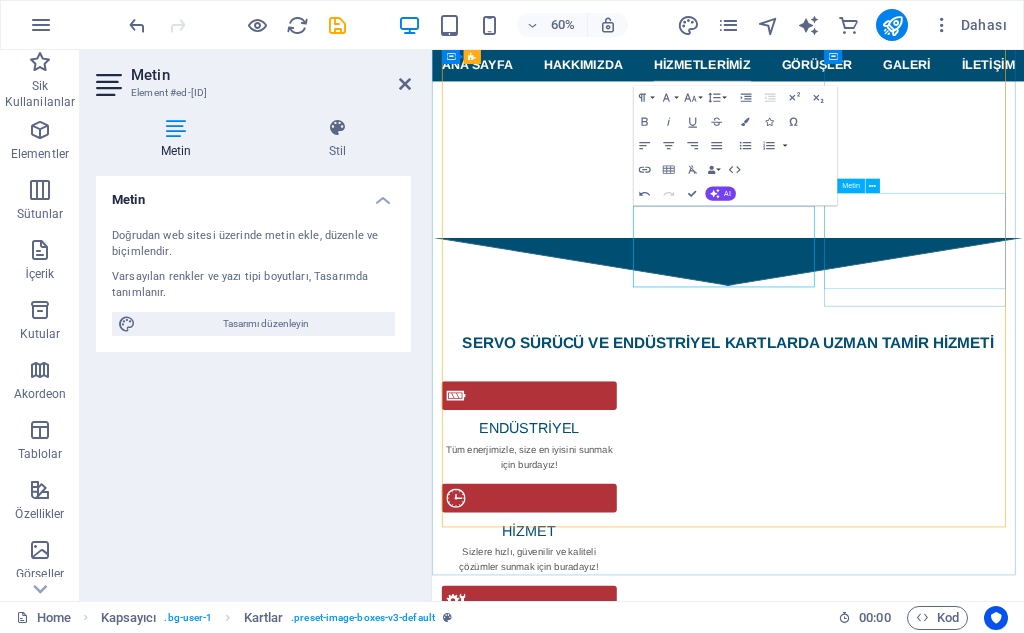 click at bounding box center (602, 3994) 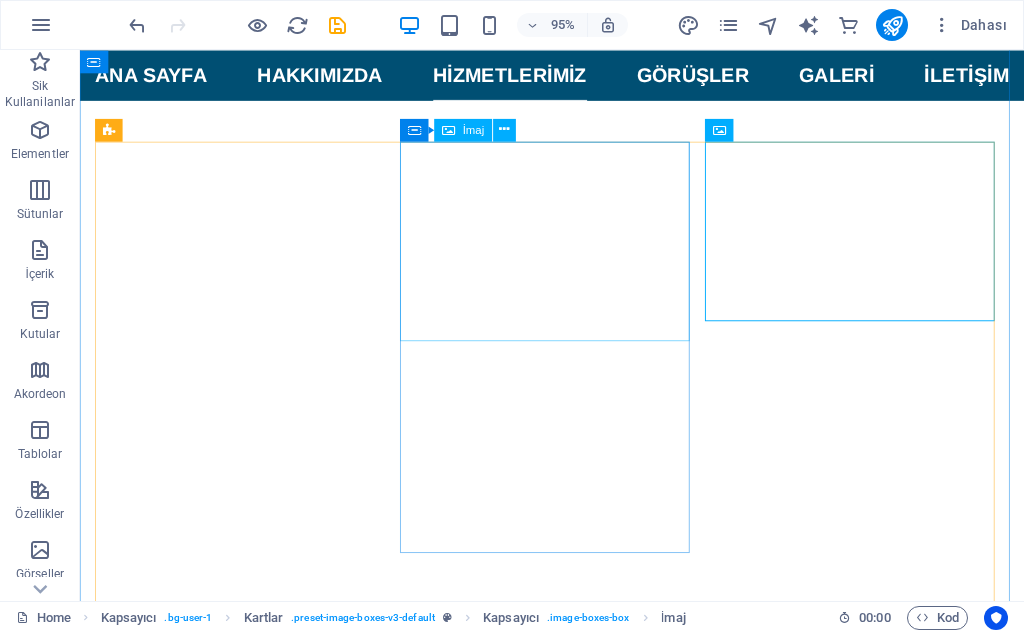 scroll, scrollTop: 2247, scrollLeft: 0, axis: vertical 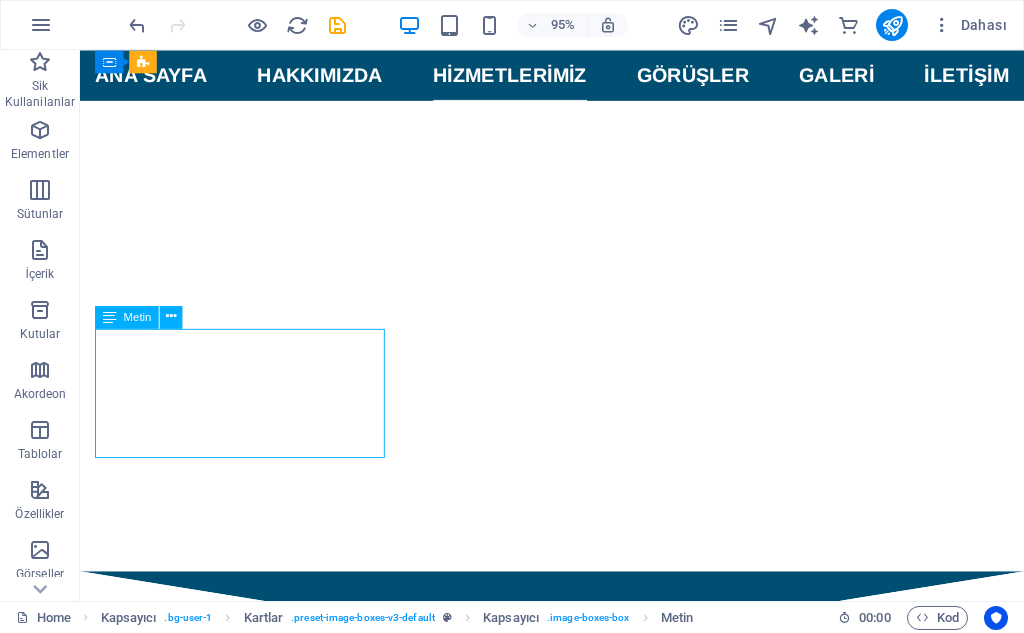 drag, startPoint x: 285, startPoint y: 451, endPoint x: 256, endPoint y: 446, distance: 29.427877 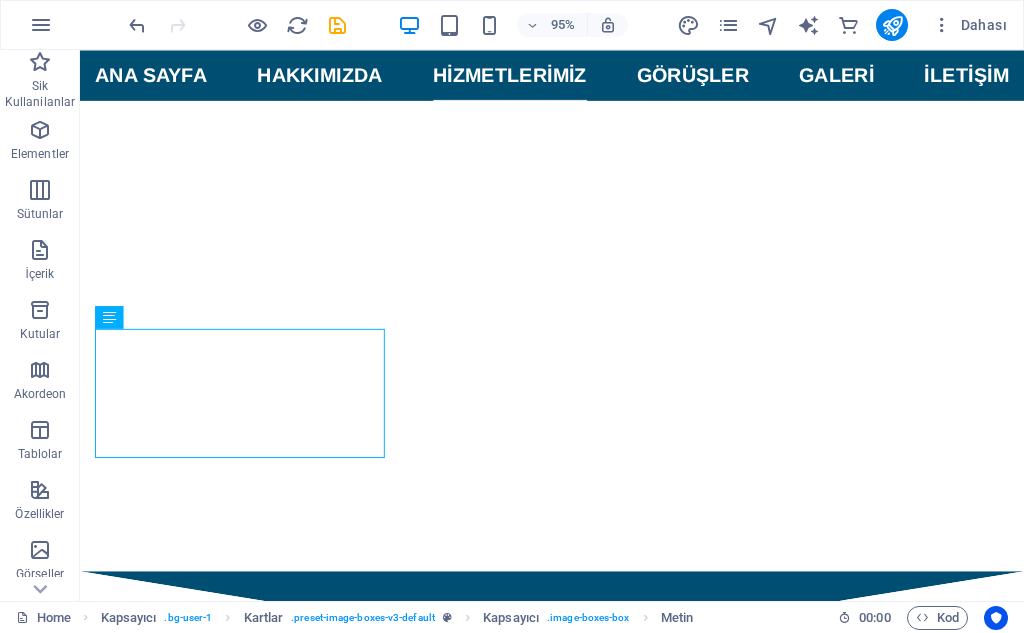 drag, startPoint x: 271, startPoint y: 453, endPoint x: 247, endPoint y: 444, distance: 25.632011 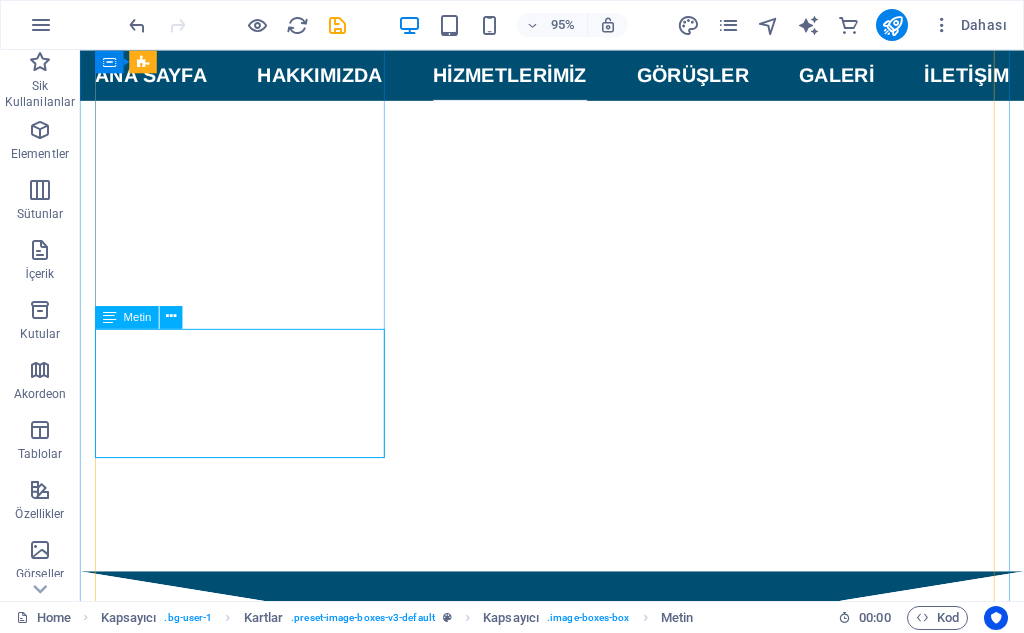 click on "SPS devreleri, DC gerilimi yüksek frekansta anahtarlayarak transformatör üzerinden dönüştürür, ardından doğrultma ve filtrelemeile sabit DC çıkış sağlar." at bounding box center [251, 3653] 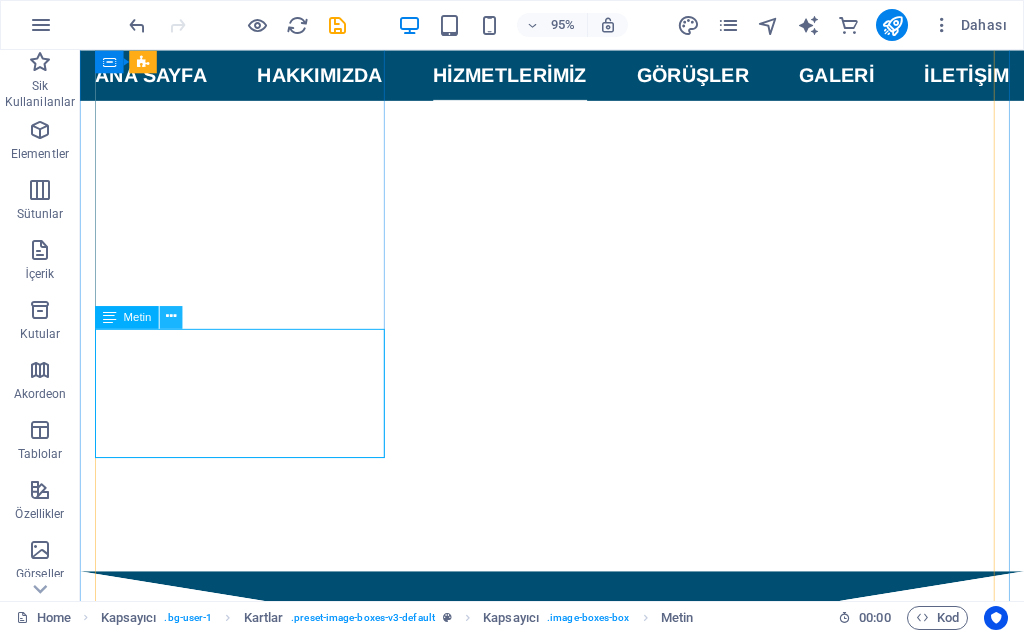 click at bounding box center [171, 317] 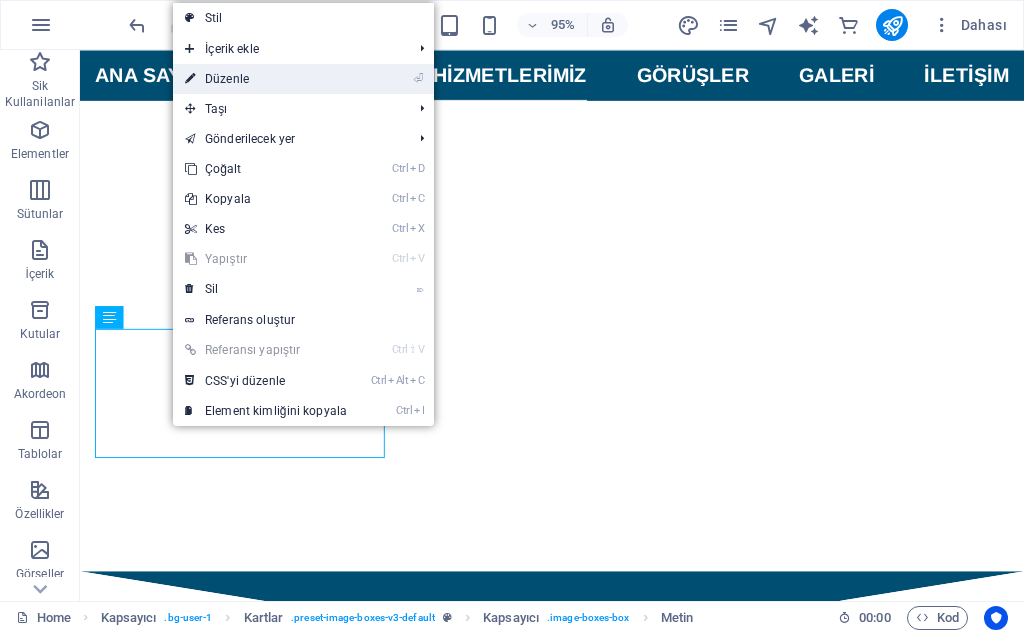 click on "⏎  Düzenle" at bounding box center (266, 79) 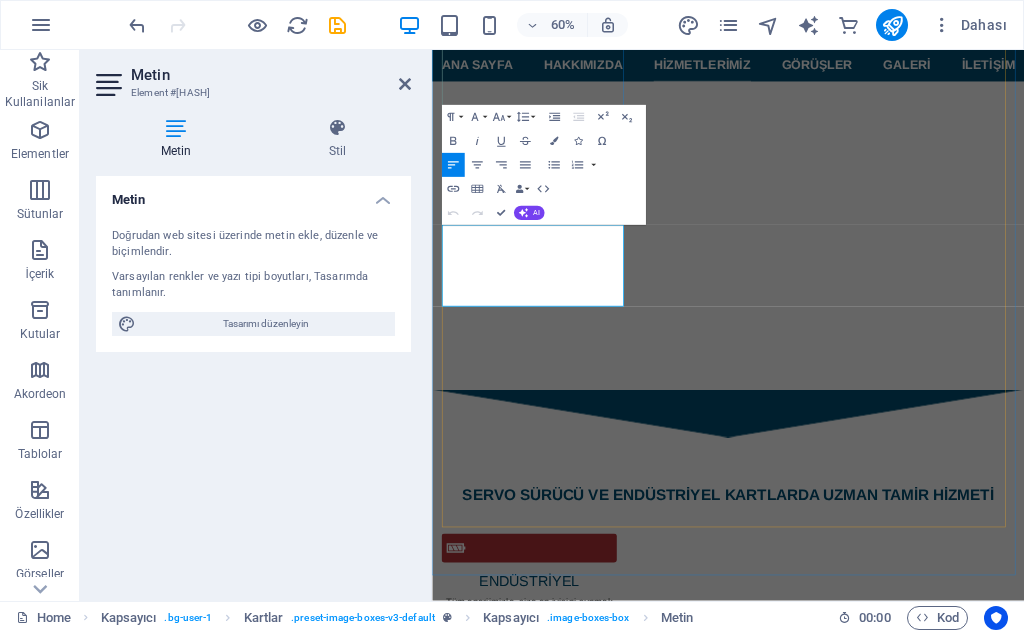 drag, startPoint x: 583, startPoint y: 381, endPoint x: 528, endPoint y: 409, distance: 61.7171 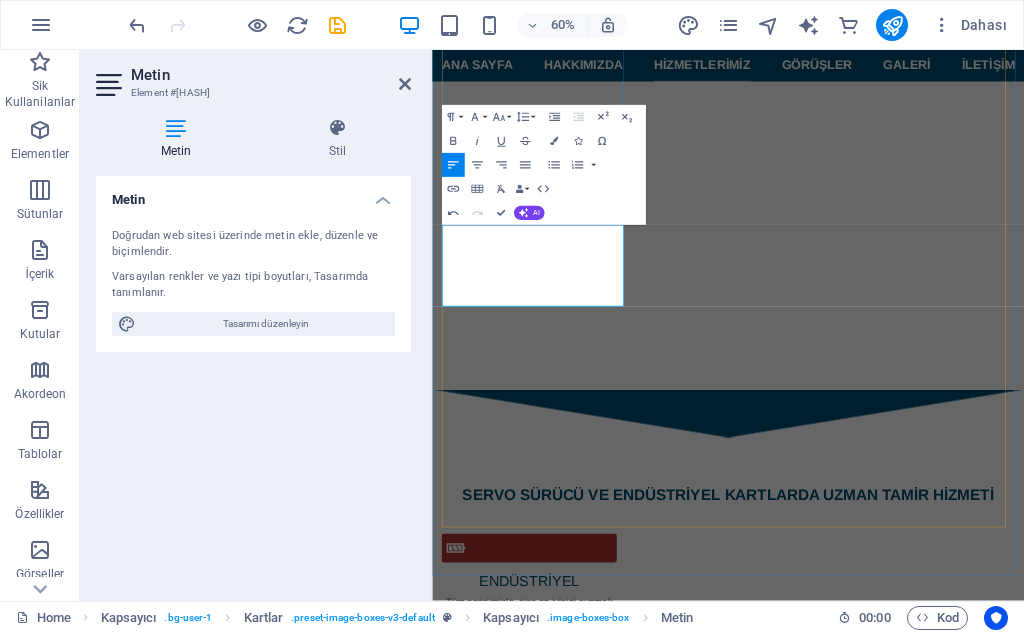 type 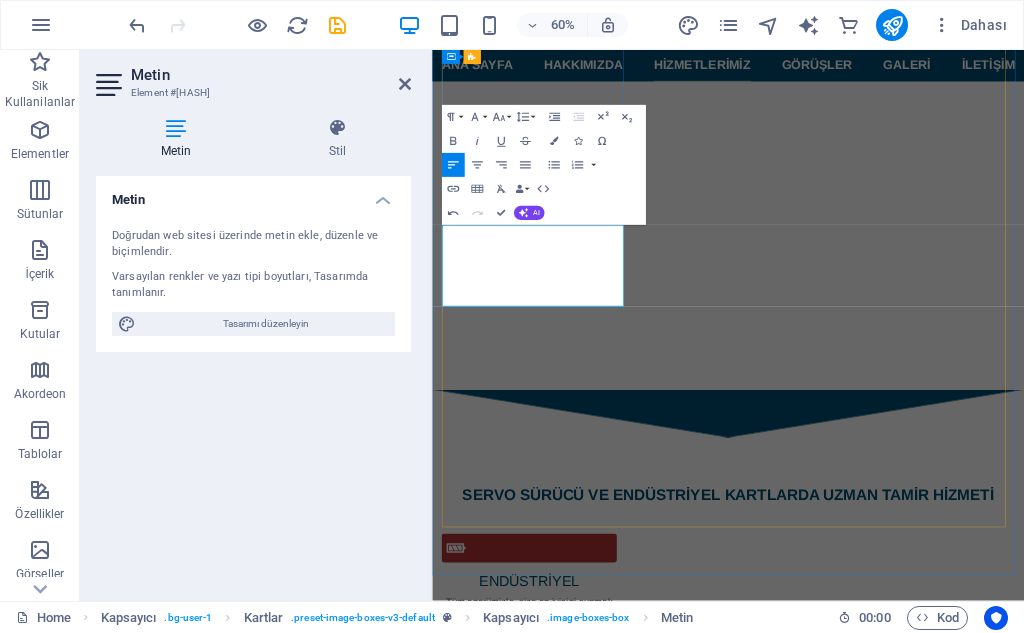 click on "SPS devreleri, DC gerilimi yüksek frekansta anahtarlayıp   transformatör üzerinden dönüştürür, ardından doğrultma ve filtrelemeile sabit DC çıkış sağlar." at bounding box center (602, 3657) 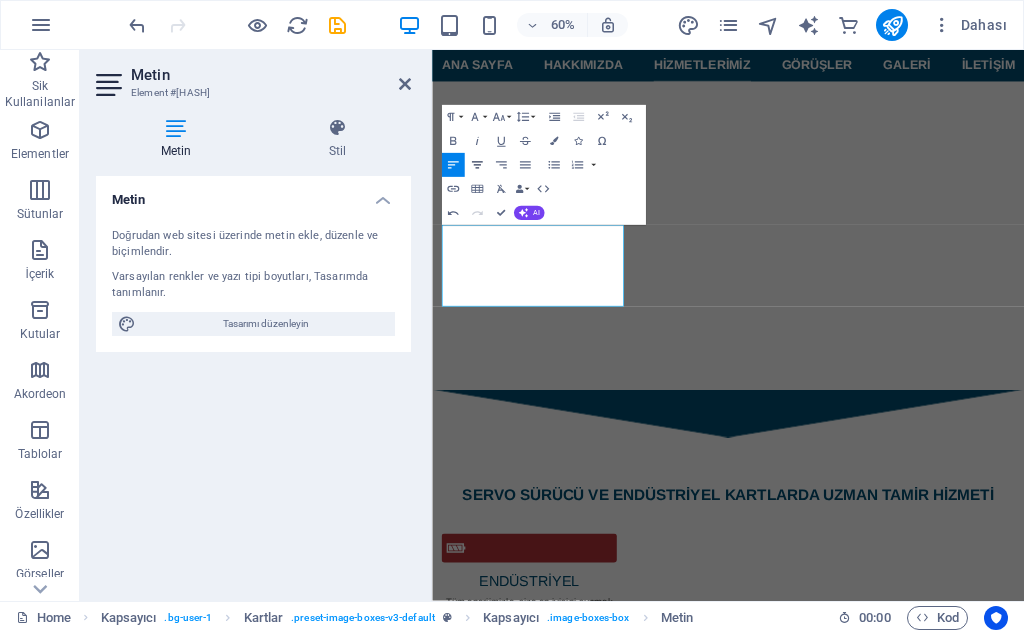 click 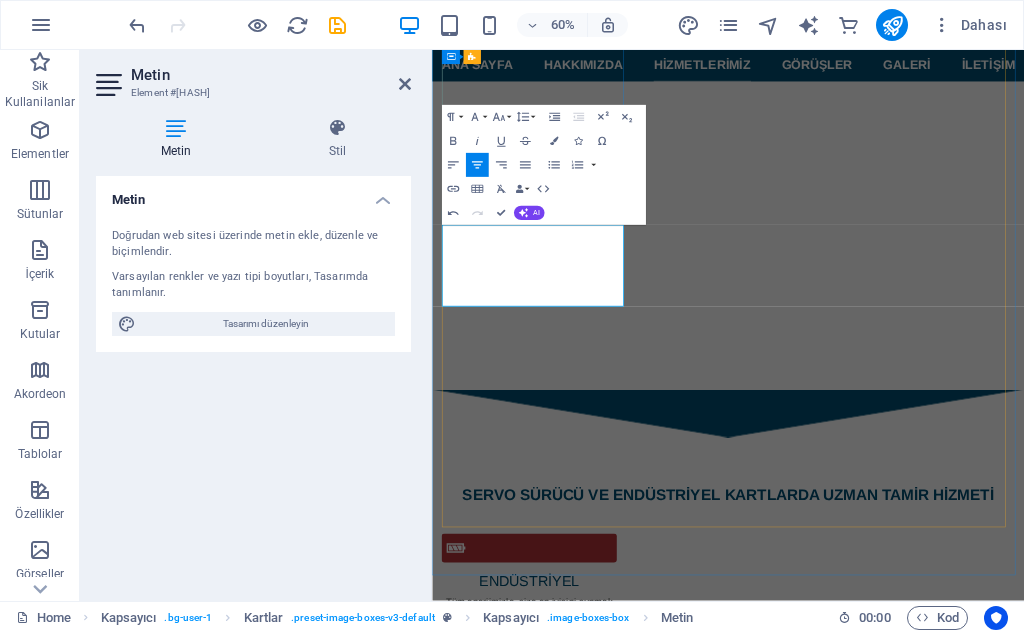 click on "SPS devreleri, DC gerilimi yüksek frekansta anahtarlayarak  transformatör üzerinden dönüştürür, ardından doğrultma ve filtrelemekle sabit DC çıkış sağlar." at bounding box center [602, 3657] 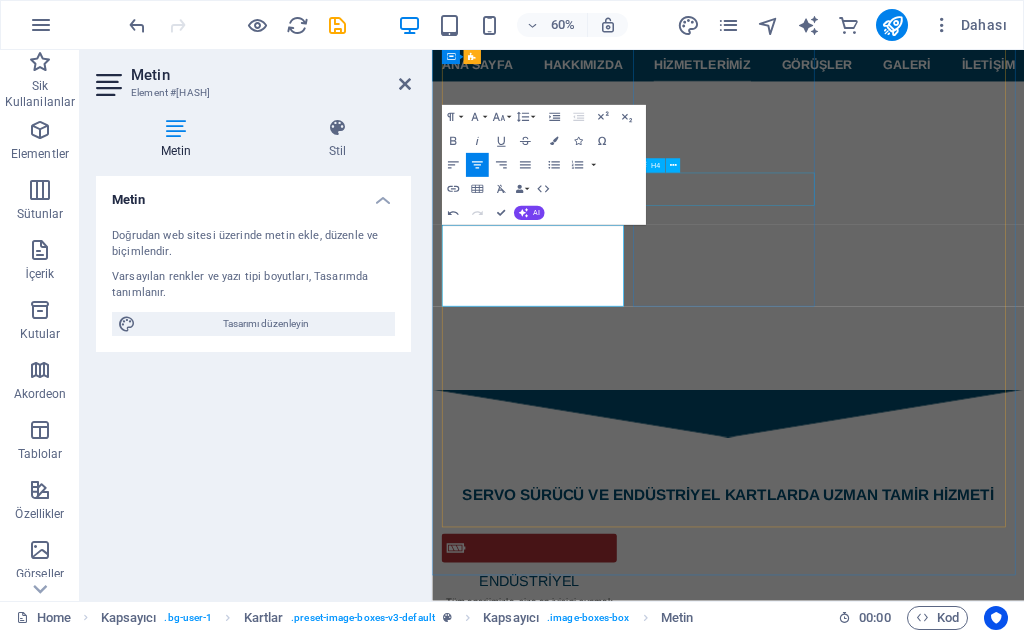 click on "ASENKRON SÜRÜCÜ" at bounding box center (602, 3977) 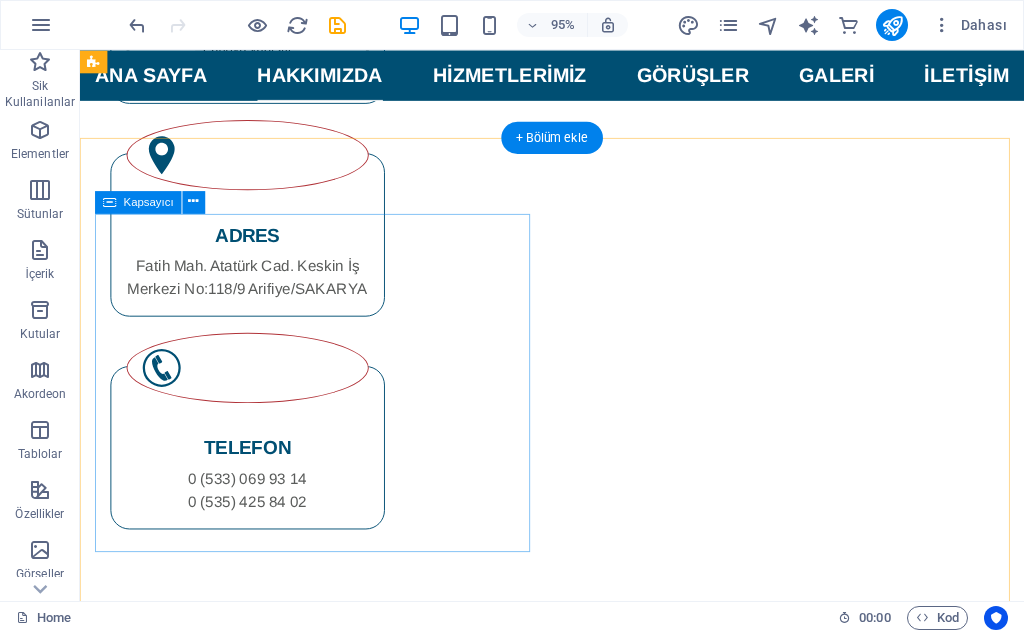 scroll, scrollTop: 1447, scrollLeft: 0, axis: vertical 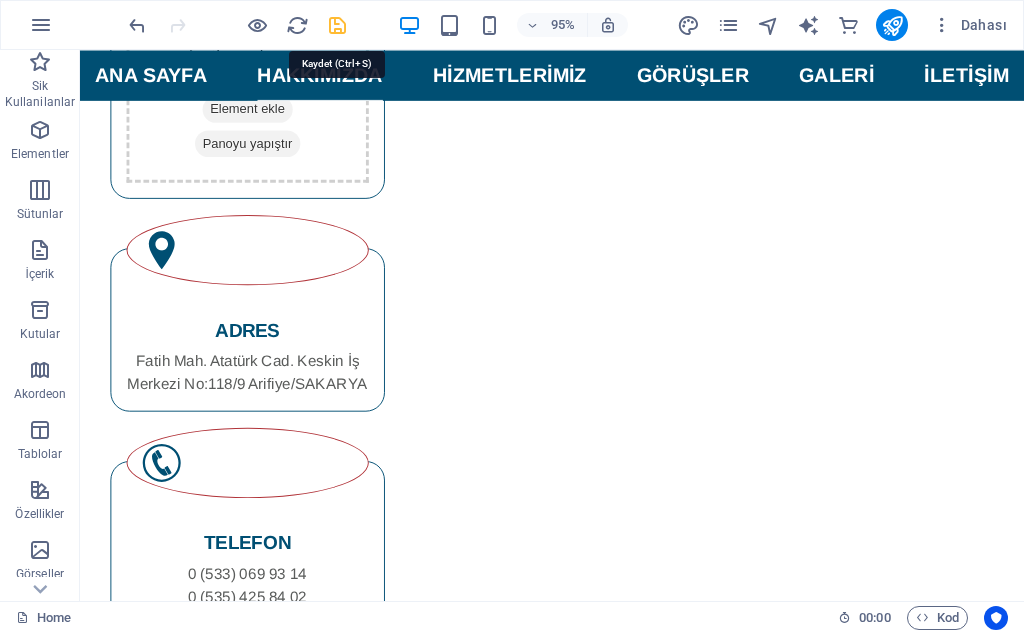 click at bounding box center (337, 25) 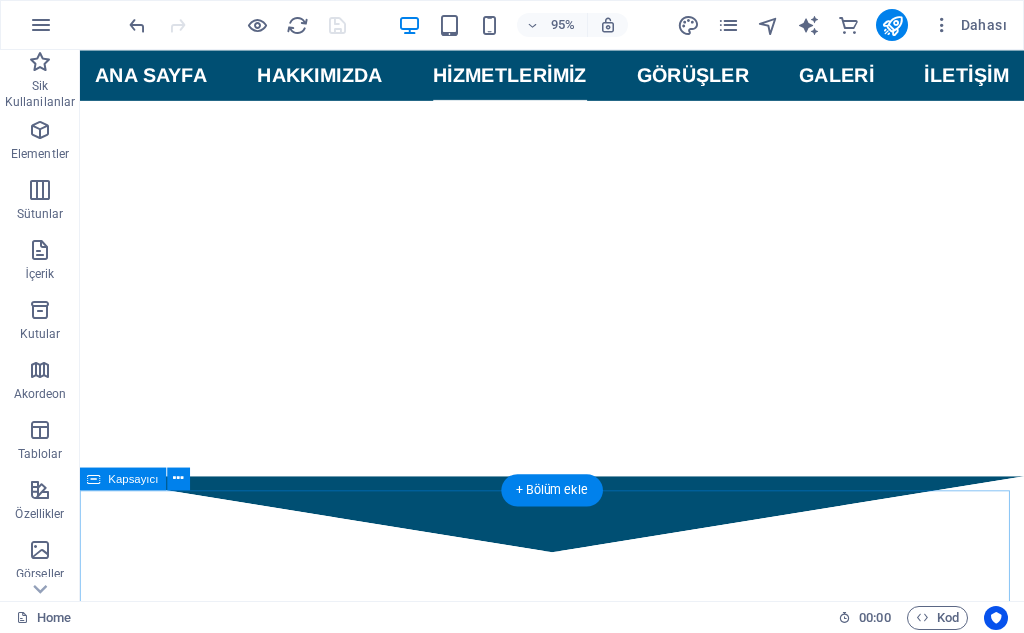 scroll, scrollTop: 2747, scrollLeft: 0, axis: vertical 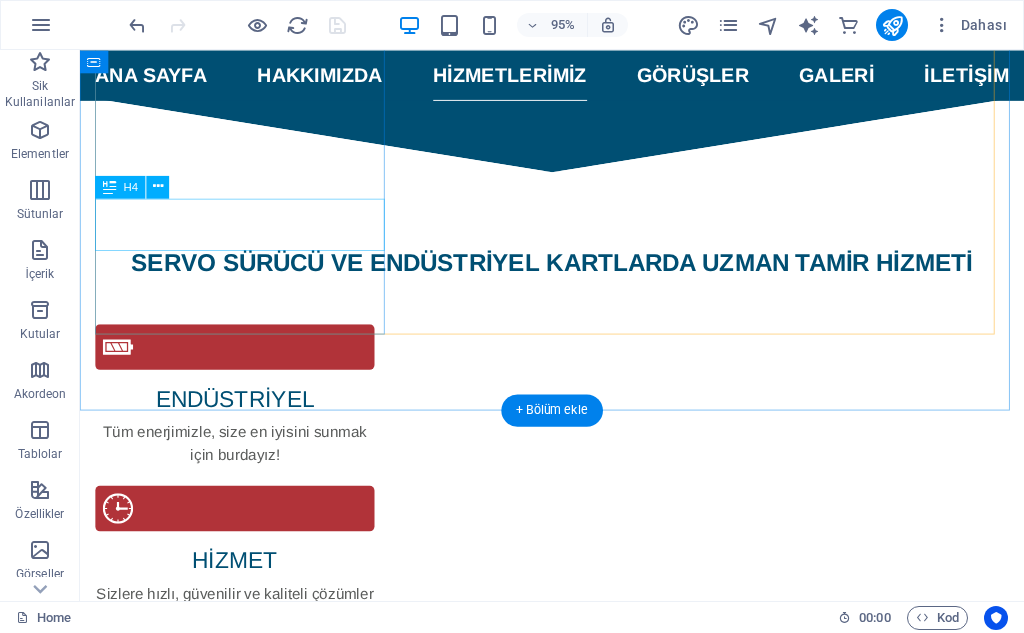 click on "Electrical System" at bounding box center (251, 4296) 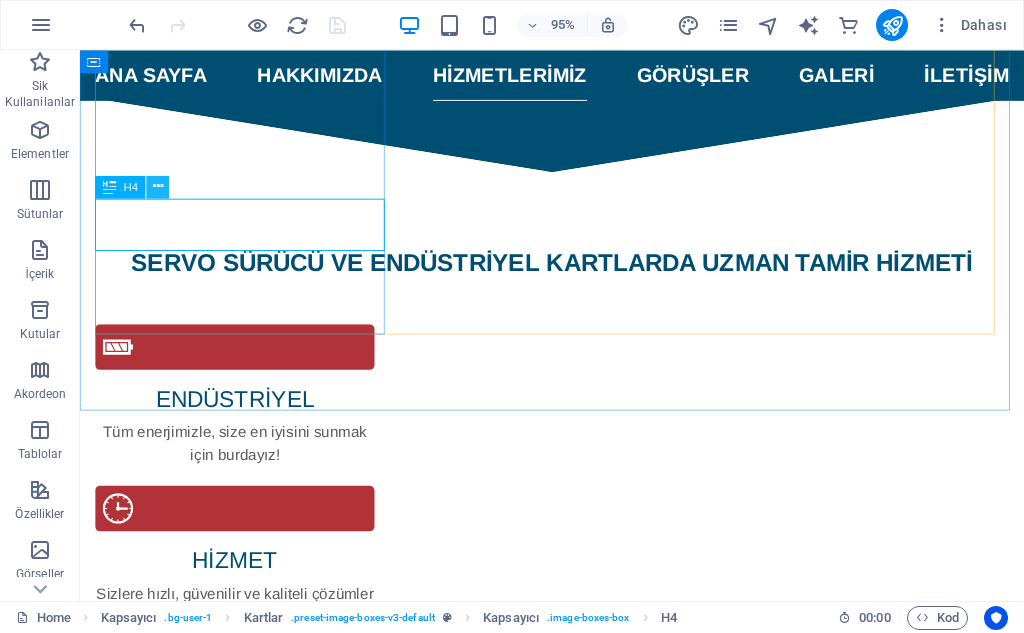 click at bounding box center [158, 186] 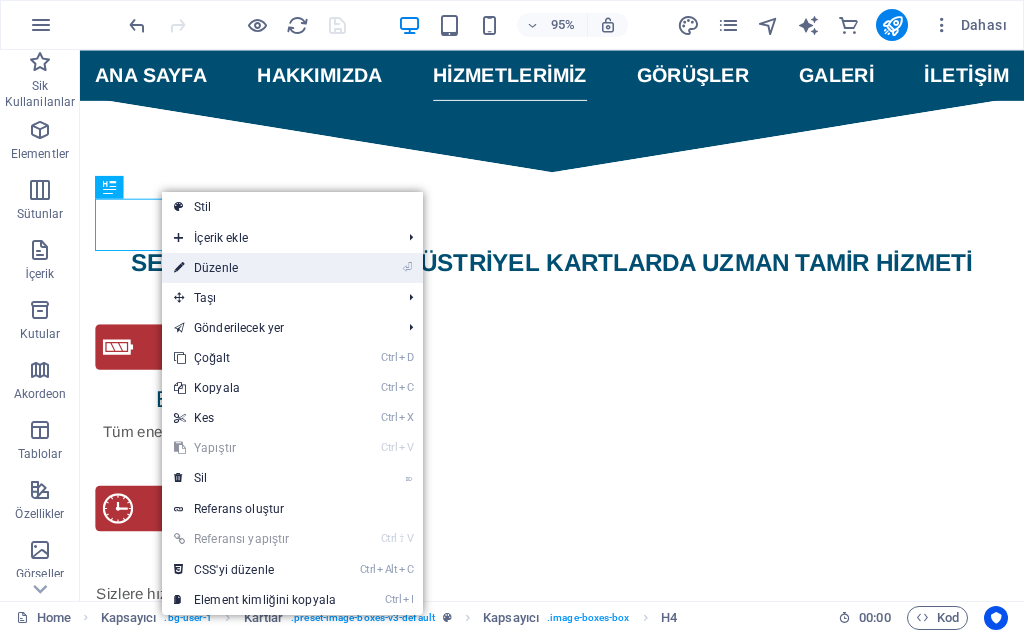 click on "⏎  Düzenle" at bounding box center (255, 268) 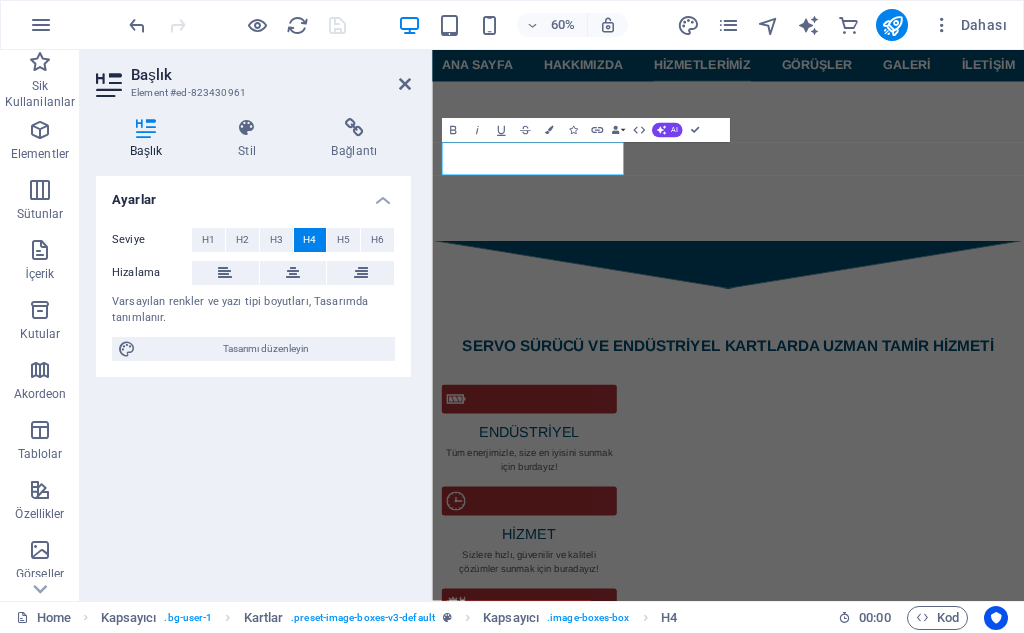 scroll, scrollTop: 2999, scrollLeft: 0, axis: vertical 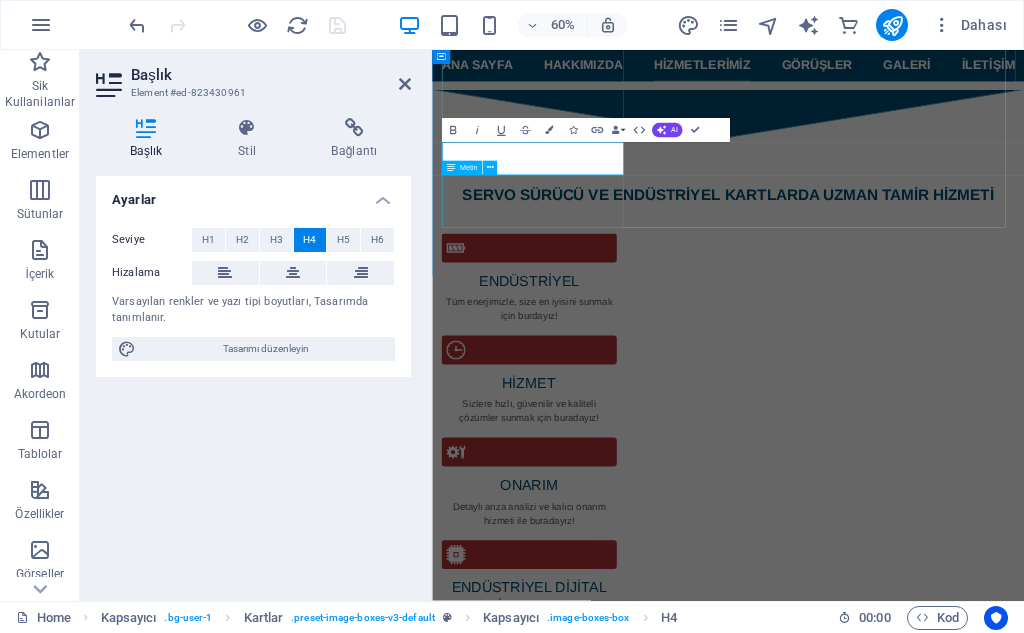 type 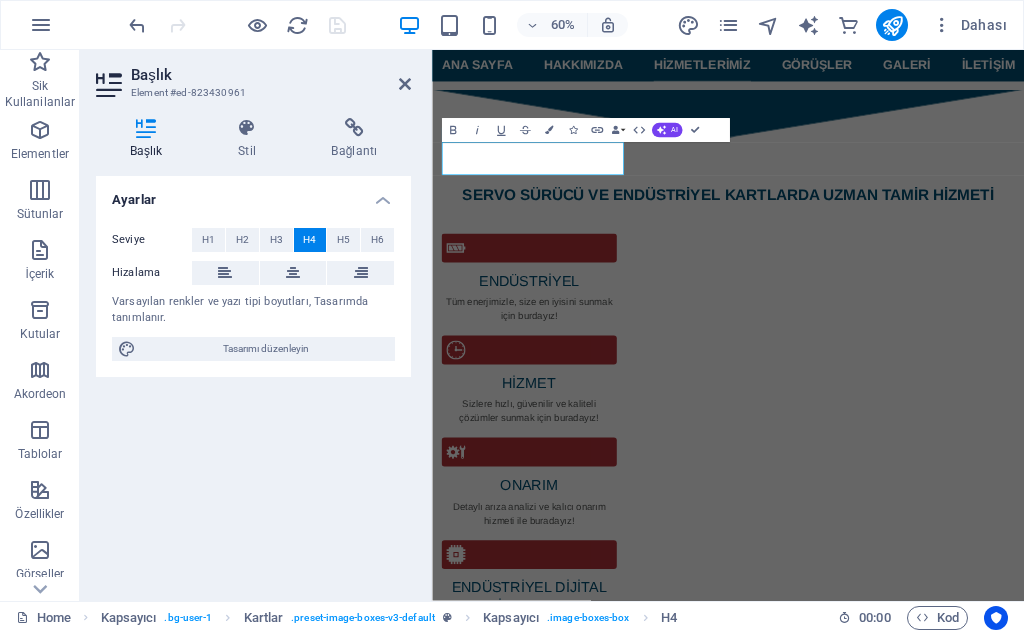 drag, startPoint x: 626, startPoint y: 231, endPoint x: 401, endPoint y: 173, distance: 232.35533 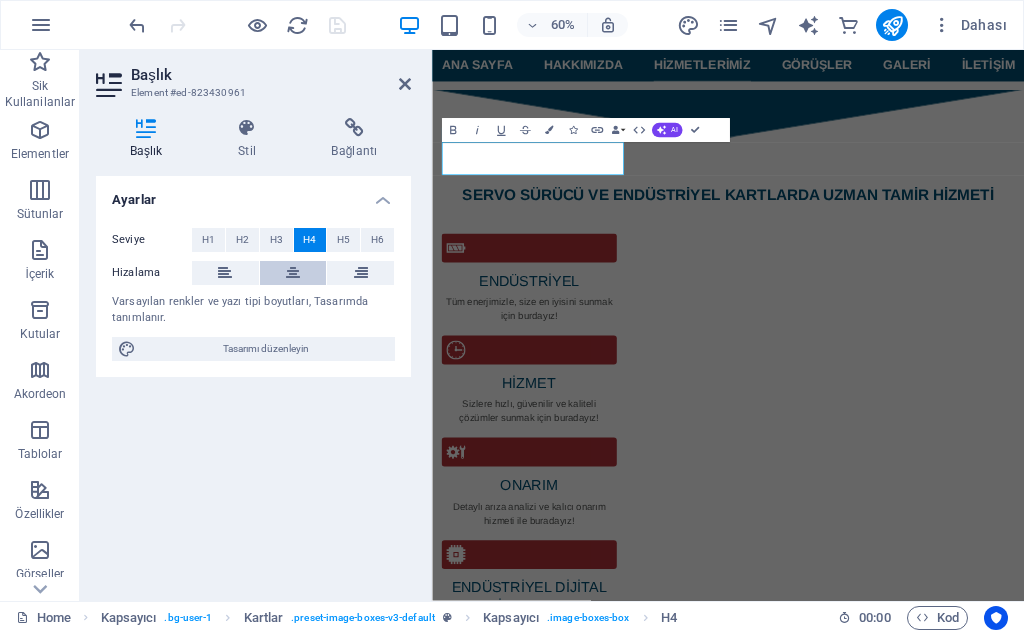 click at bounding box center (293, 273) 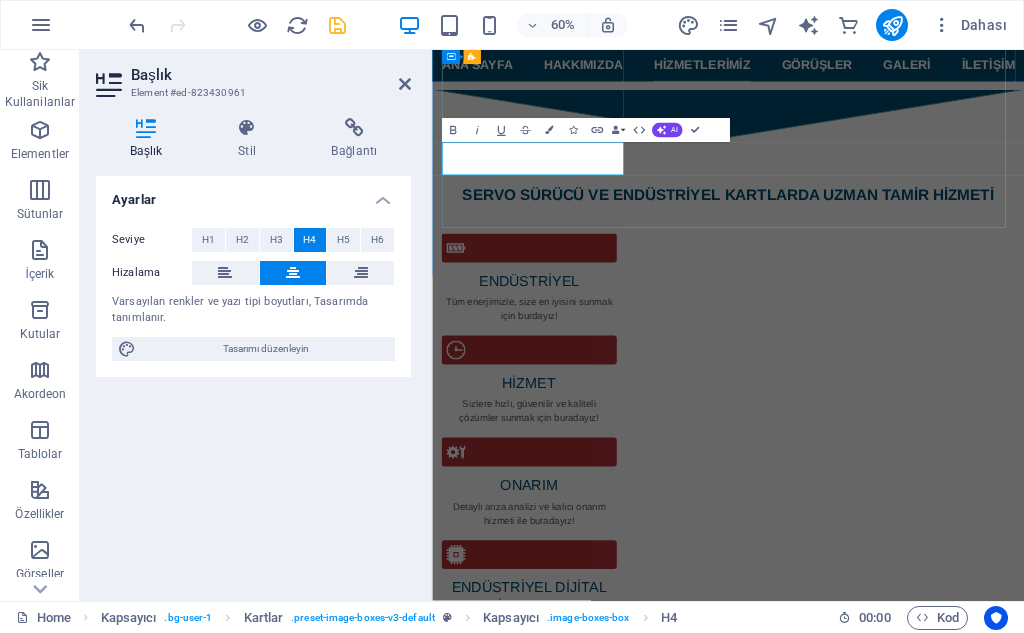 click on "plc tamir" at bounding box center [602, 4312] 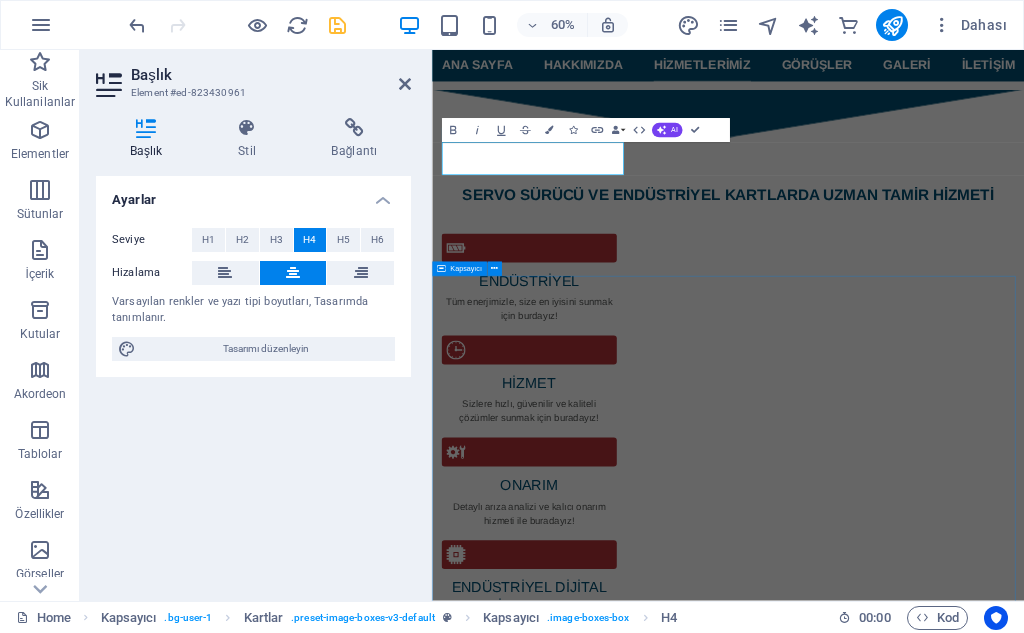 click on "Our Clients Lorem ipsum dolor sit amet, consetetur sadipscing elitr, sed diam nonumy eirmod tempor invidunt ut labore Lorem ipsum dolor sit amet, consetetur sadipscing elitr, sed diam nonumy eirmod tempor invidunt ut labore et dolore magna aliquyam erat, sed diam voluptua. At vero eos et accusam et justo duo [FIRST] [LAST] Lorem ipsum dolor sit amet, consetetur sadipscing elitr, sed diam nonumy eirmod tempor invidunt ut labore et dolore magna aliquyam erat, sed diam voluptua. At vero eos et accusam et justo duo [FIRST] [LAST] Lorem ipsum dolor sit amet, consetetur sadipscing elitr, sed diam nonumy eirmod tempor invidunt ut labore et dolore magna aliquyam erat, sed diam voluptua. At vero eos et accusam et justo duo [FIRST] [LAST]" at bounding box center [925, 6069] 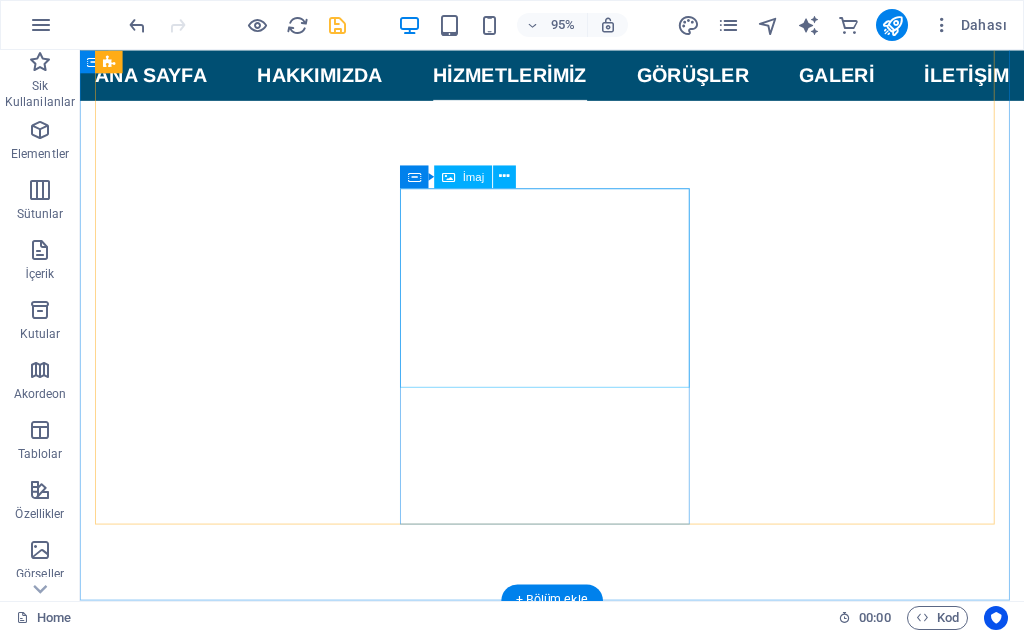 scroll, scrollTop: 2547, scrollLeft: 0, axis: vertical 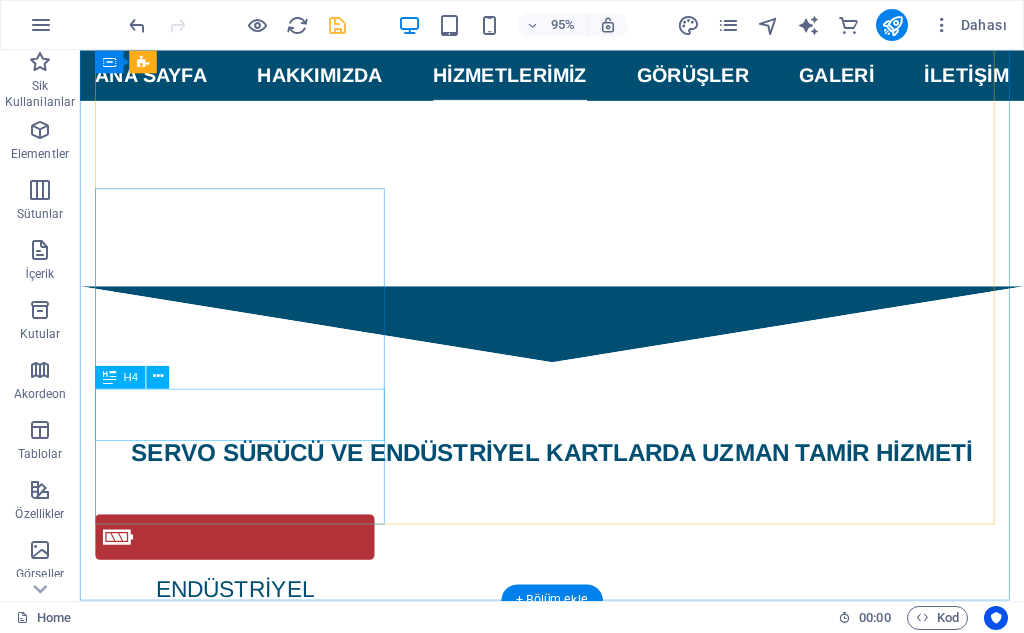 click on "plc tamiri" at bounding box center [251, 4496] 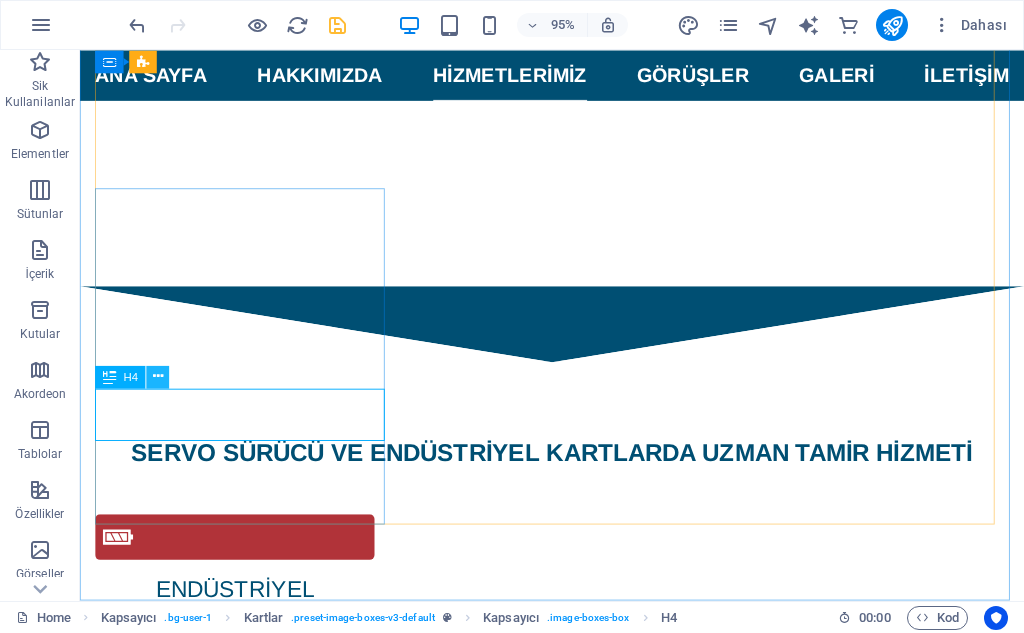 click at bounding box center [158, 376] 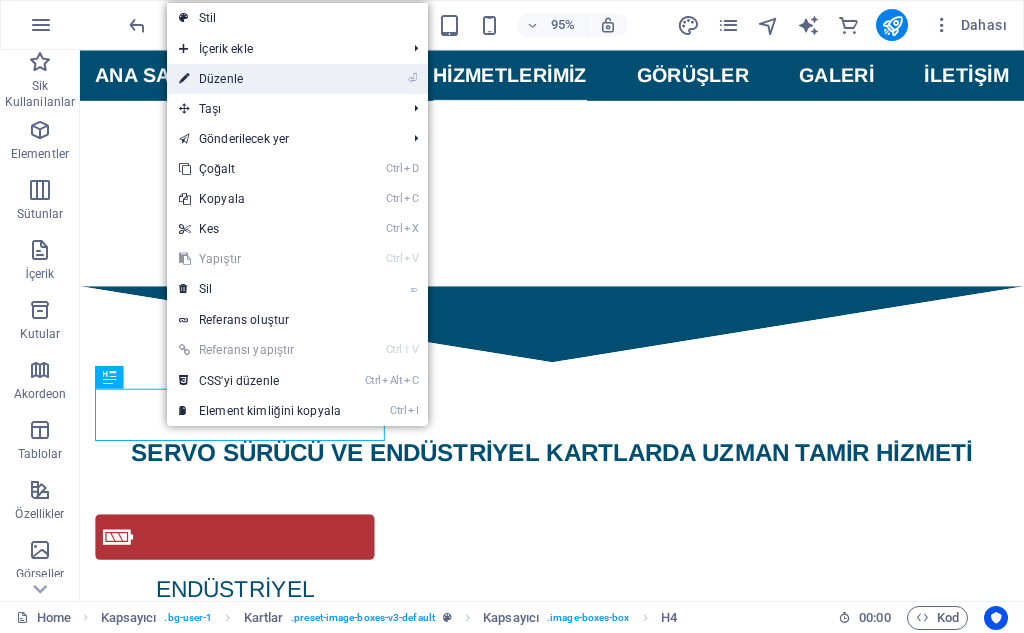 click on "⏎  Düzenle" at bounding box center [260, 79] 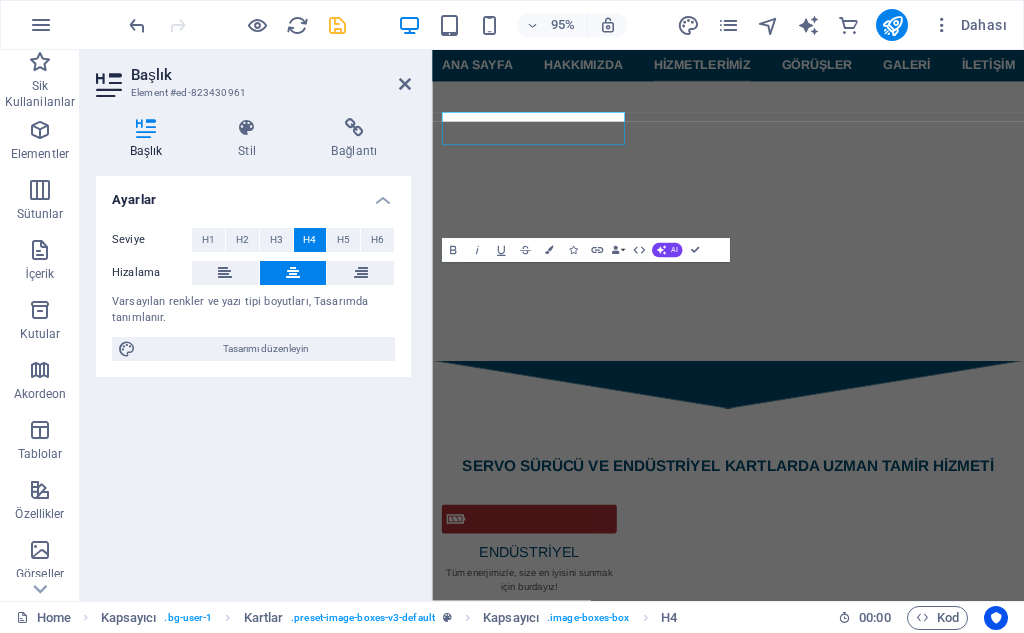 scroll, scrollTop: 2799, scrollLeft: 0, axis: vertical 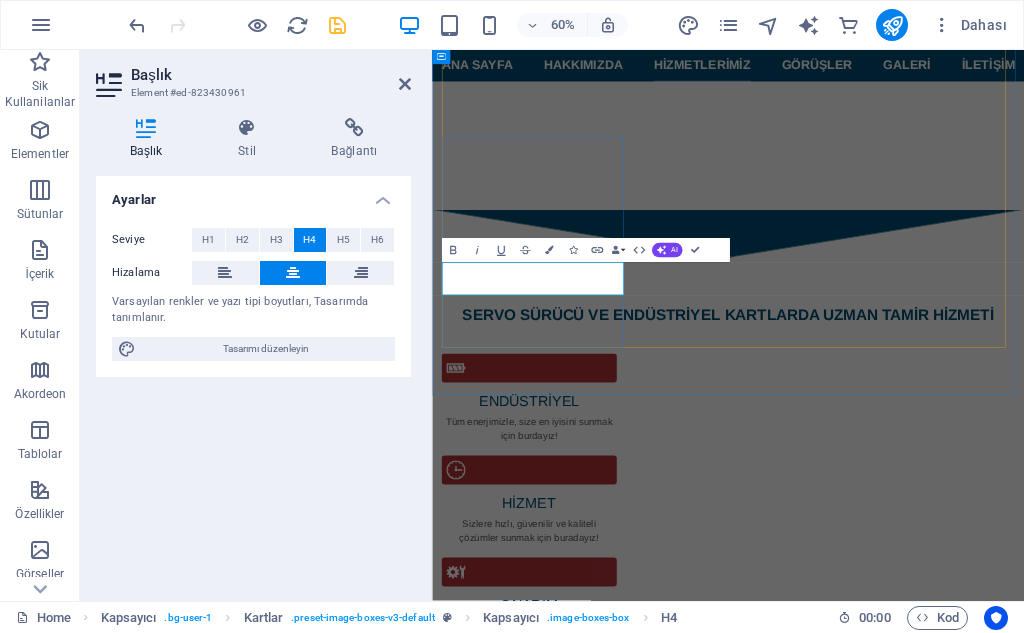 click on "plc tamiri" at bounding box center [602, 4512] 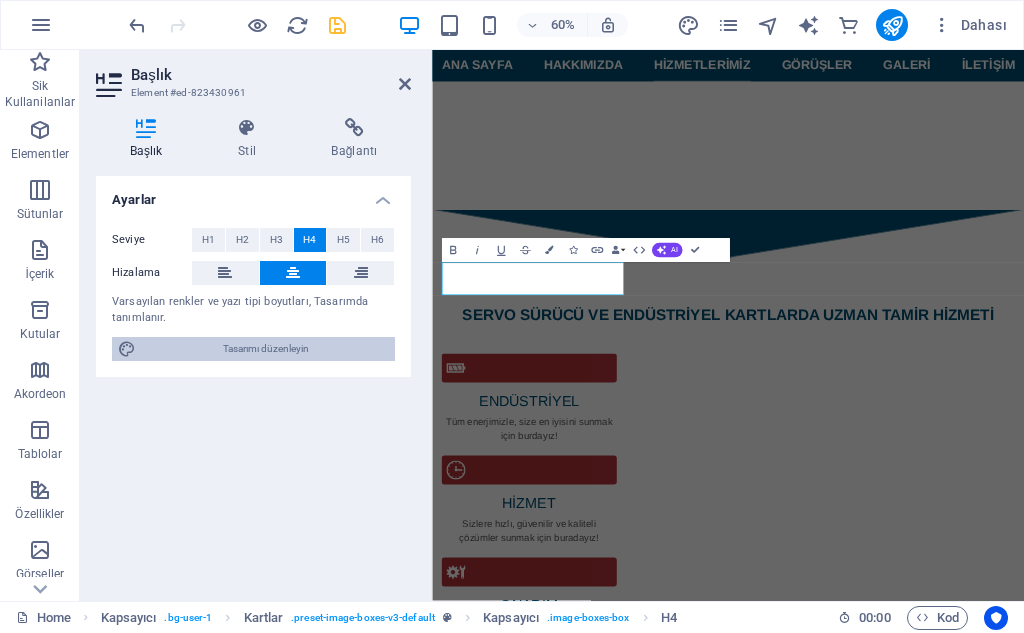 click on "Tasarımı düzenleyin" at bounding box center [265, 349] 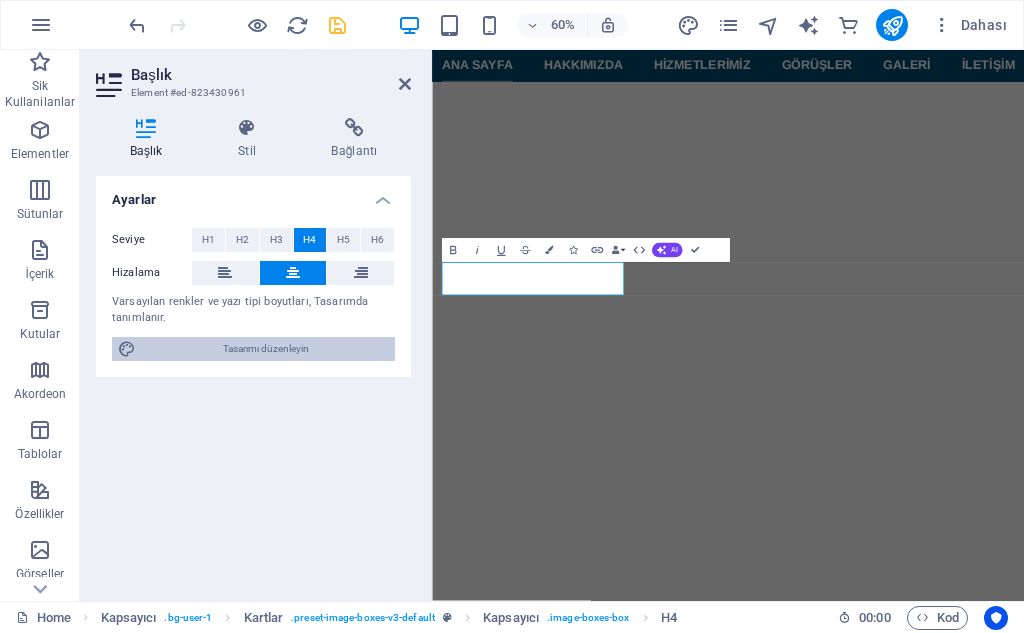 select on "px" 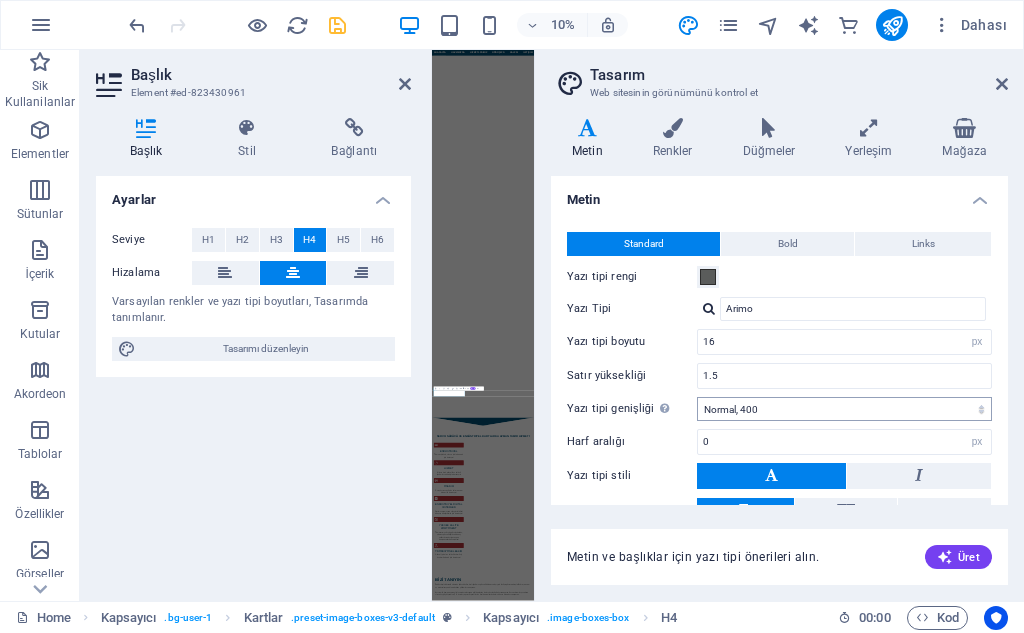 scroll, scrollTop: 3150, scrollLeft: 0, axis: vertical 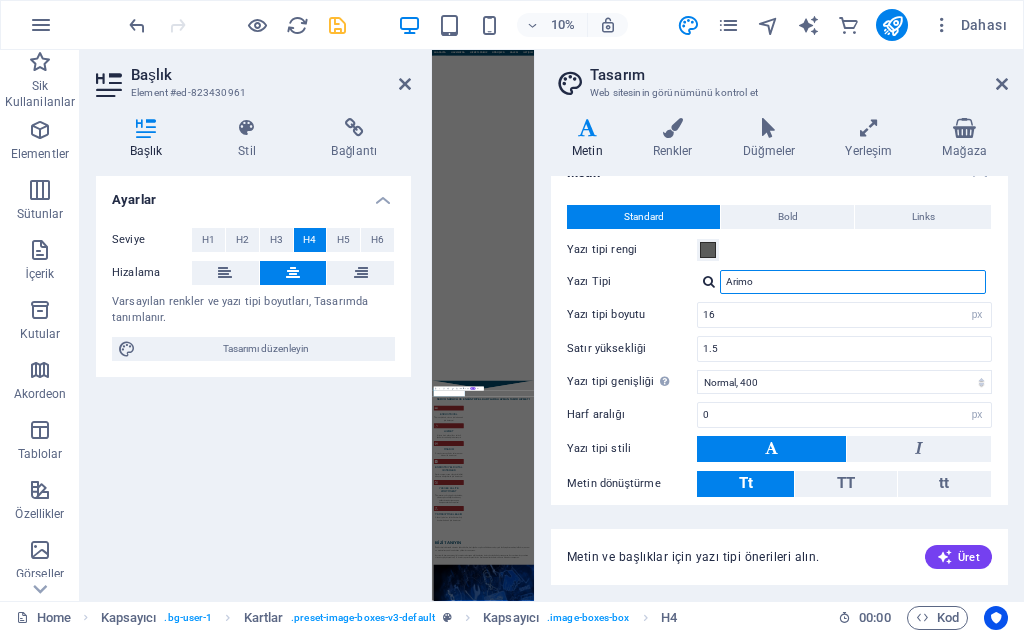 click on "Arimo" at bounding box center [853, 282] 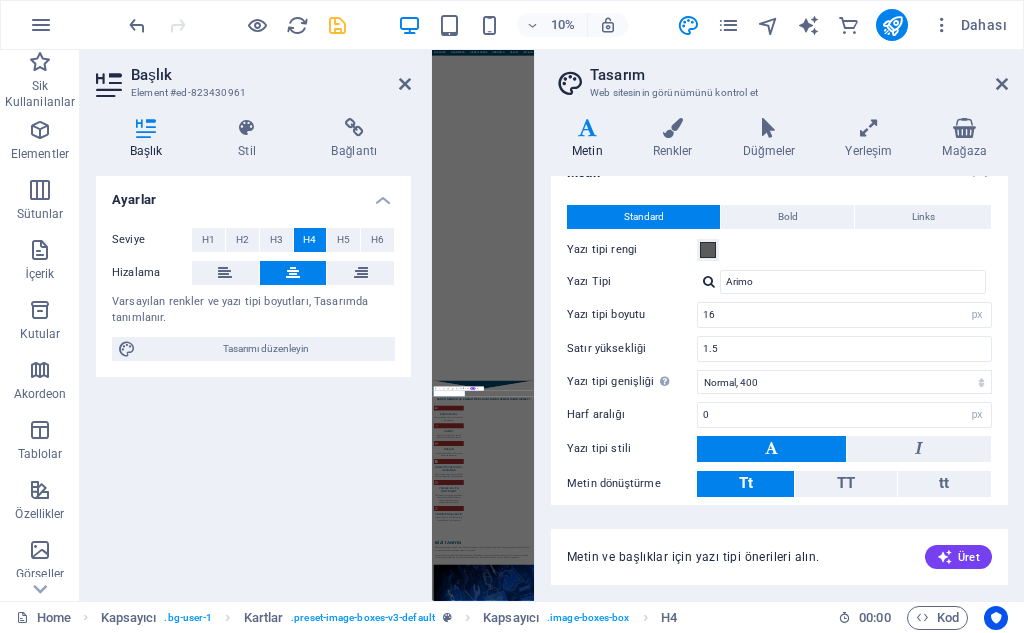 click at bounding box center (709, 281) 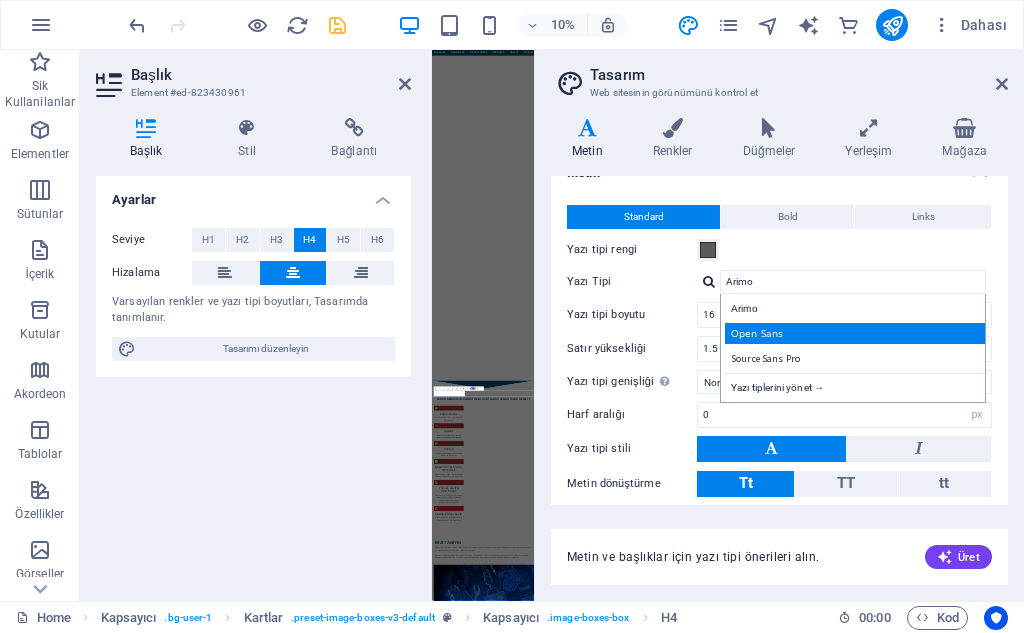 click on "Open Sans" at bounding box center [857, 333] 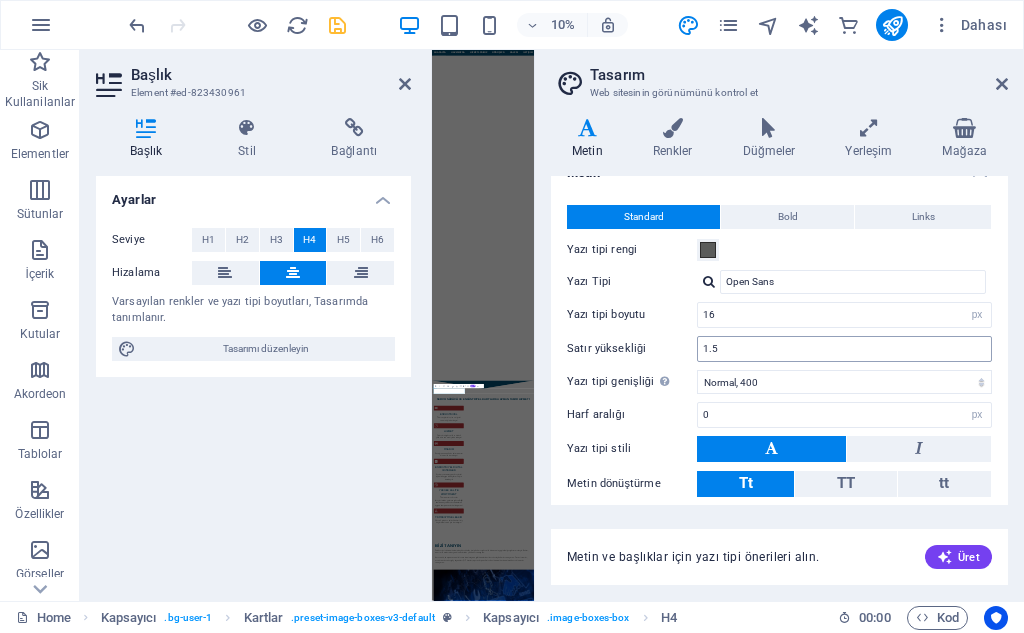 scroll, scrollTop: 3174, scrollLeft: 0, axis: vertical 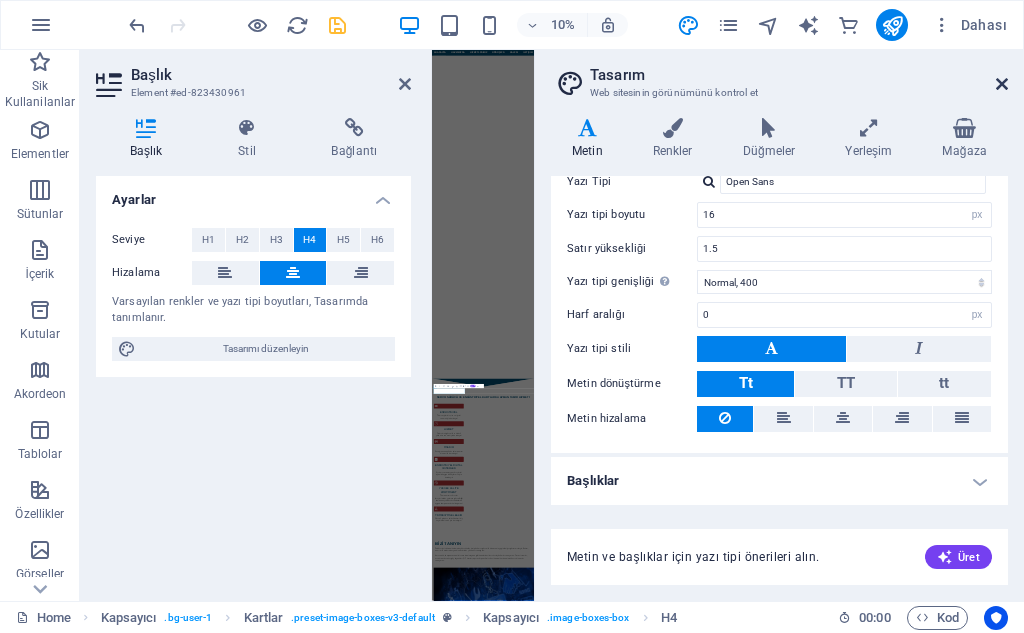 click at bounding box center [1002, 84] 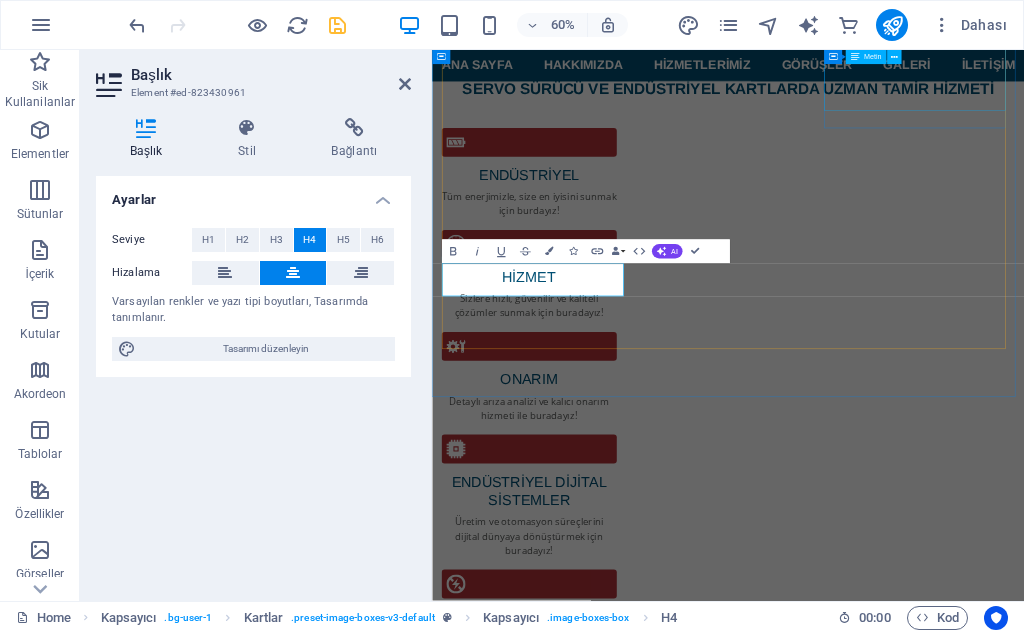 scroll, scrollTop: 2797, scrollLeft: 0, axis: vertical 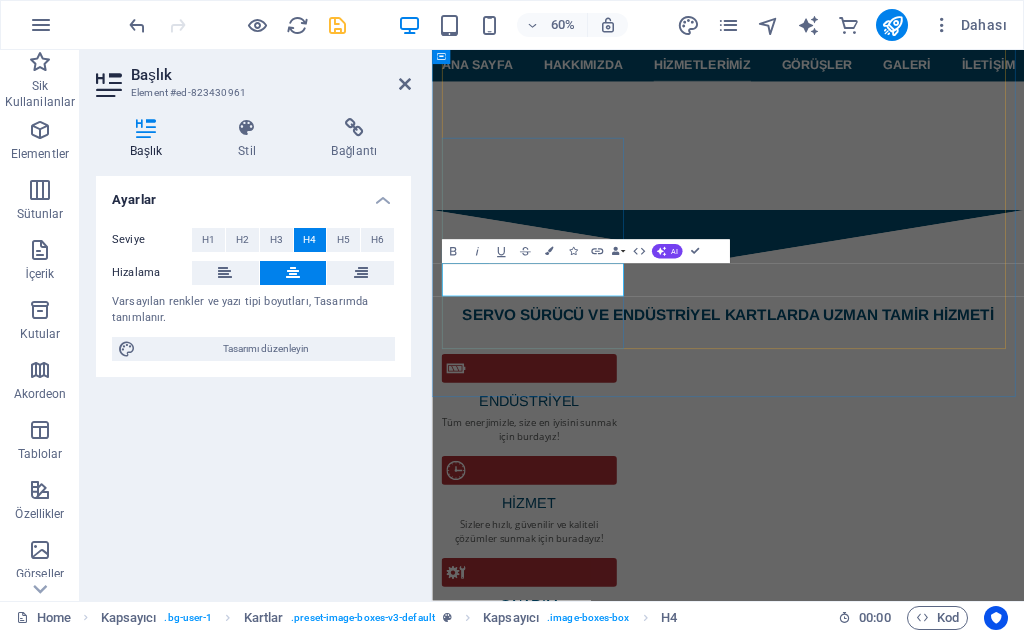 click on "plc tamiri" at bounding box center (602, 4585) 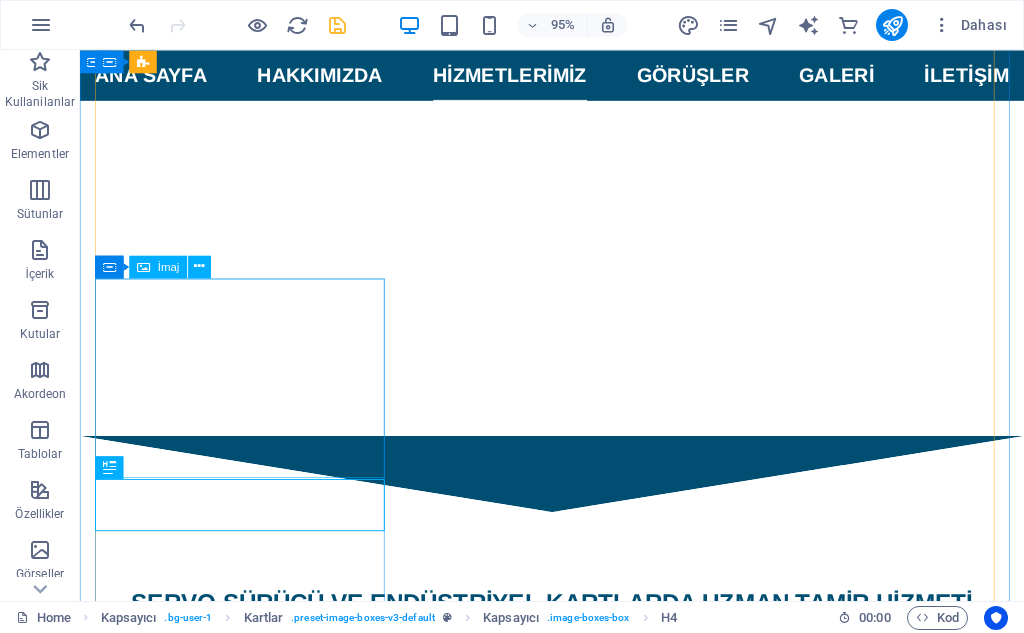 scroll, scrollTop: 2347, scrollLeft: 0, axis: vertical 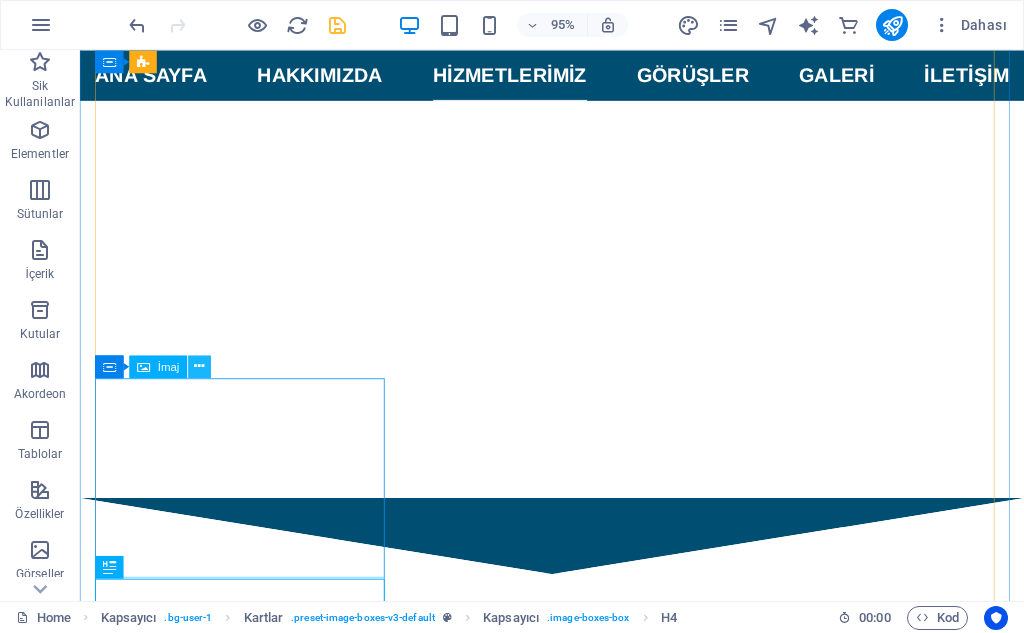 click at bounding box center [199, 366] 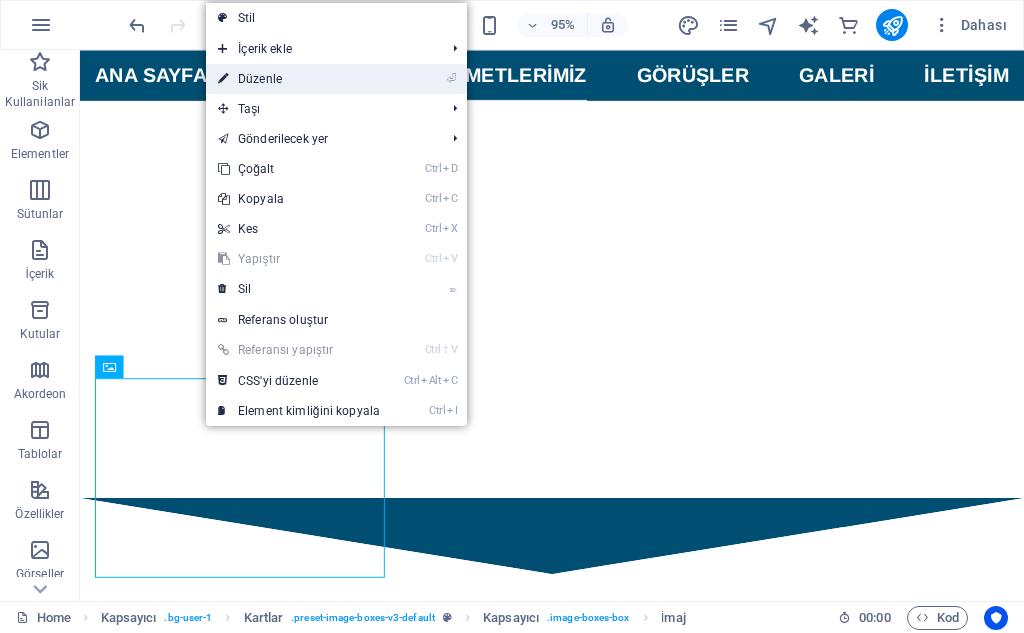 click on "⏎  Düzenle" at bounding box center (299, 79) 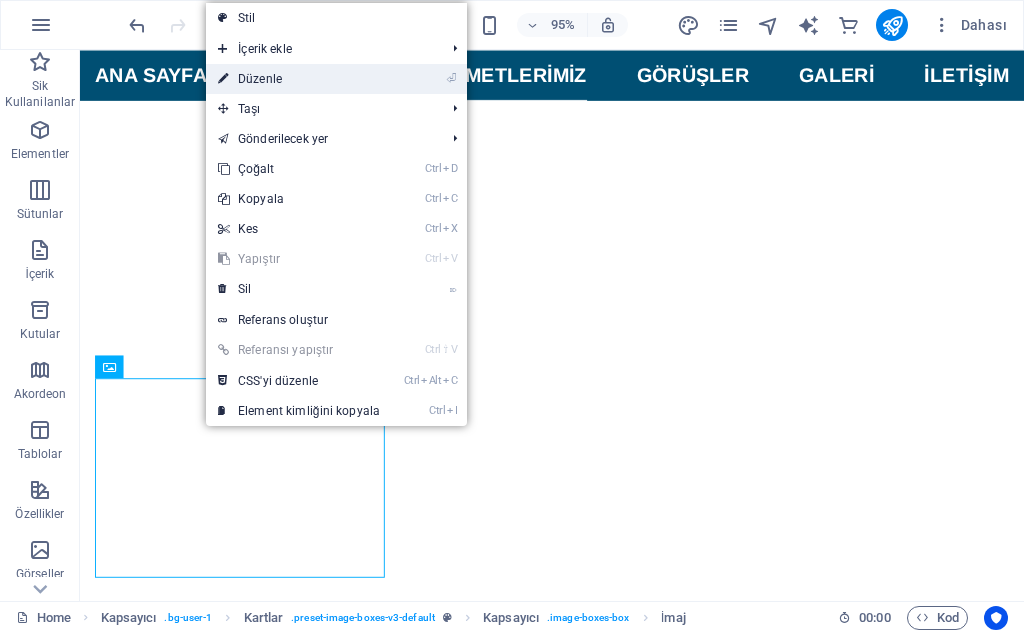 select on "%" 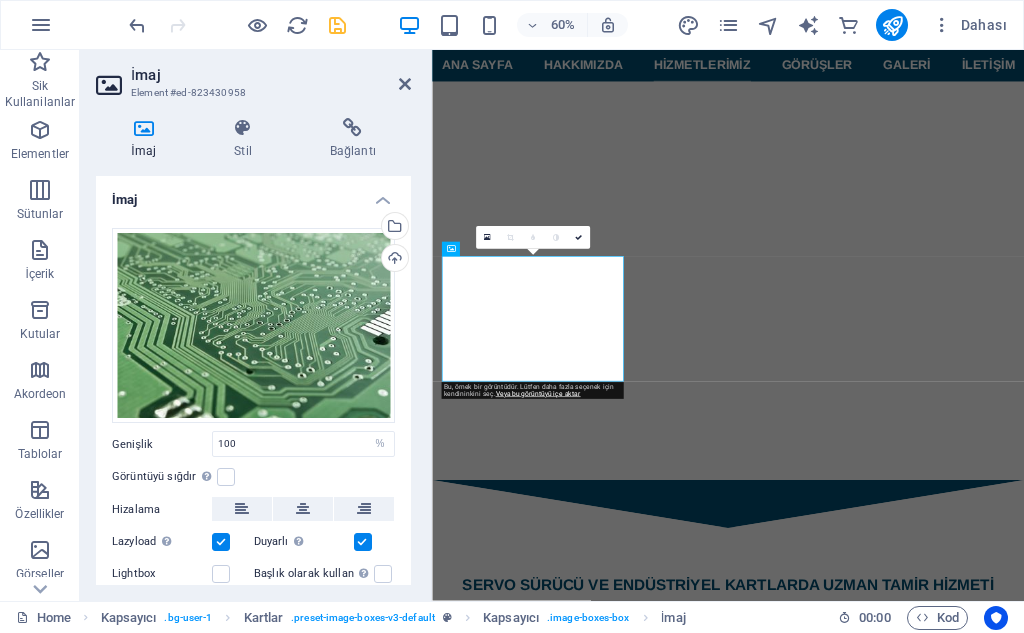 scroll, scrollTop: 2600, scrollLeft: 0, axis: vertical 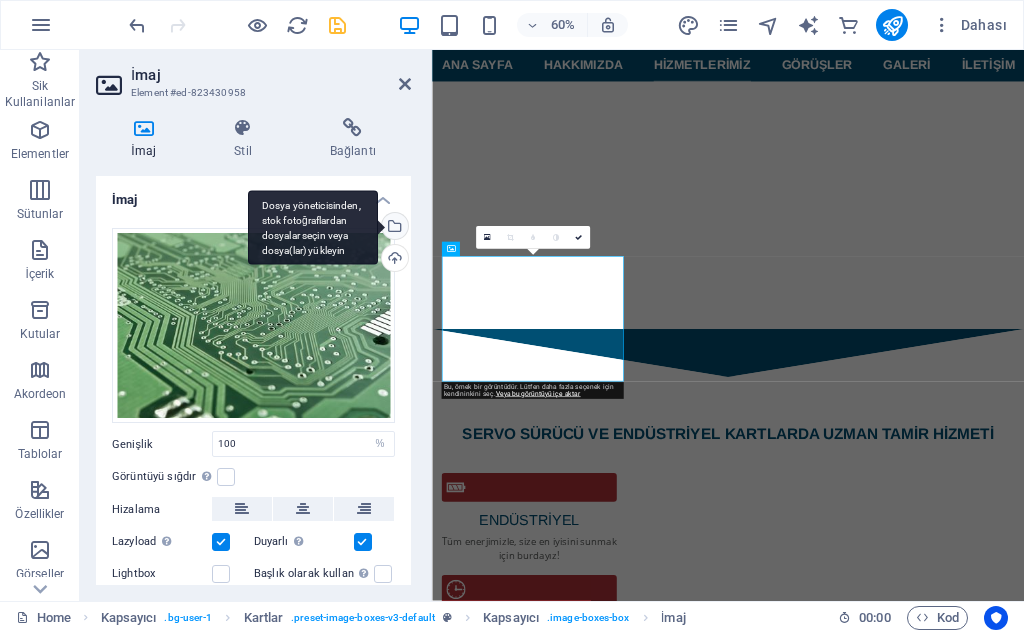 click on "Dosya yöneticisinden, stok fotoğraflardan dosyalar seçin veya dosya(lar) yükleyin" at bounding box center (393, 228) 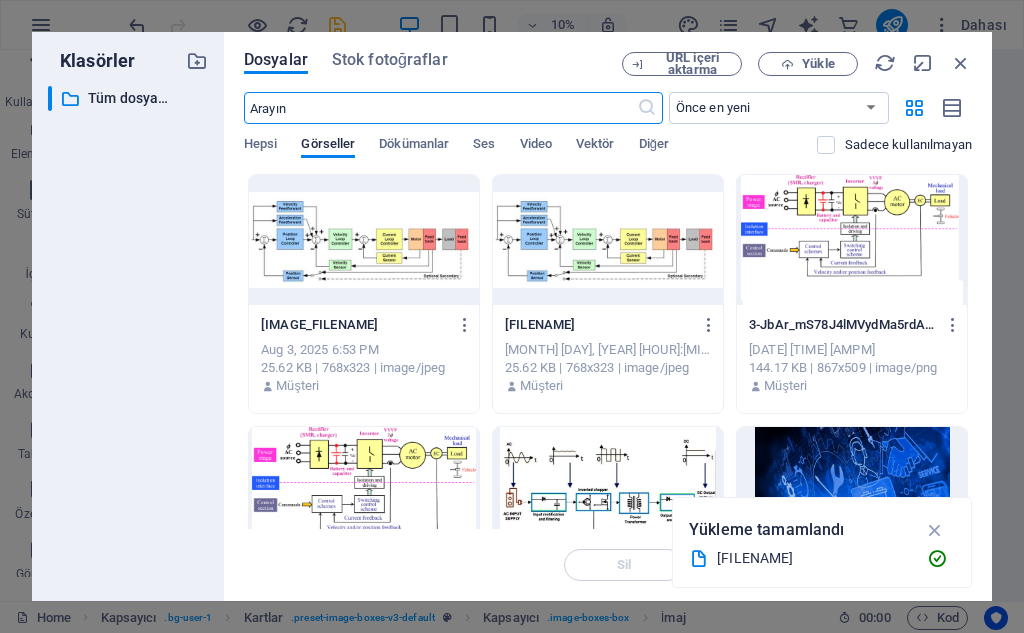 scroll, scrollTop: 3174, scrollLeft: 0, axis: vertical 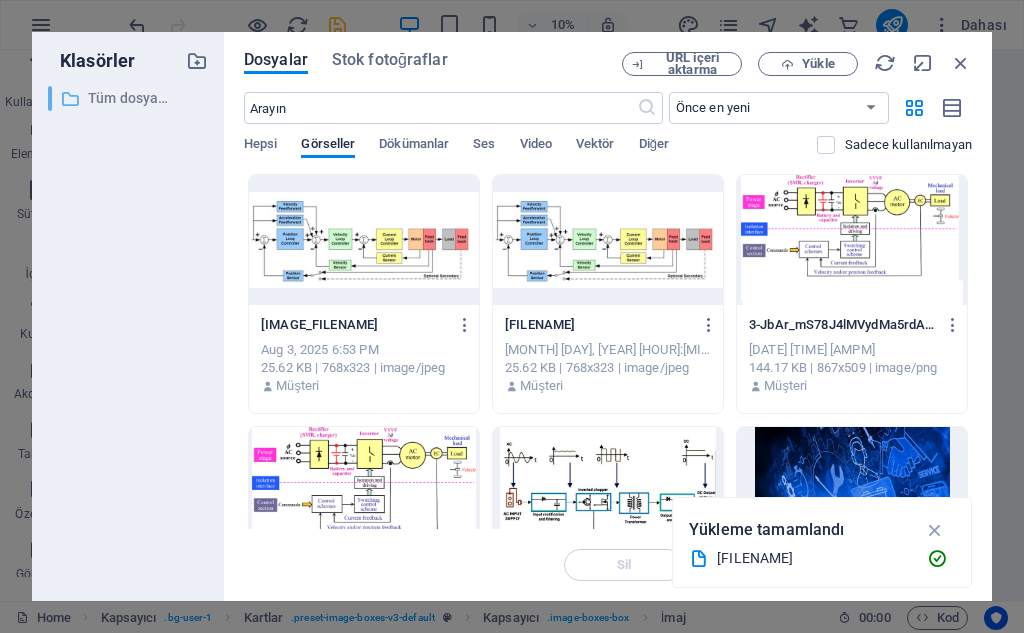 click on "Tüm dosyalar" at bounding box center (129, 98) 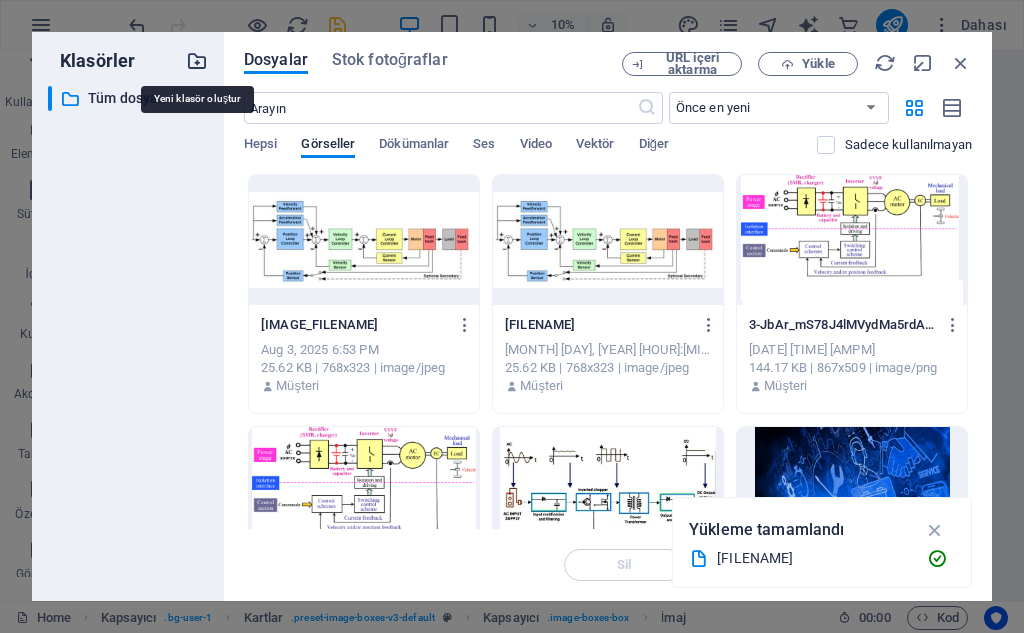 click at bounding box center [197, 61] 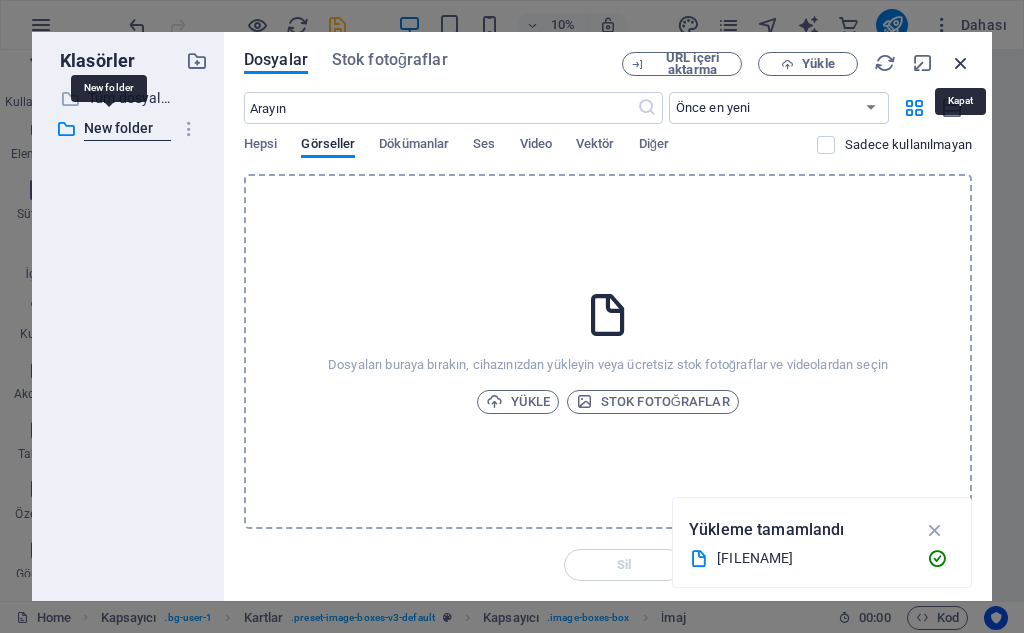 click at bounding box center [961, 63] 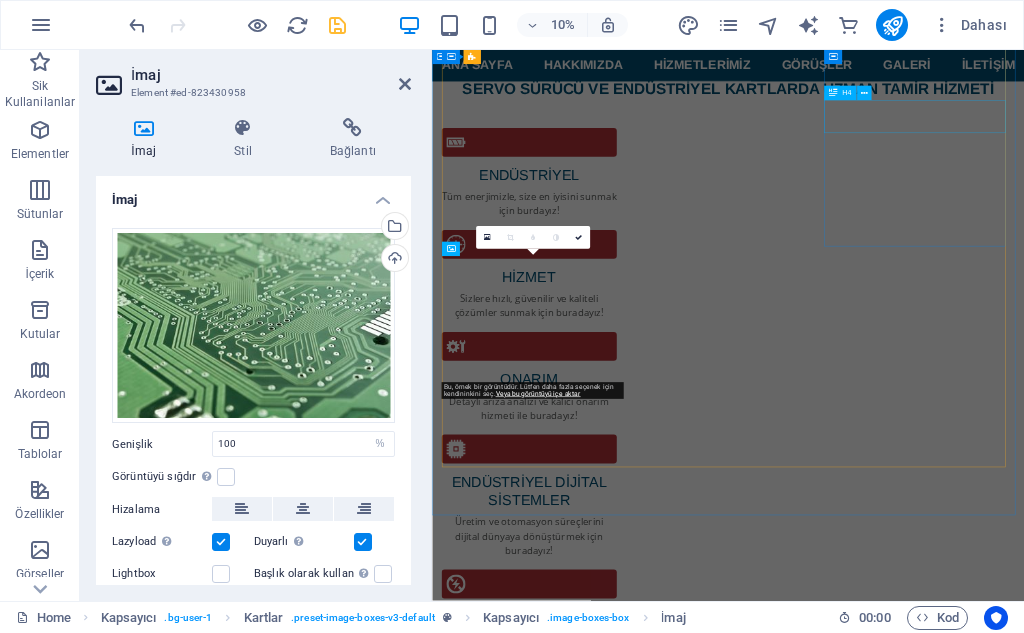 scroll, scrollTop: 2600, scrollLeft: 0, axis: vertical 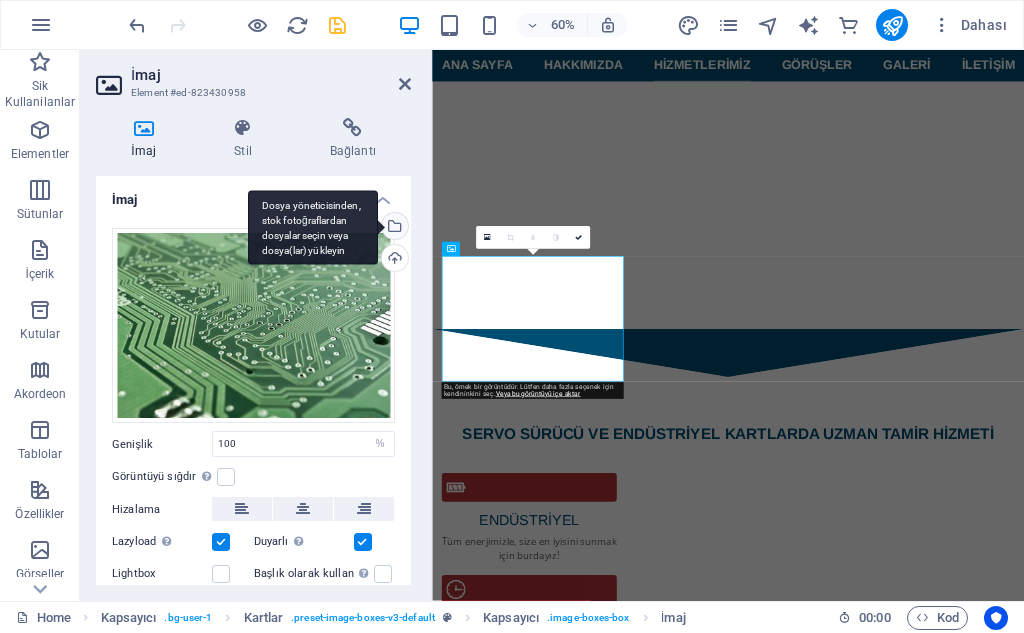 click on "Dosya yöneticisinden, stok fotoğraflardan dosyalar seçin veya dosya(lar) yükleyin" at bounding box center (393, 228) 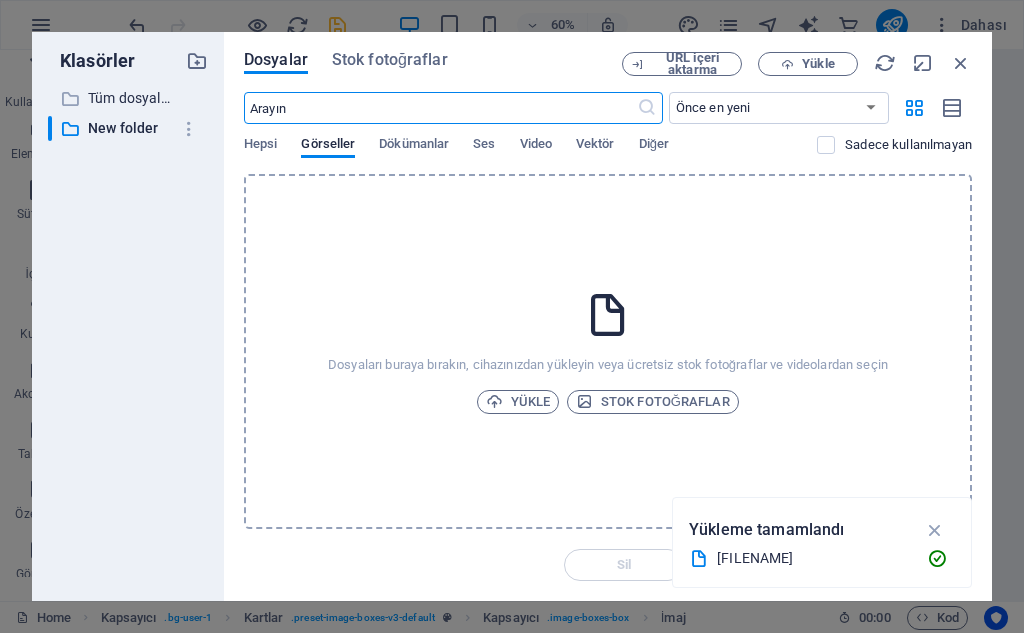 scroll, scrollTop: 3174, scrollLeft: 0, axis: vertical 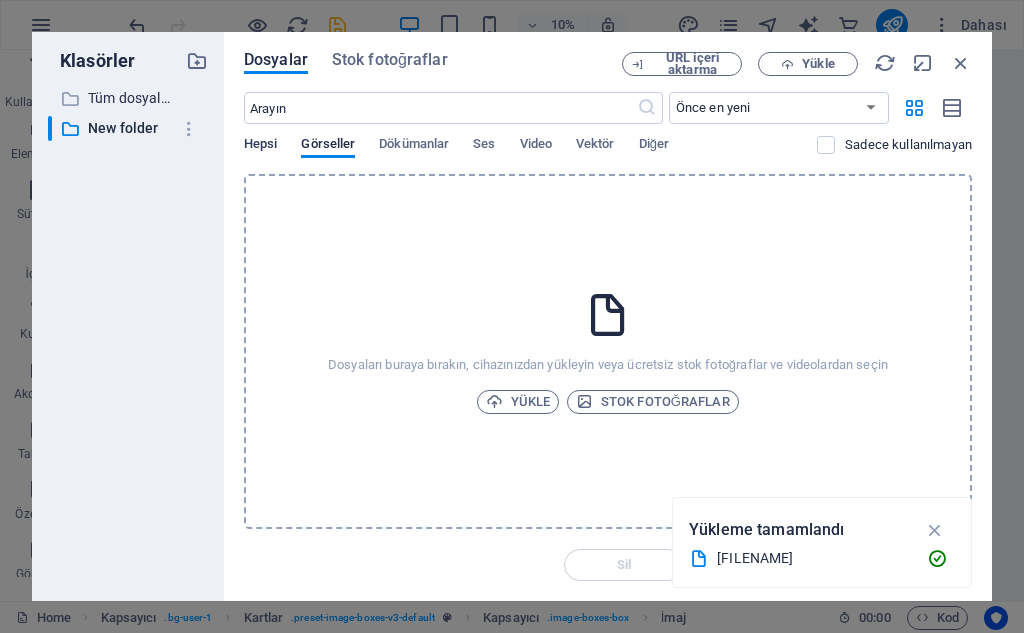 click on "Hepsi" at bounding box center (260, 146) 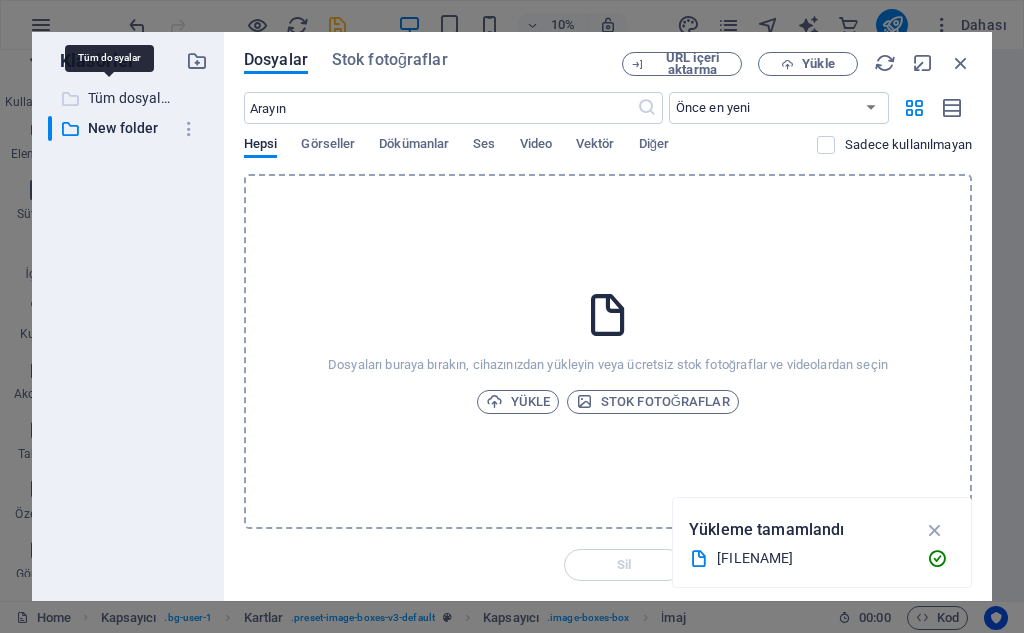click on "Tüm dosyalar" at bounding box center [129, 98] 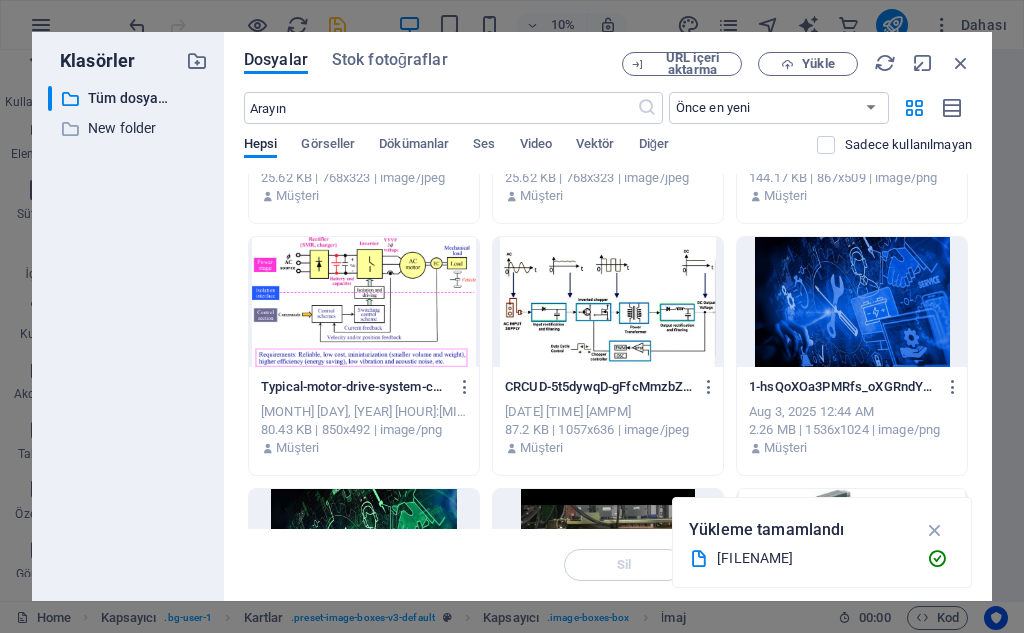 scroll, scrollTop: 200, scrollLeft: 0, axis: vertical 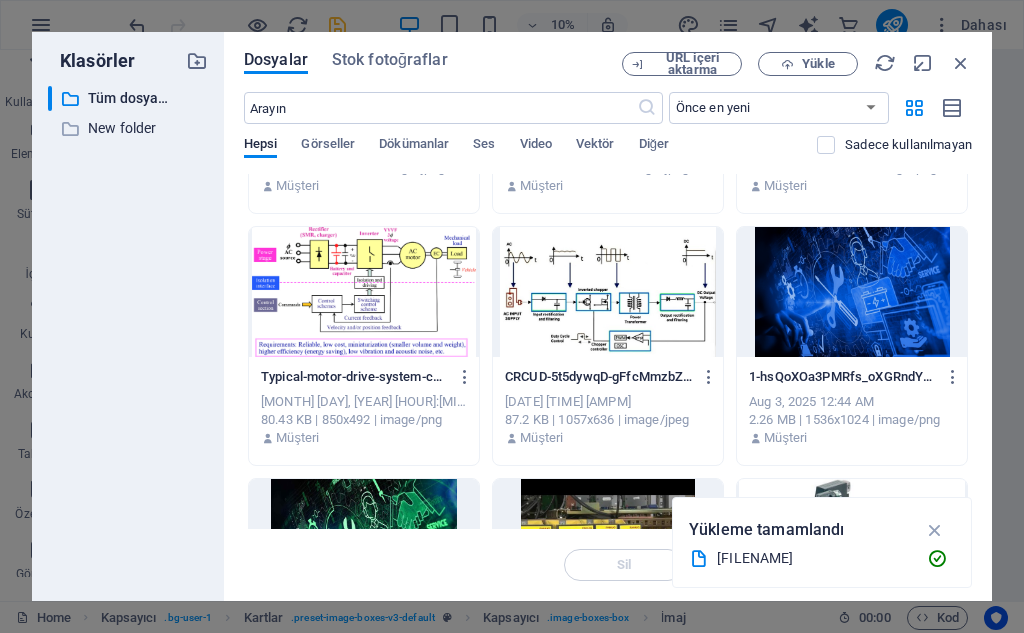 click on "[FILENAME]" at bounding box center (814, 558) 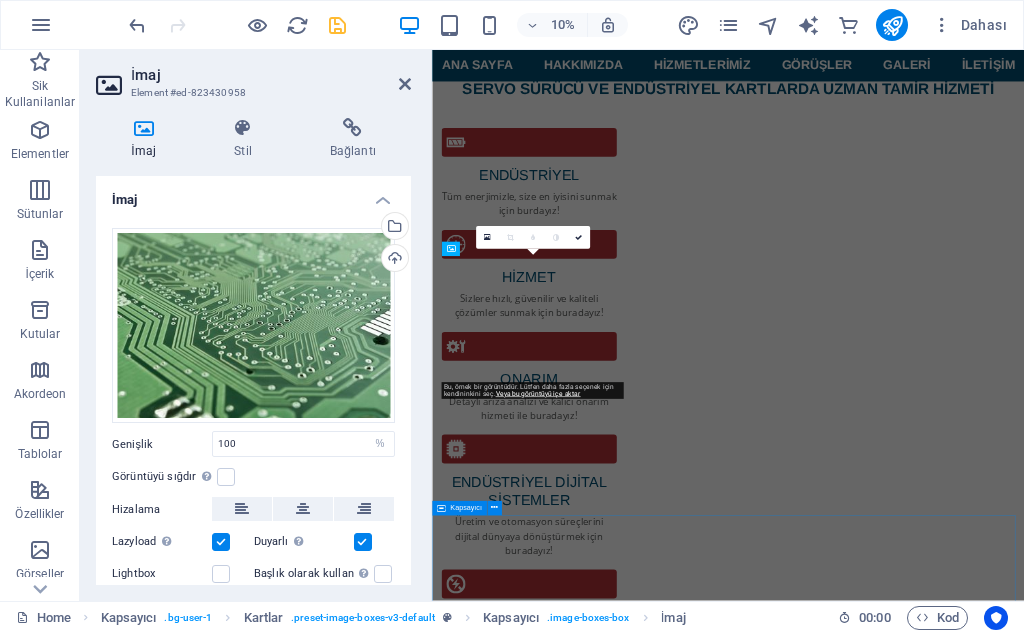 scroll, scrollTop: 2600, scrollLeft: 0, axis: vertical 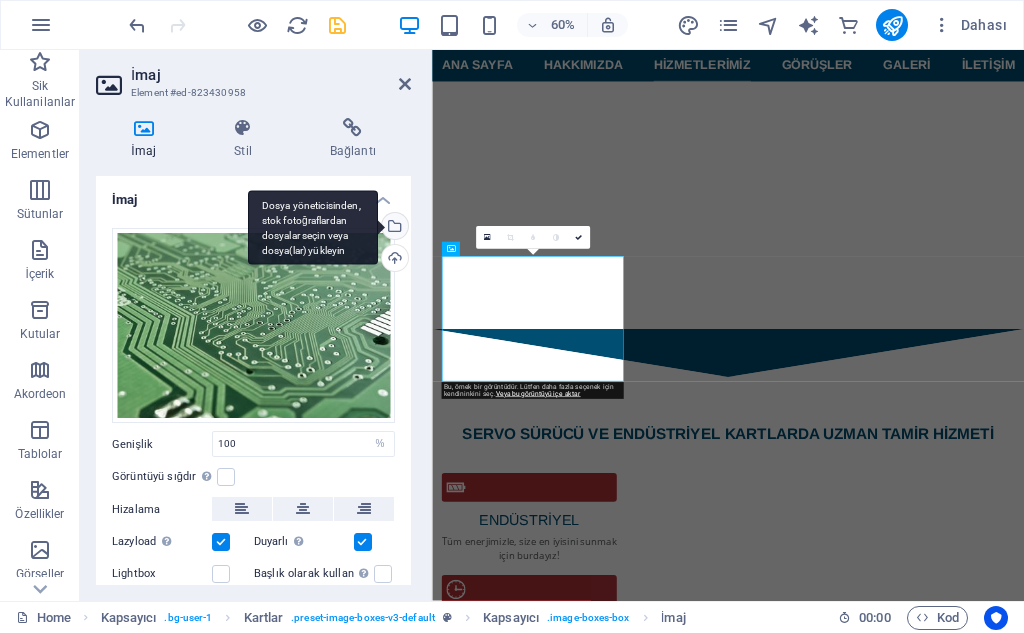 click on "Dosya yöneticisinden, stok fotoğraflardan dosyalar seçin veya dosya(lar) yükleyin" at bounding box center (393, 228) 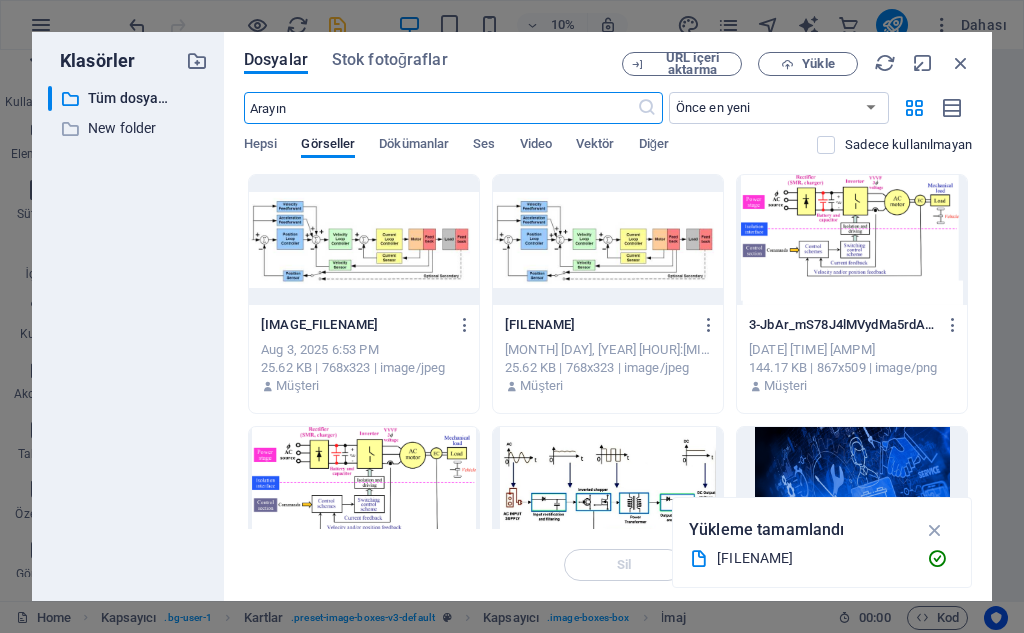 scroll, scrollTop: 3174, scrollLeft: 0, axis: vertical 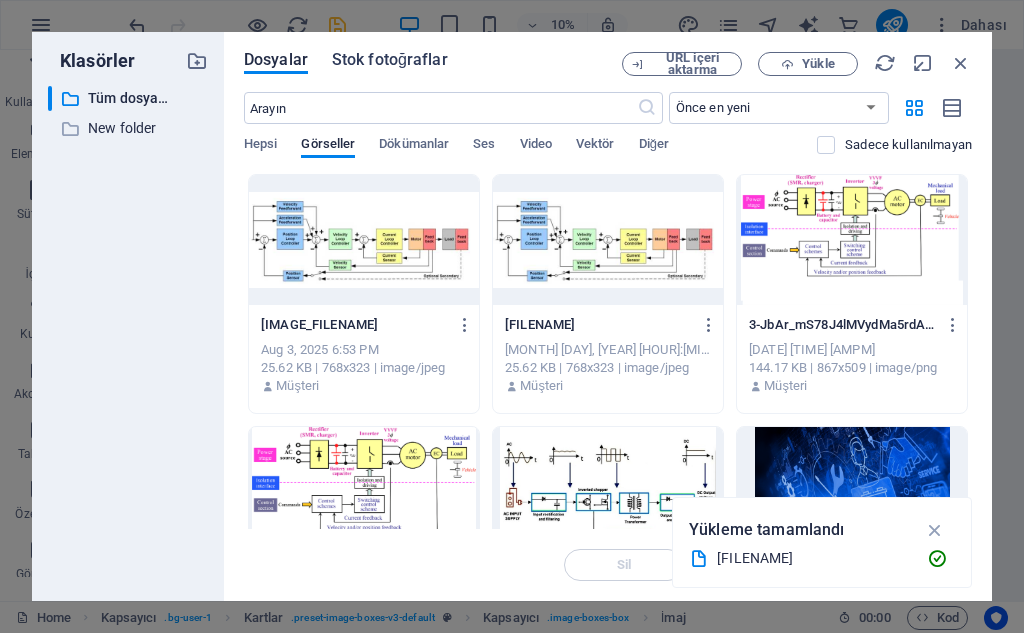 click on "Stok fotoğraflar" at bounding box center (390, 60) 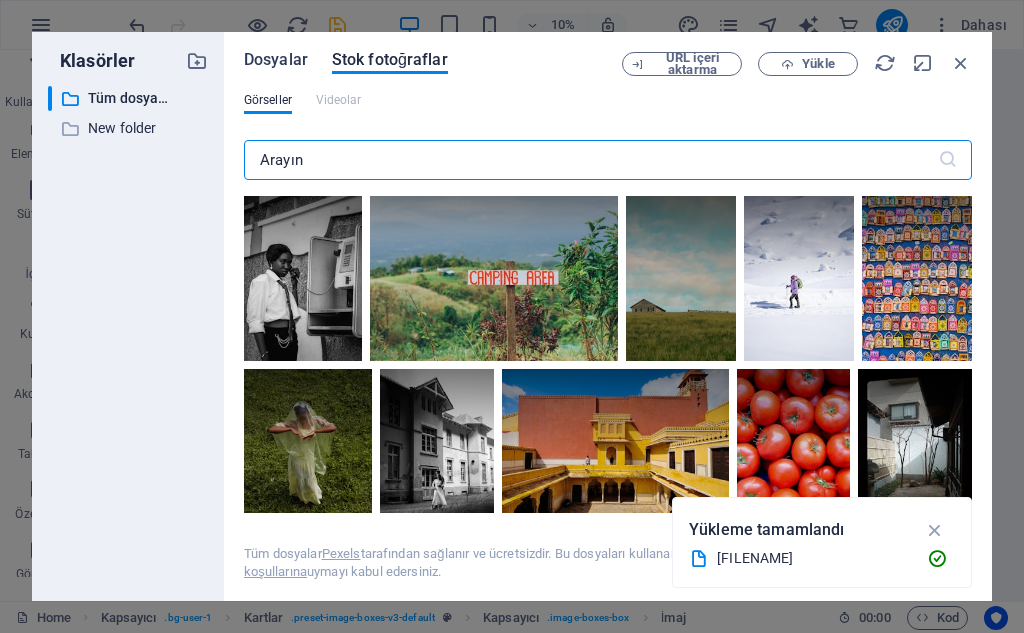 click on "Dosyalar" at bounding box center [276, 60] 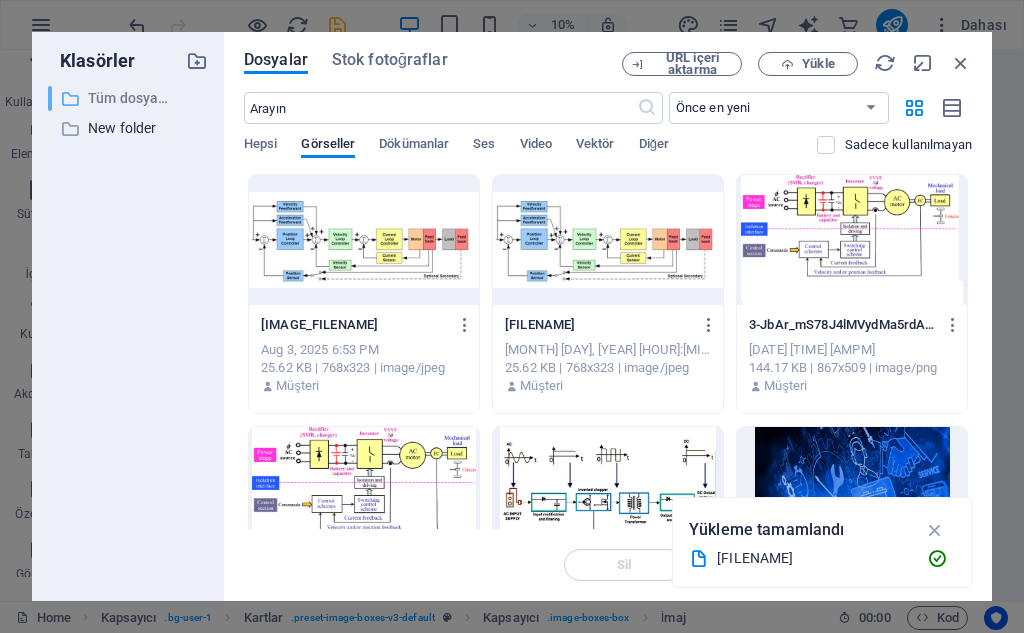 click on "Tüm dosyalar" at bounding box center [129, 98] 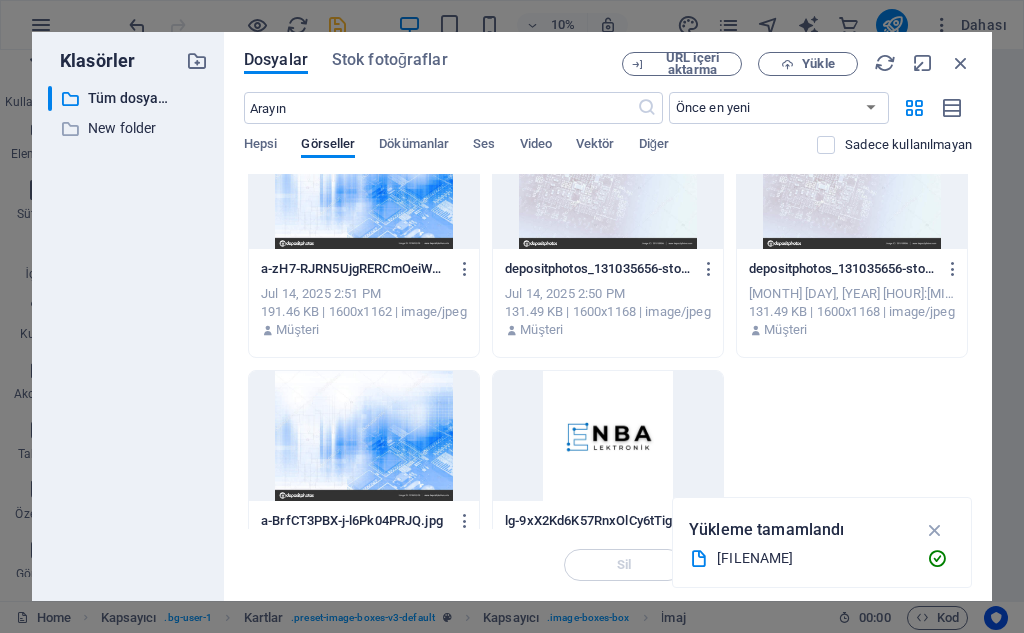scroll, scrollTop: 1397, scrollLeft: 0, axis: vertical 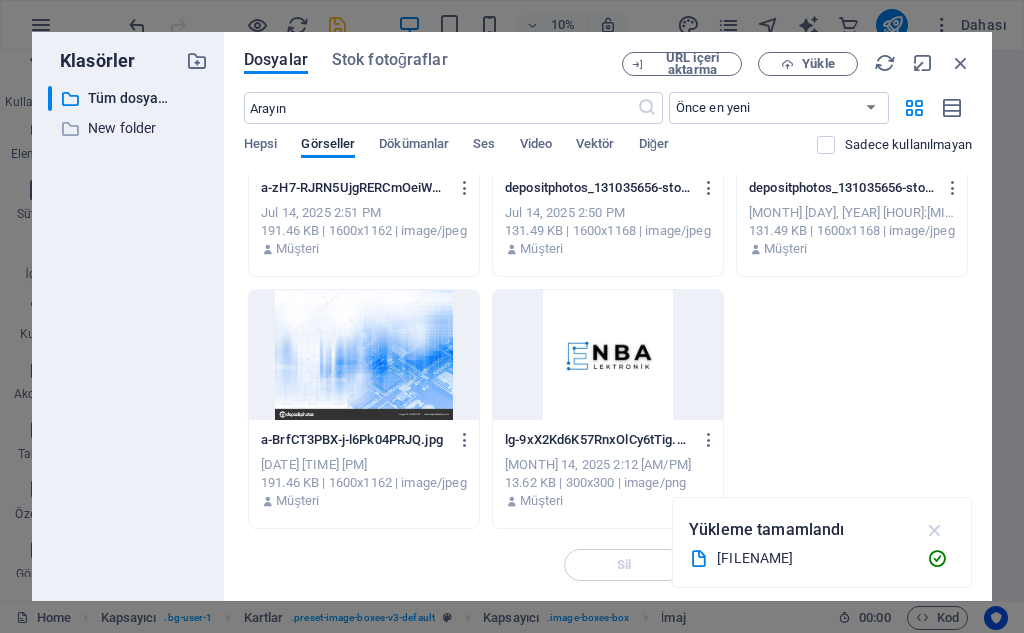 click at bounding box center (935, 530) 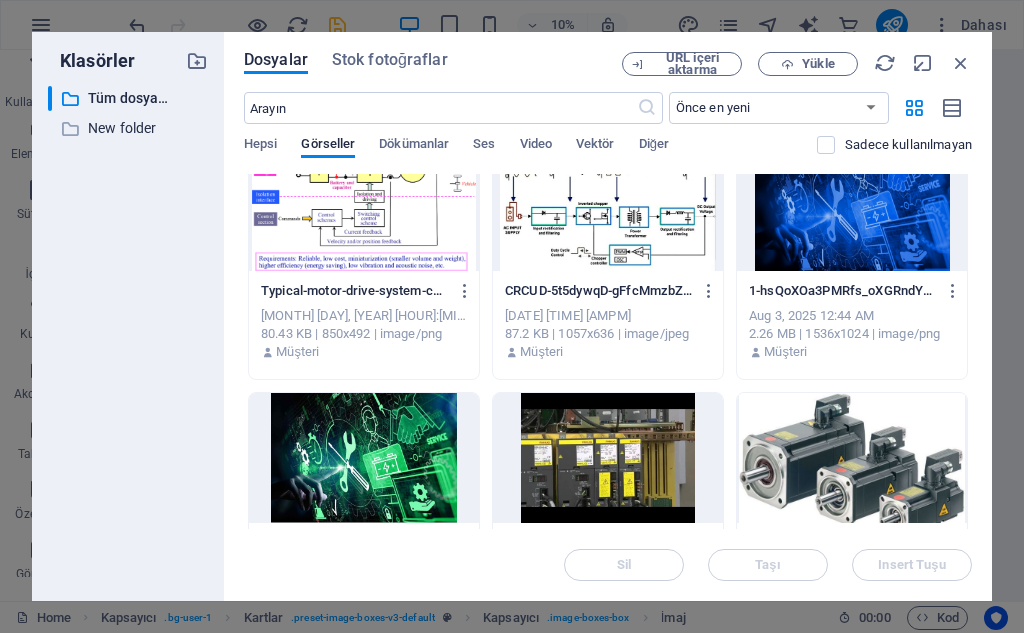 scroll, scrollTop: 197, scrollLeft: 0, axis: vertical 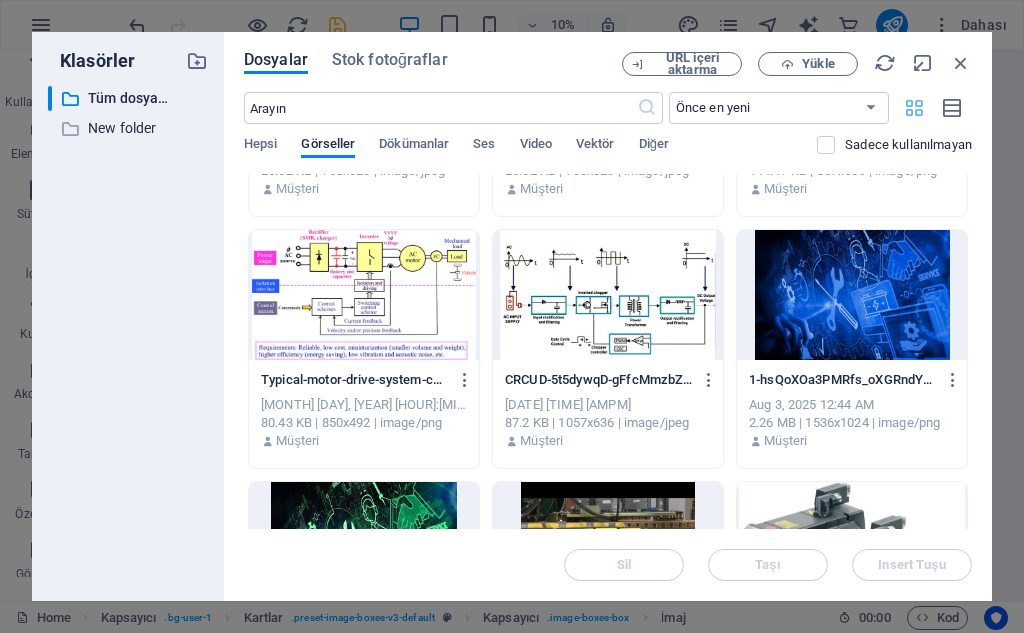 click at bounding box center (914, 108) 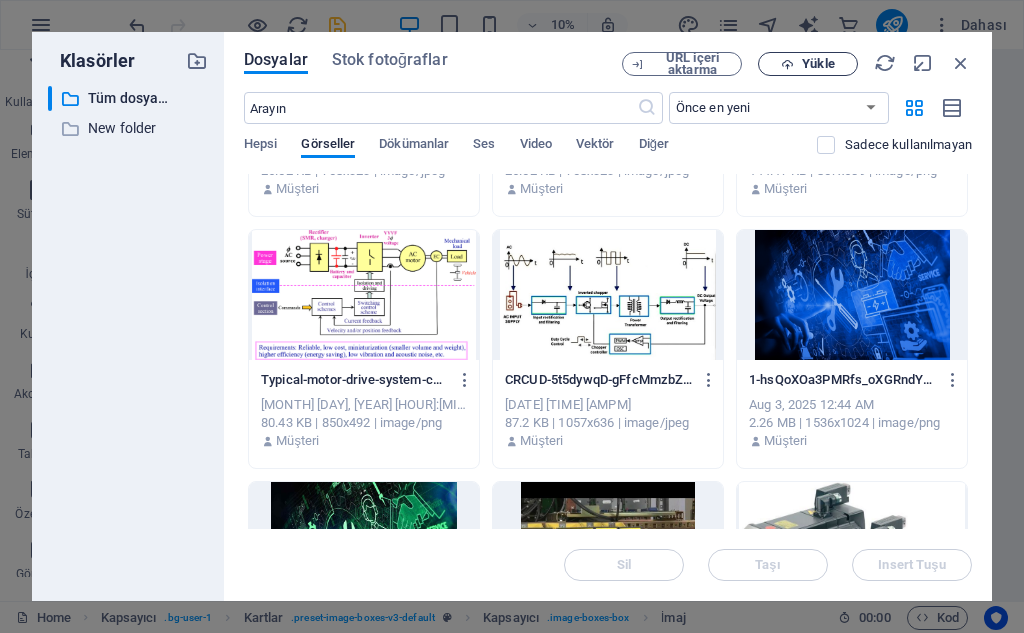 click on "Yükle" at bounding box center (818, 64) 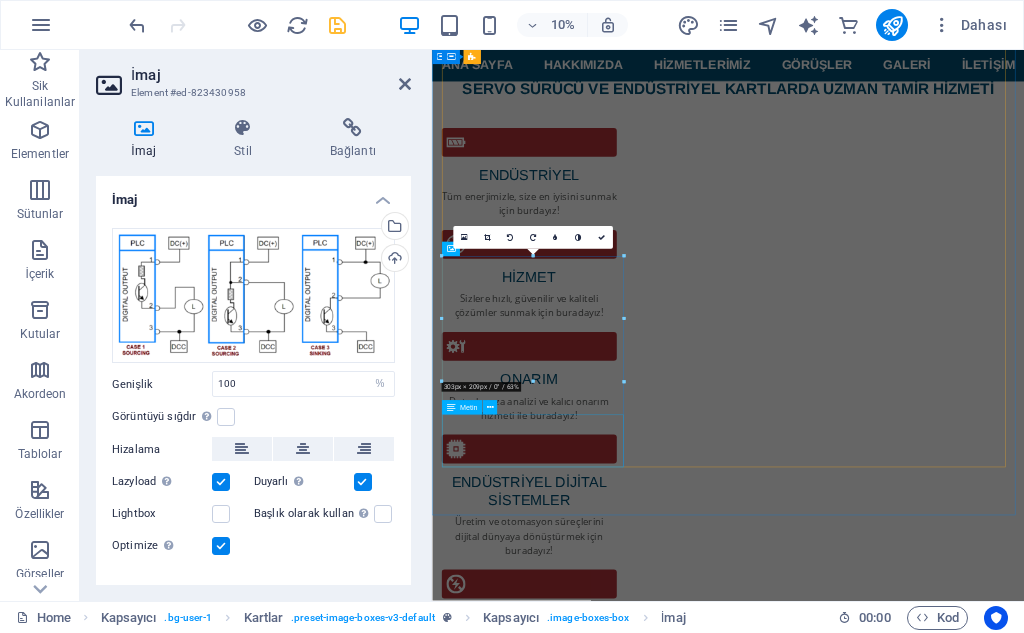 scroll, scrollTop: 2600, scrollLeft: 0, axis: vertical 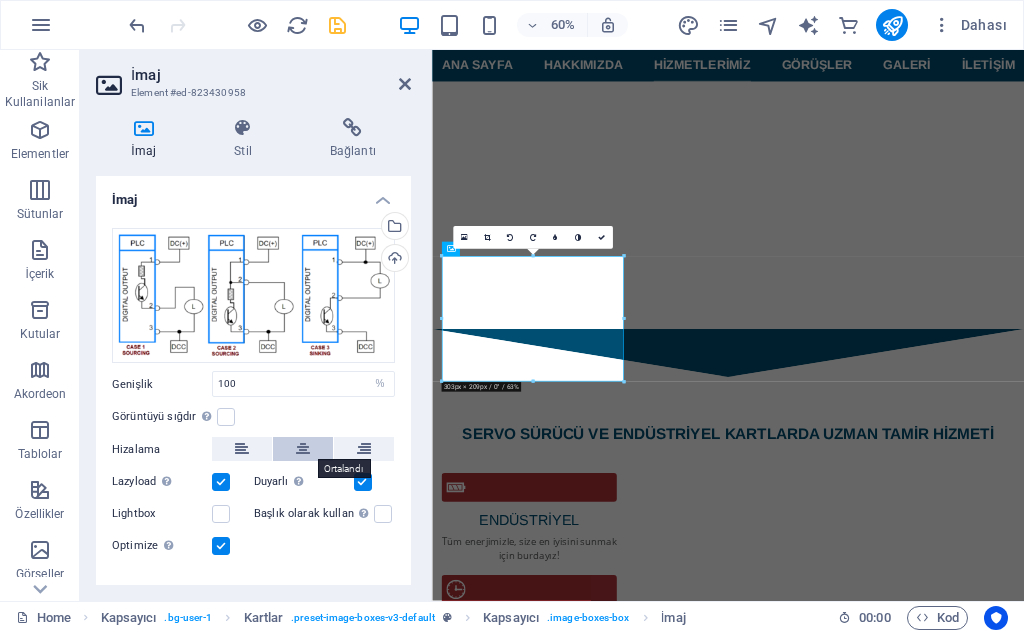 click at bounding box center (303, 449) 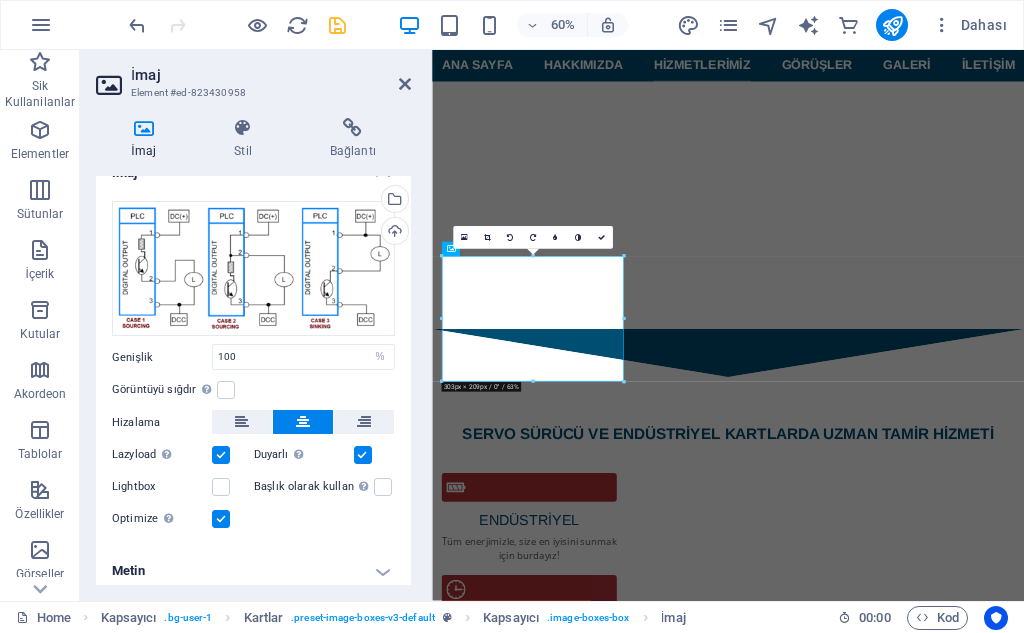 scroll, scrollTop: 35, scrollLeft: 0, axis: vertical 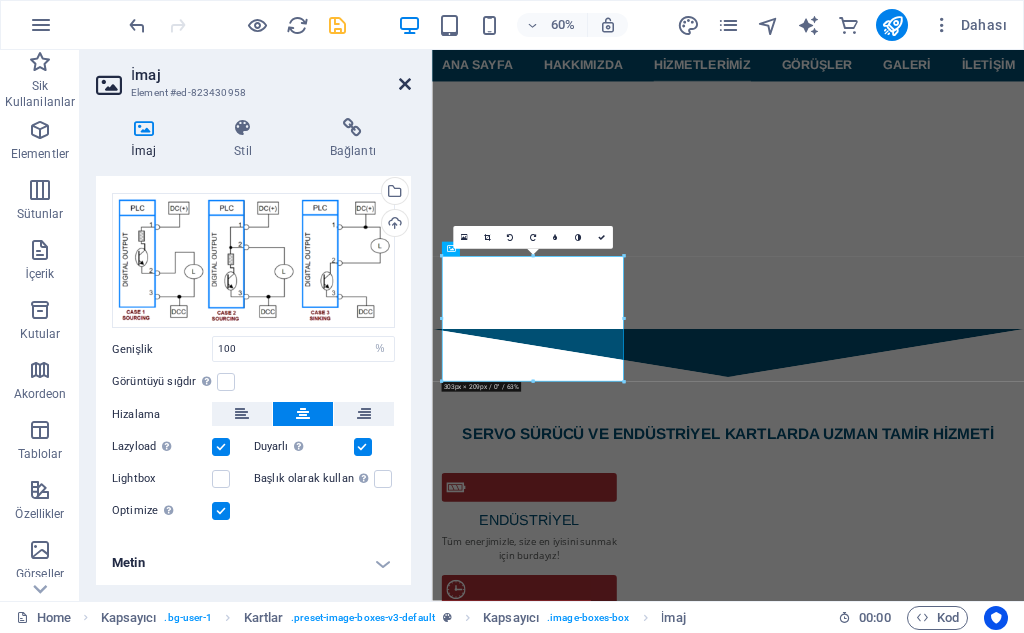 click at bounding box center [405, 84] 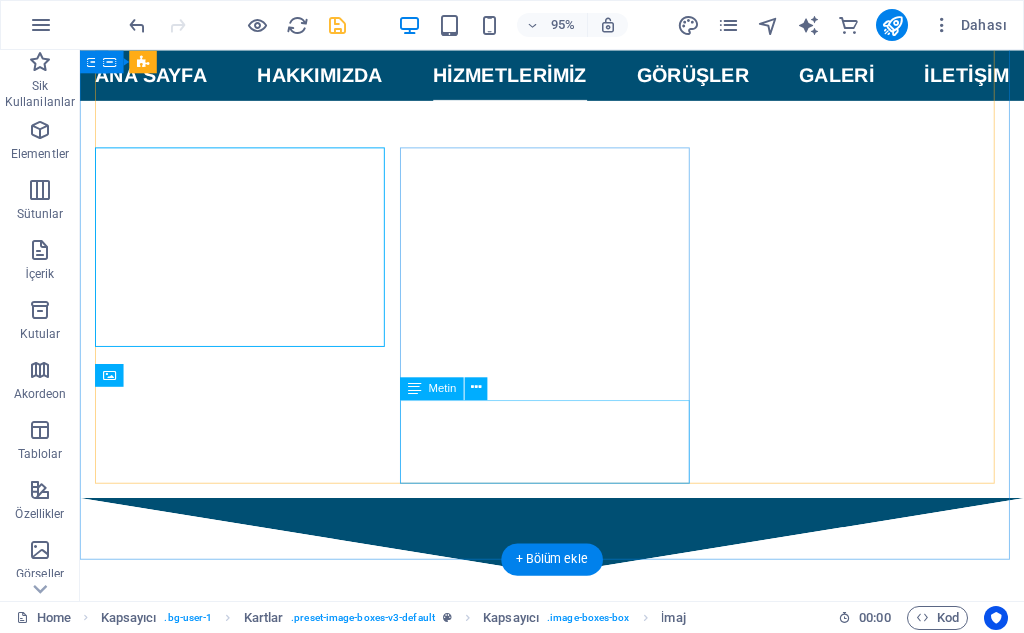 scroll, scrollTop: 2647, scrollLeft: 0, axis: vertical 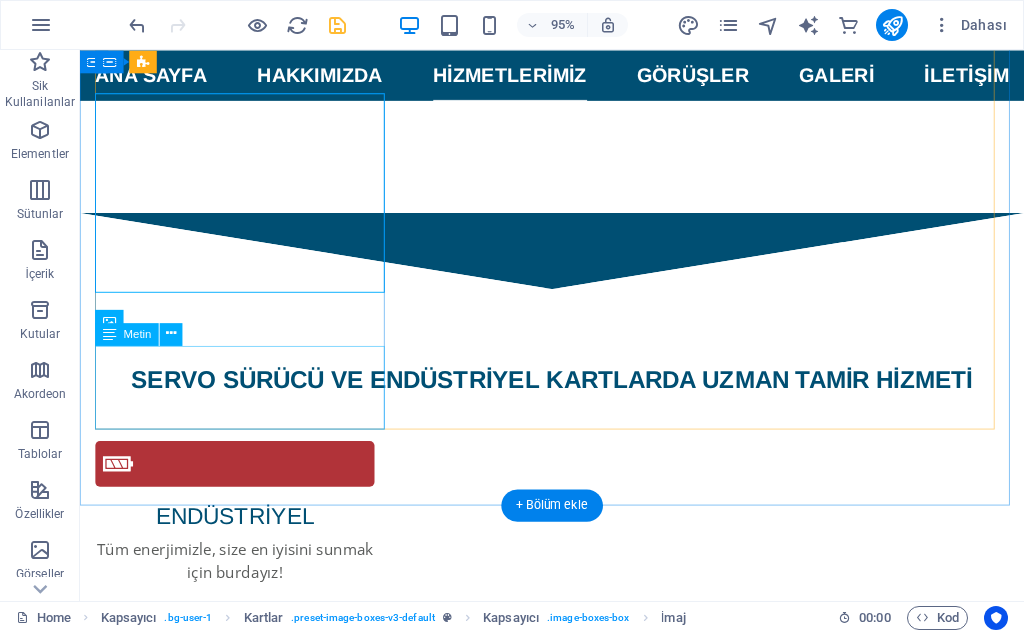 click on "Lorem ipsum dolor sit amet, consectetur adipisicing elit. Veritatis, dolorem!" at bounding box center [251, 4543] 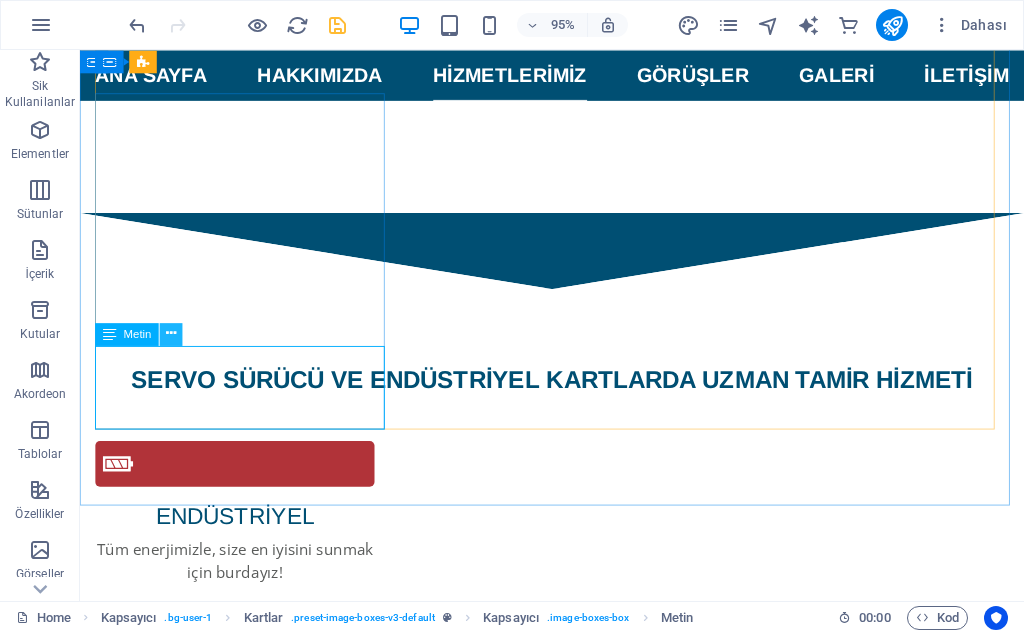 click at bounding box center (171, 334) 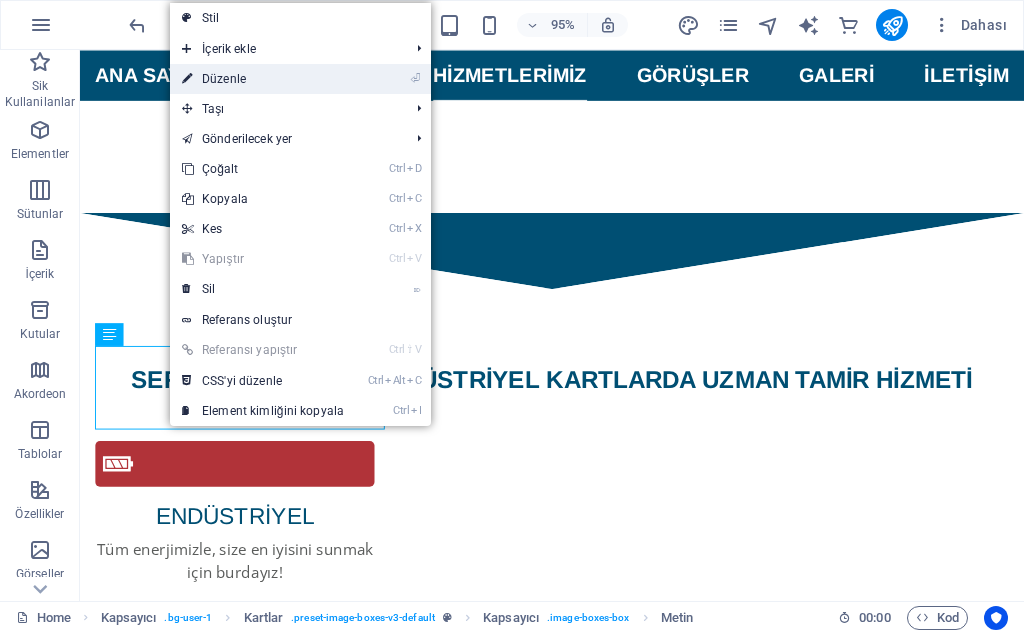 click on "⏎  Düzenle" at bounding box center [263, 79] 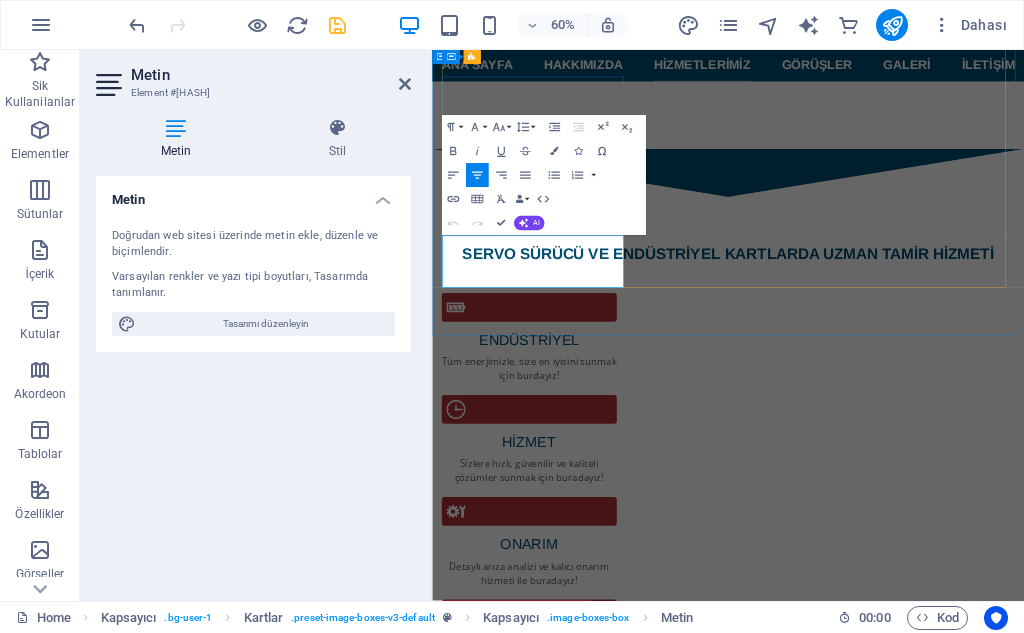 click on "Lorem ipsum dolor sit amet, consectetur adipisicing elit. Veritatis, dolorem!" at bounding box center (602, 4543) 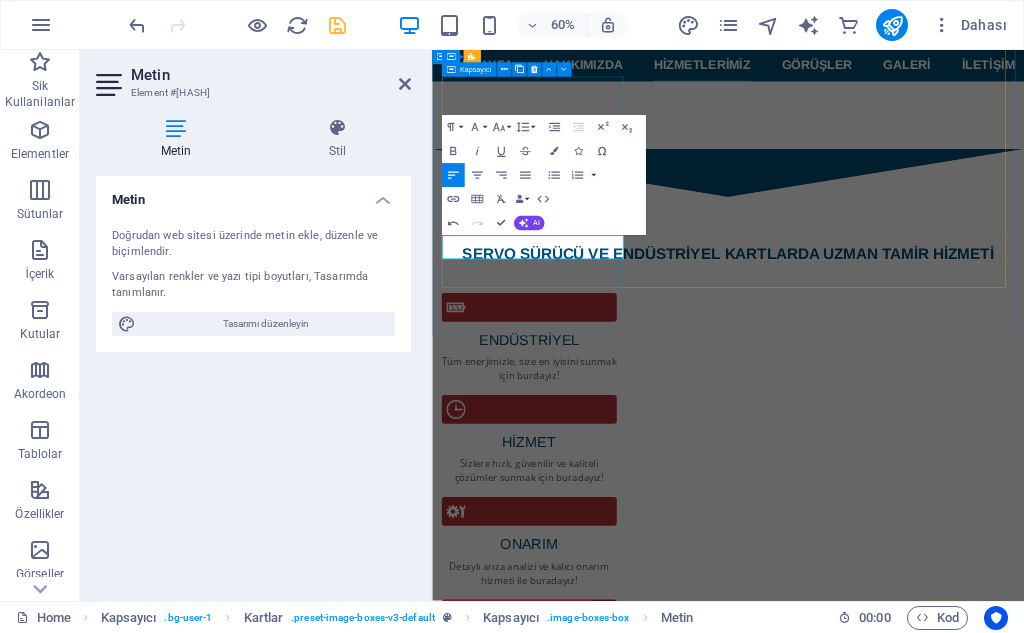 type 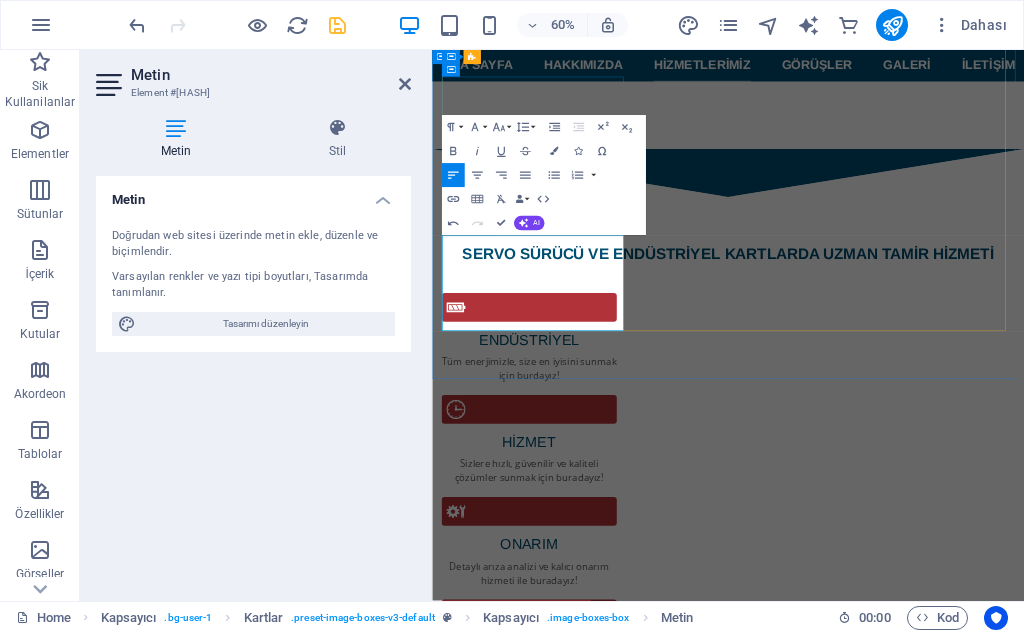 click on "PLC'ler giriş-çıkış modülleri,işlemci bellek ve güç kaynağından oluşur.Giriş birimleri sesörlerden bilgi alır,CPU bu bilgileri işleyerek çıkış birimleri üzerinden çıkış ekipmanlarına yol verir." at bounding box center [602, 4579] 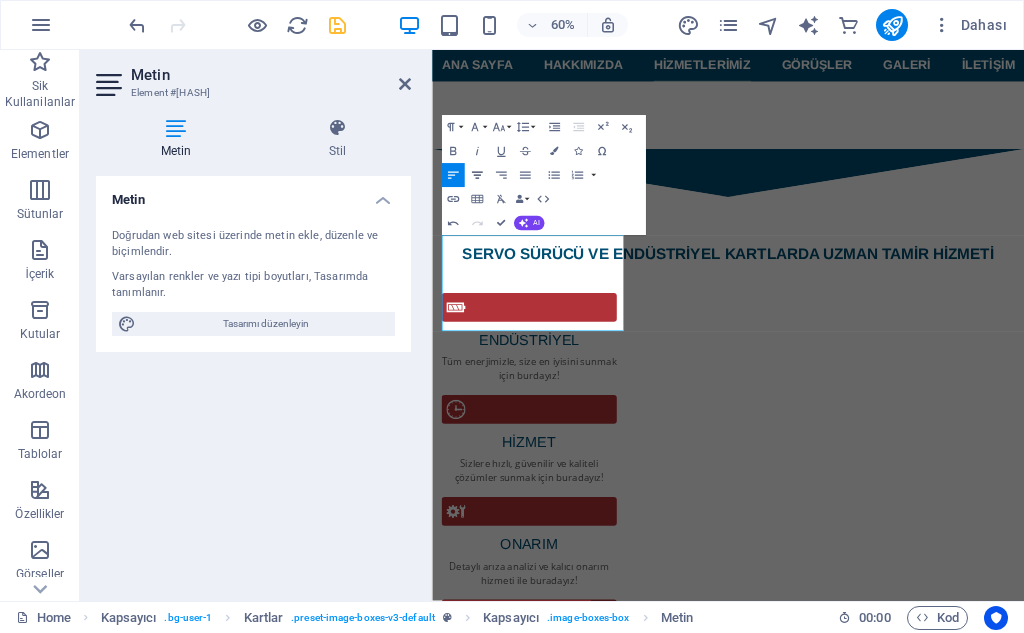 click 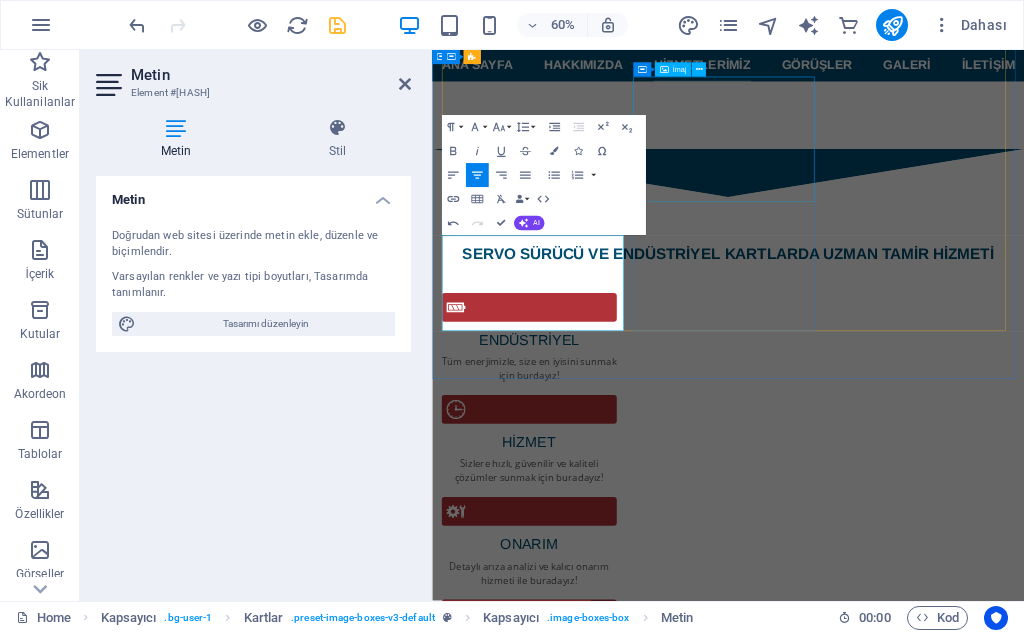 click at bounding box center [602, 4781] 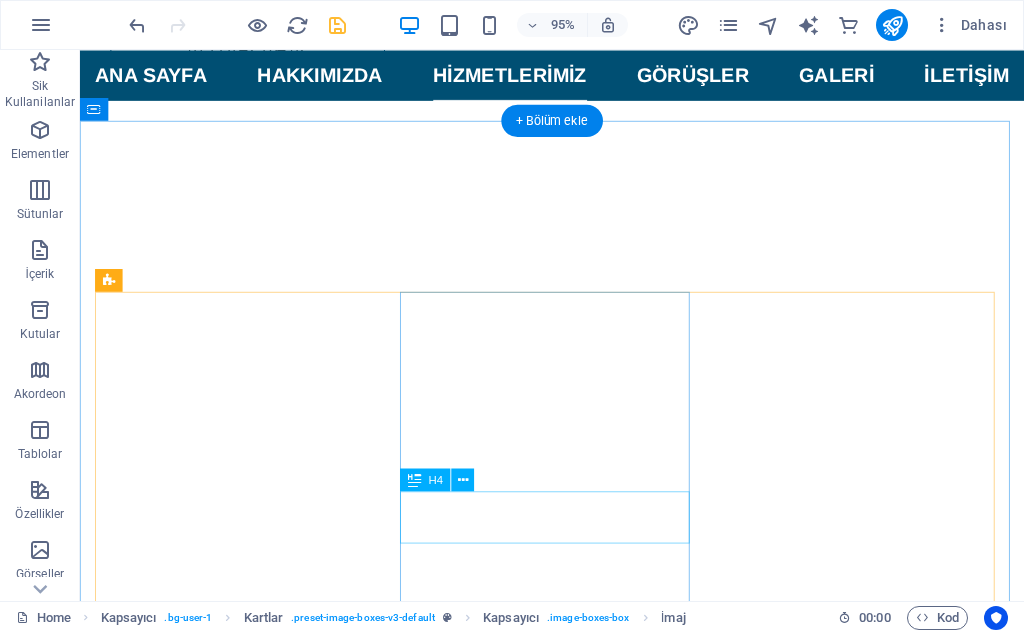 scroll, scrollTop: 1947, scrollLeft: 0, axis: vertical 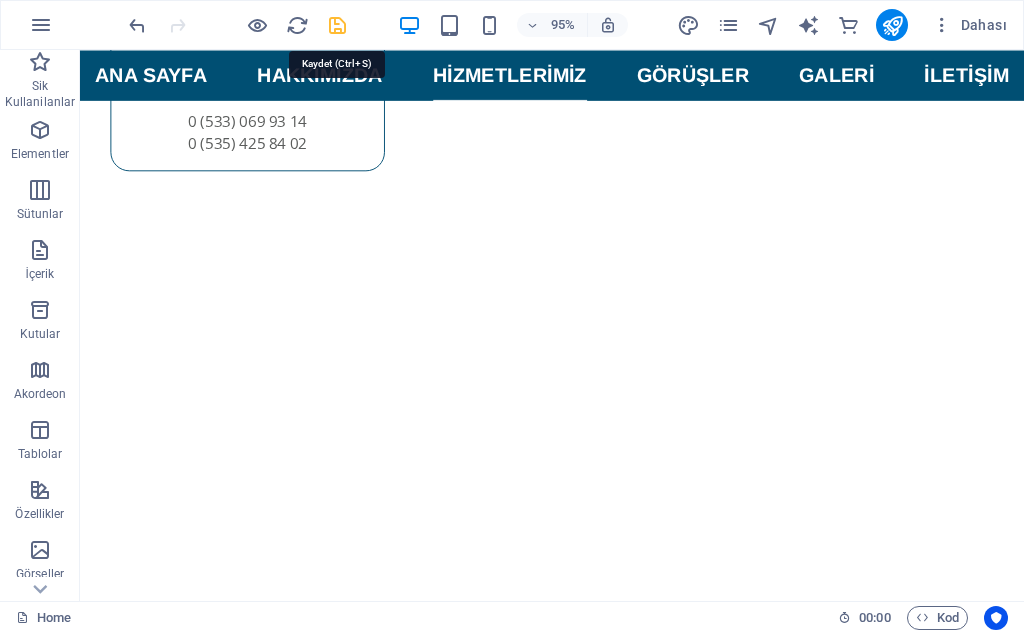 click at bounding box center (337, 25) 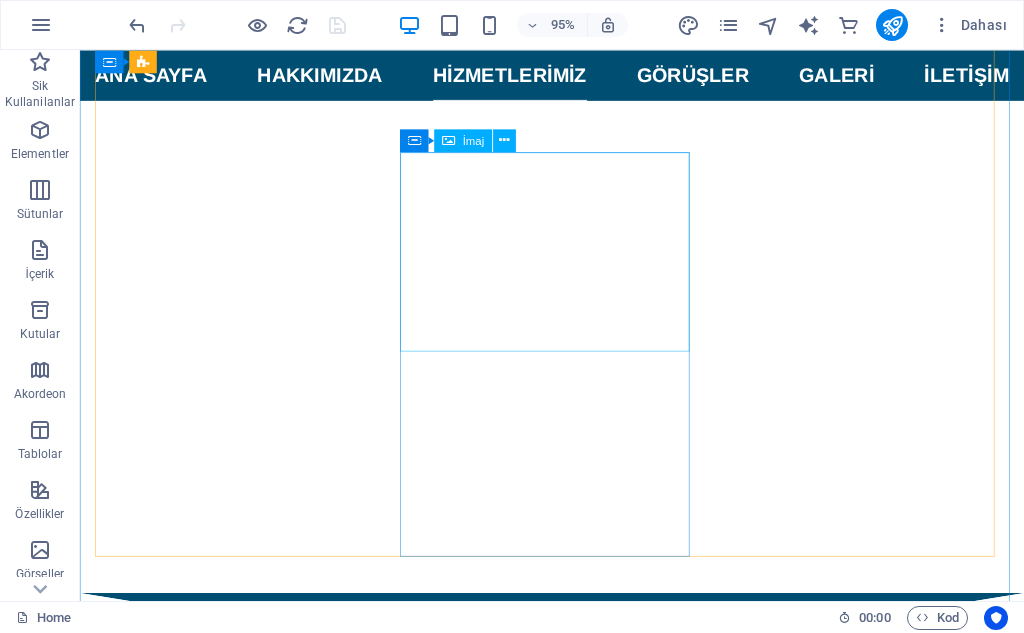 scroll, scrollTop: 2647, scrollLeft: 0, axis: vertical 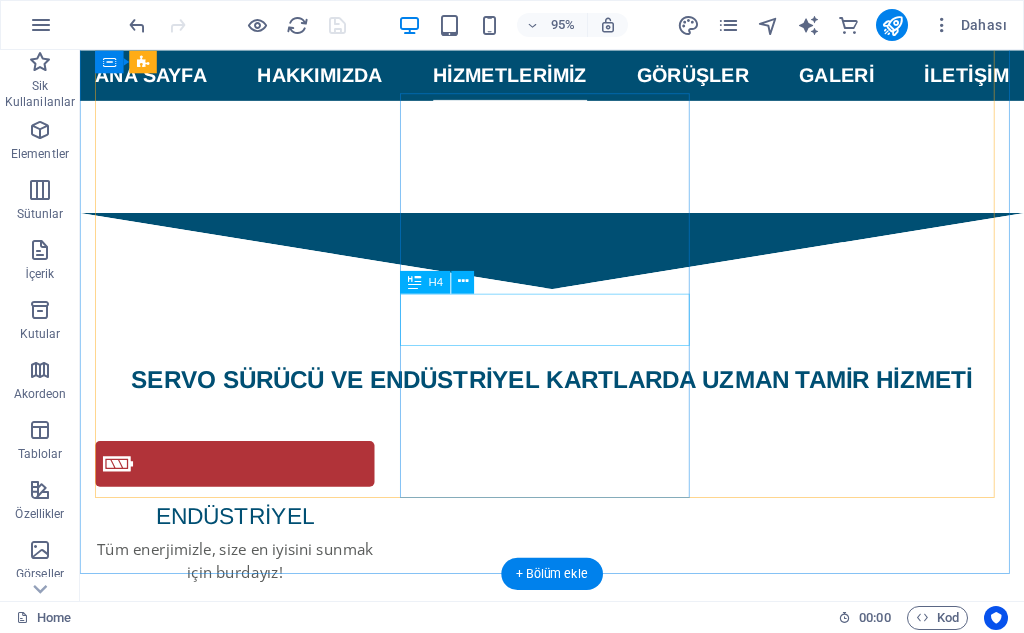 click on "CAR WASH" at bounding box center [251, 4904] 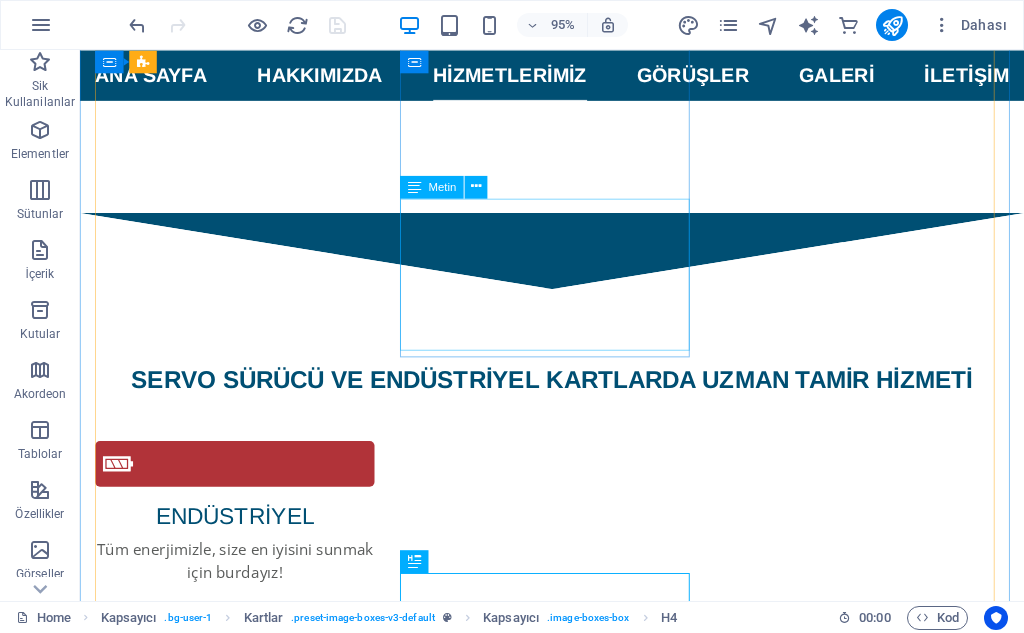 scroll, scrollTop: 2347, scrollLeft: 0, axis: vertical 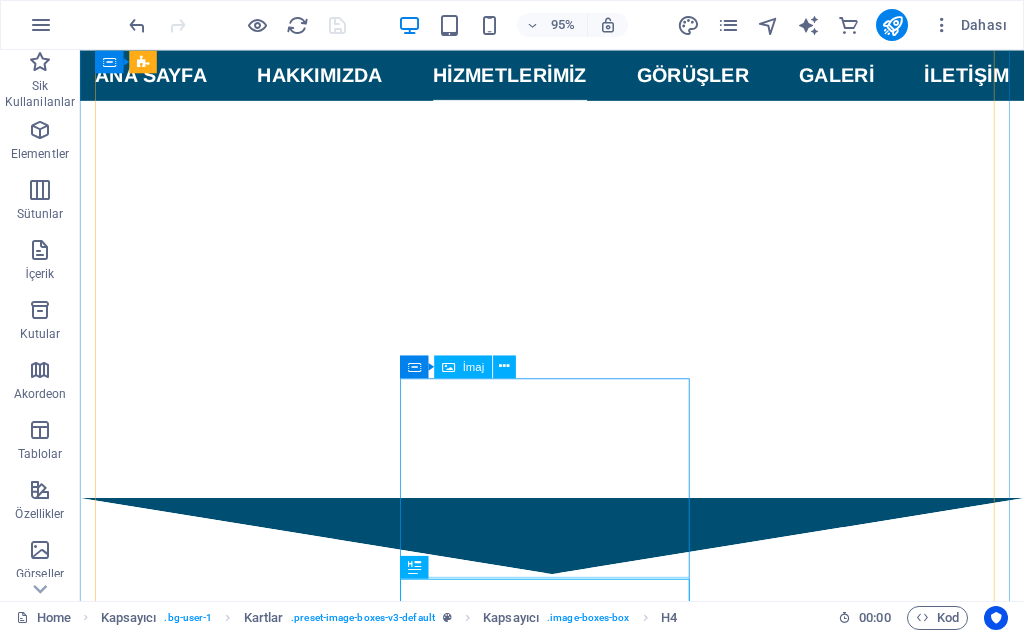 click at bounding box center (251, 5074) 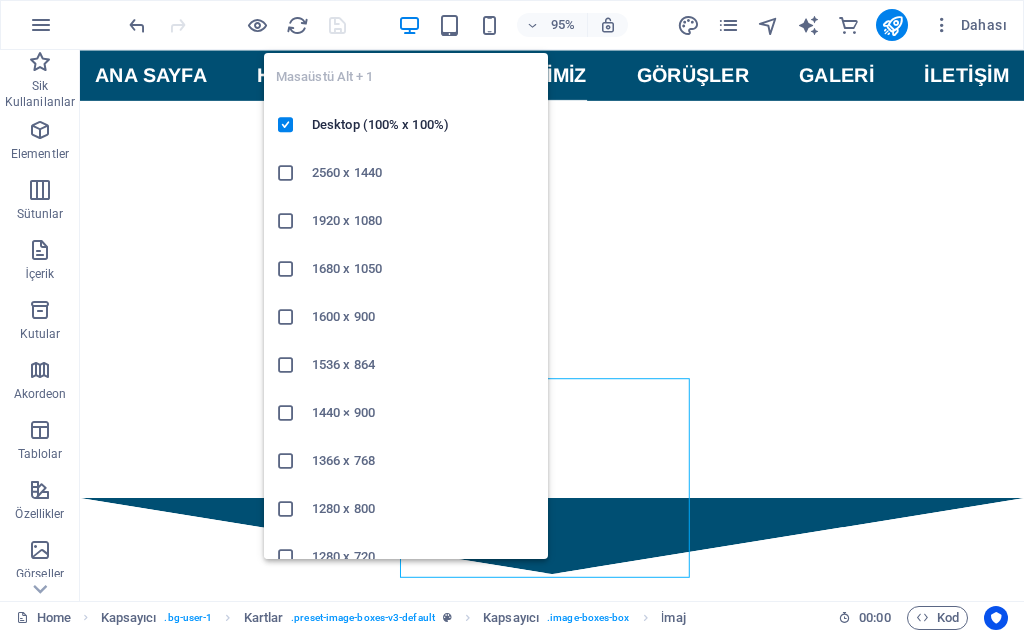 click at bounding box center (409, 25) 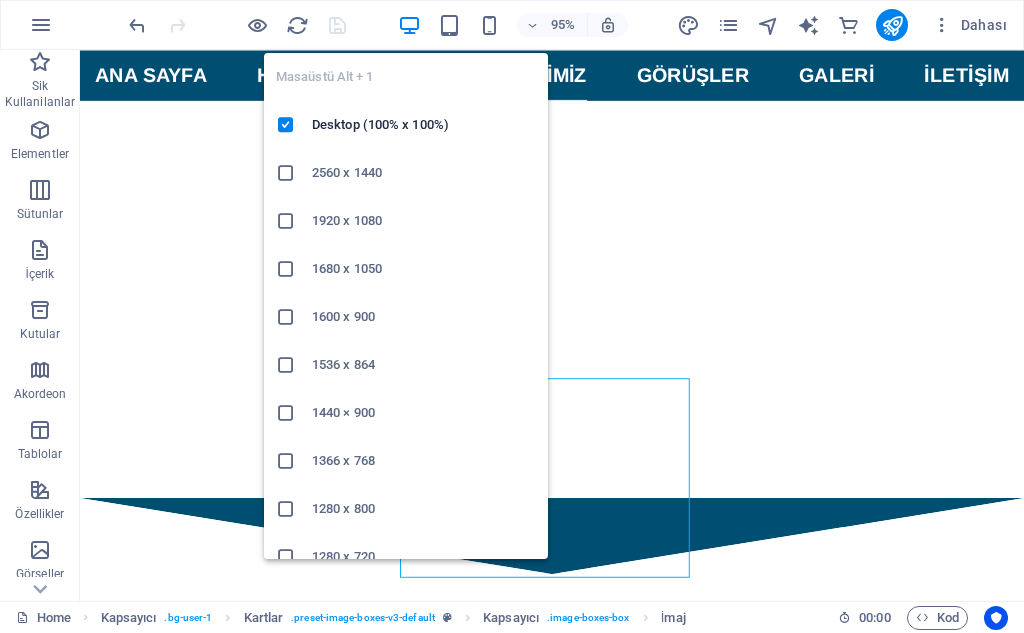 click at bounding box center [409, 25] 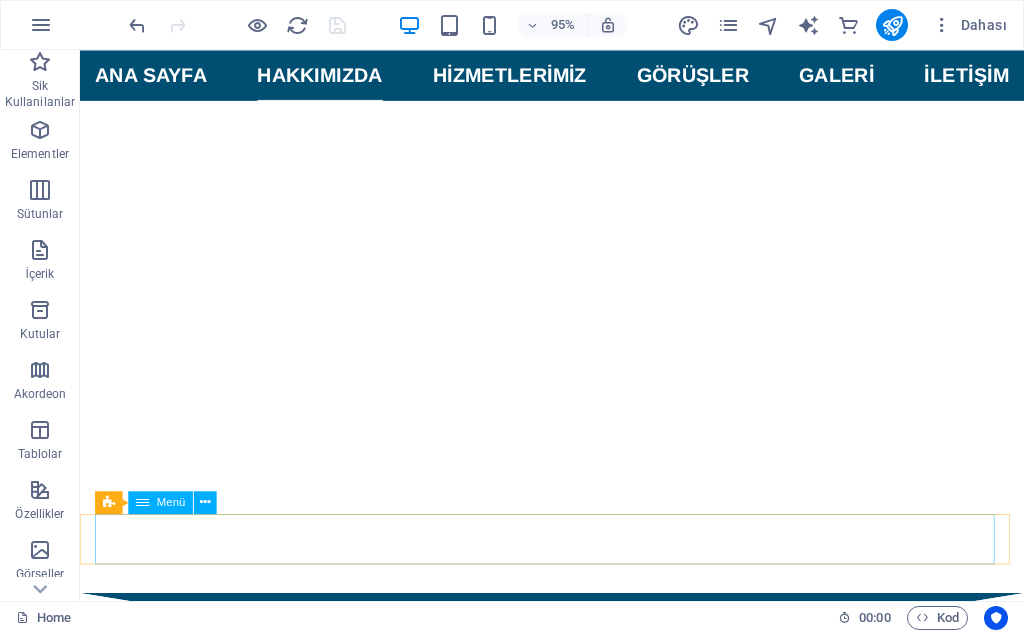 scroll, scrollTop: 1747, scrollLeft: 0, axis: vertical 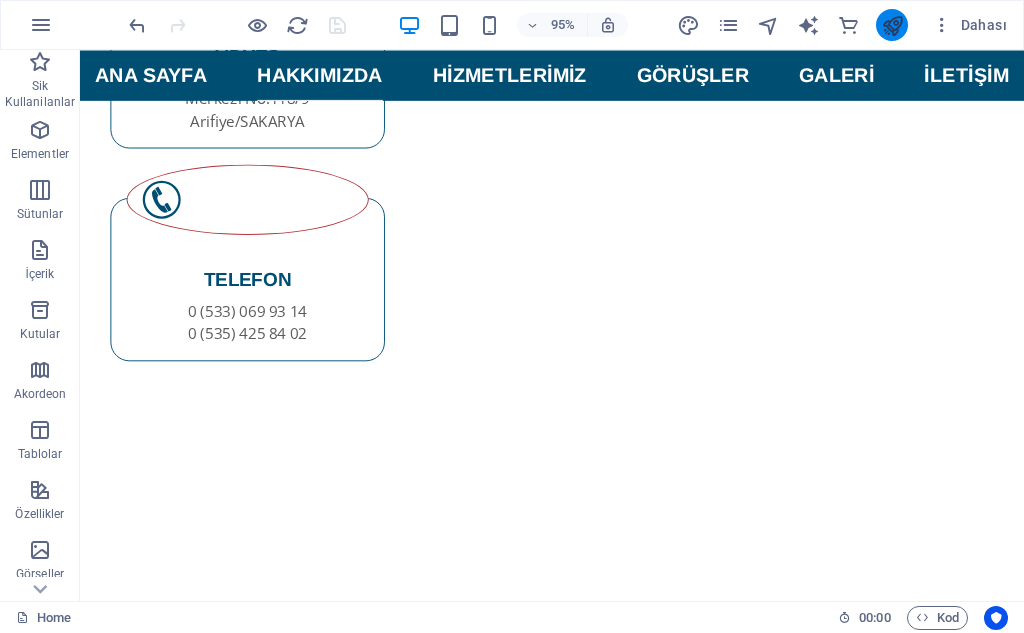 click at bounding box center [892, 25] 